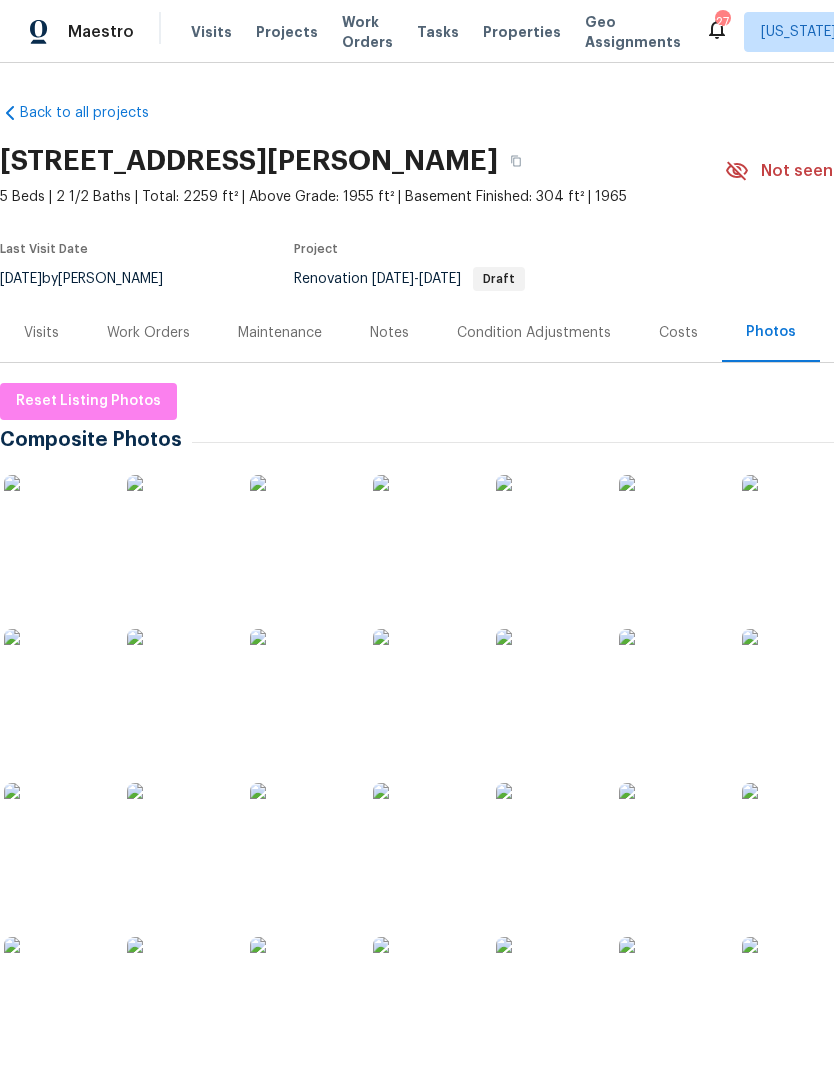 scroll, scrollTop: 0, scrollLeft: 0, axis: both 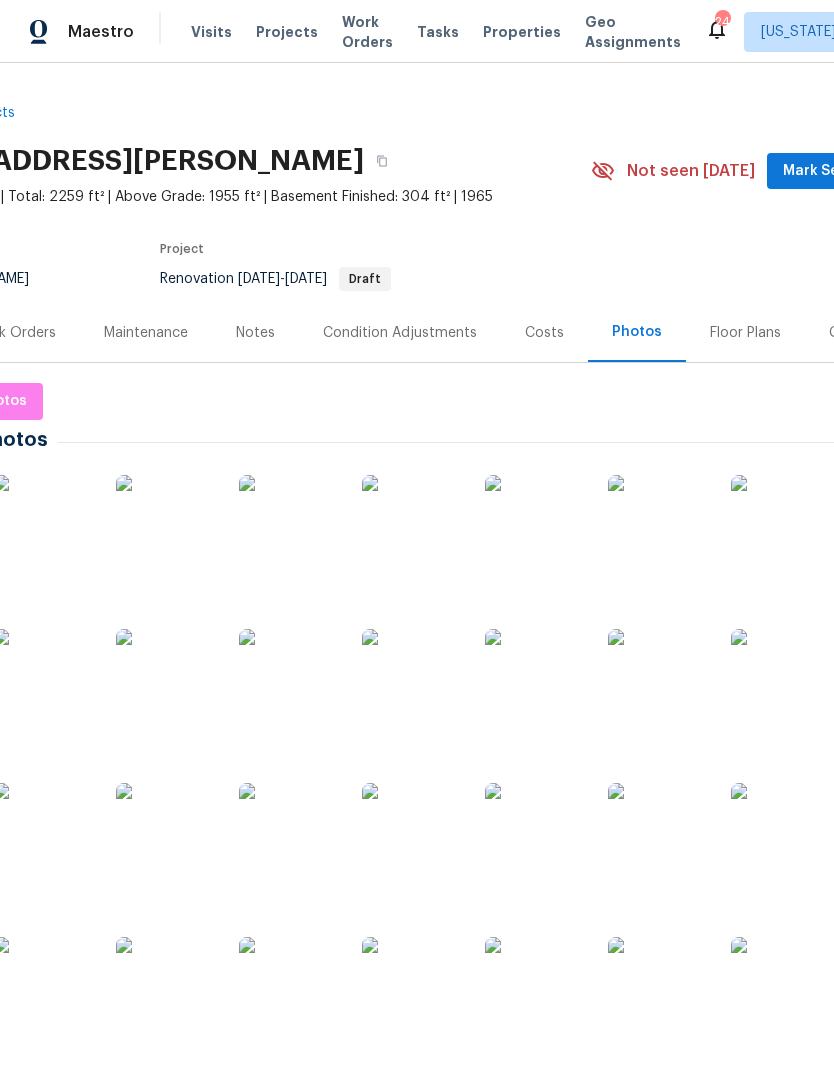 click on "Properties" at bounding box center [522, 32] 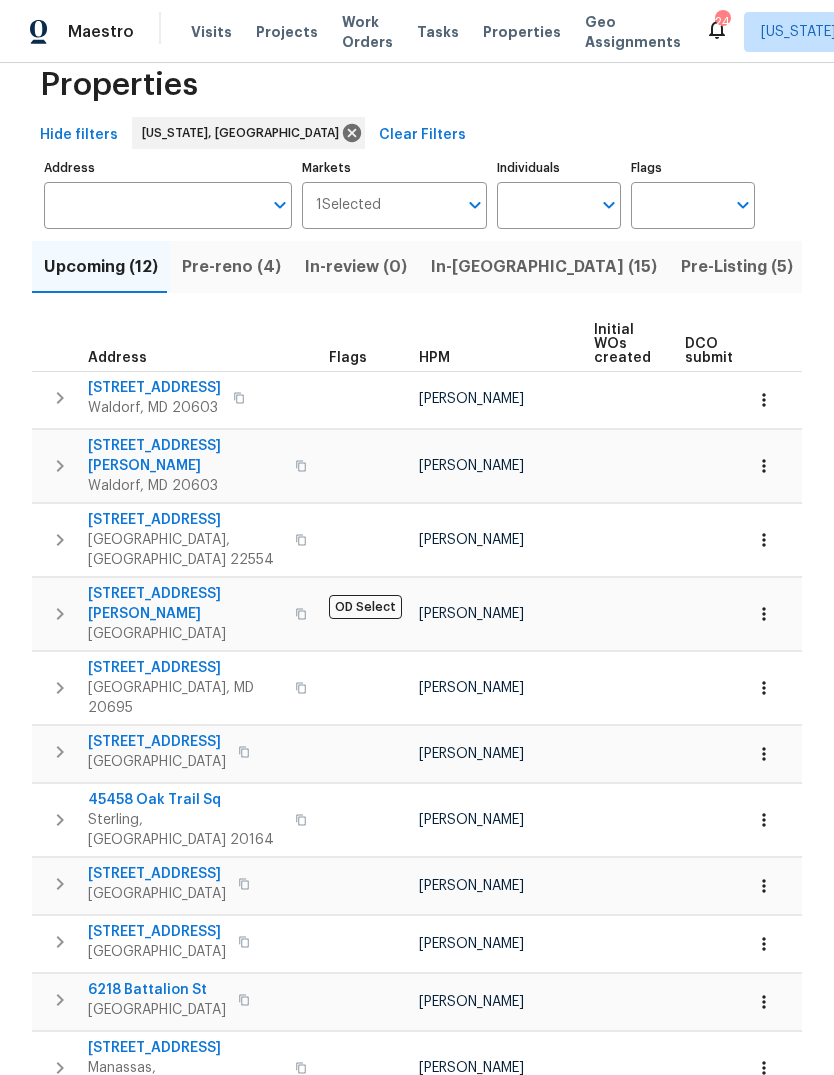 scroll, scrollTop: 41, scrollLeft: 0, axis: vertical 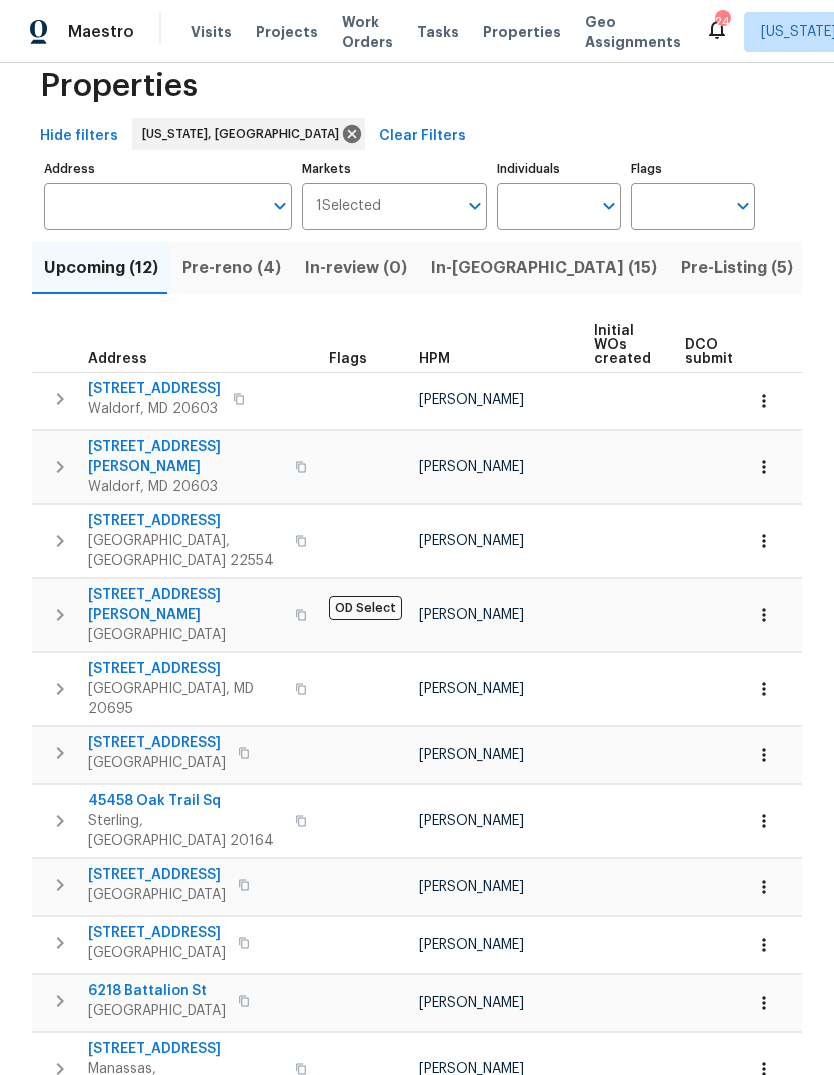 click on "Pre-Listing (5)" at bounding box center (737, 268) 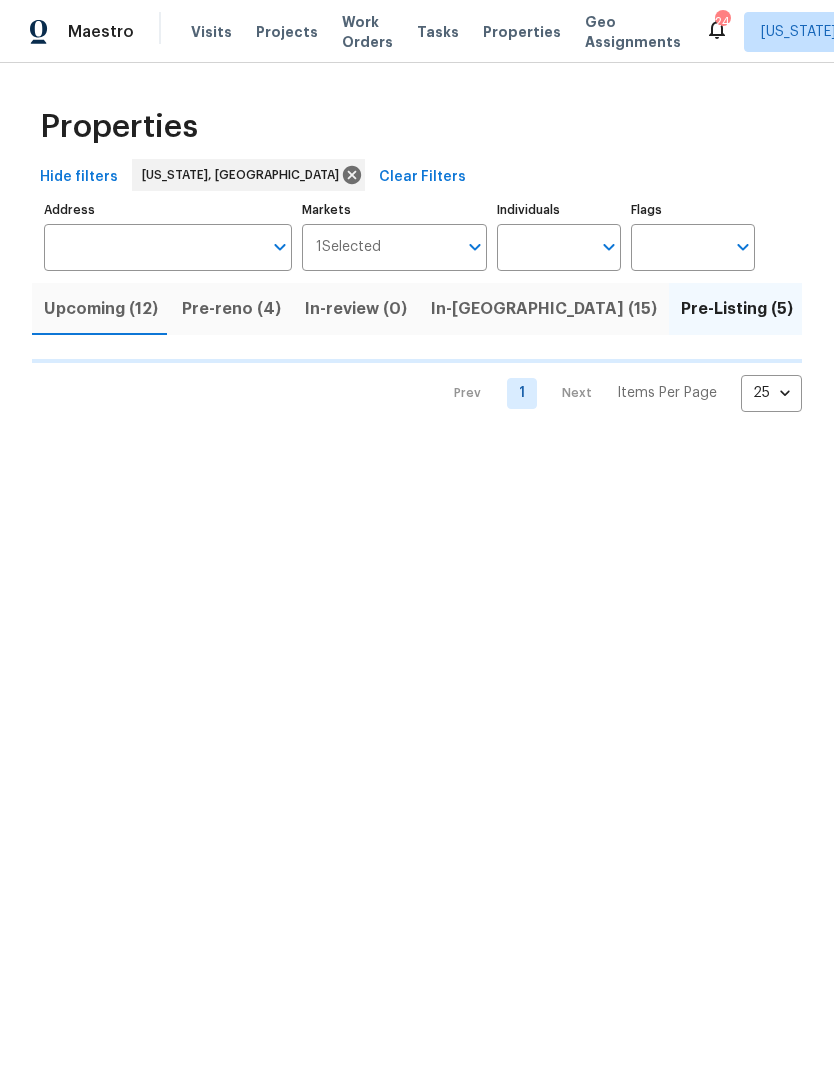 scroll, scrollTop: 0, scrollLeft: 0, axis: both 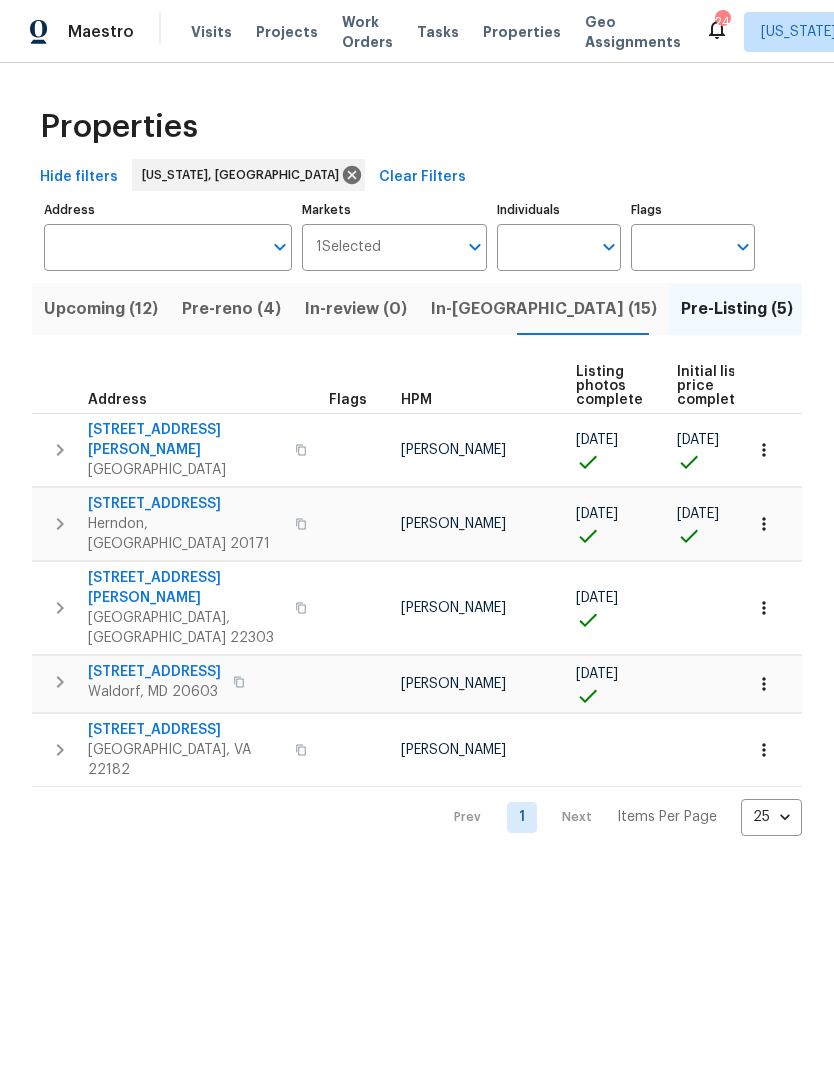 click on "In-reno (15)" at bounding box center (544, 309) 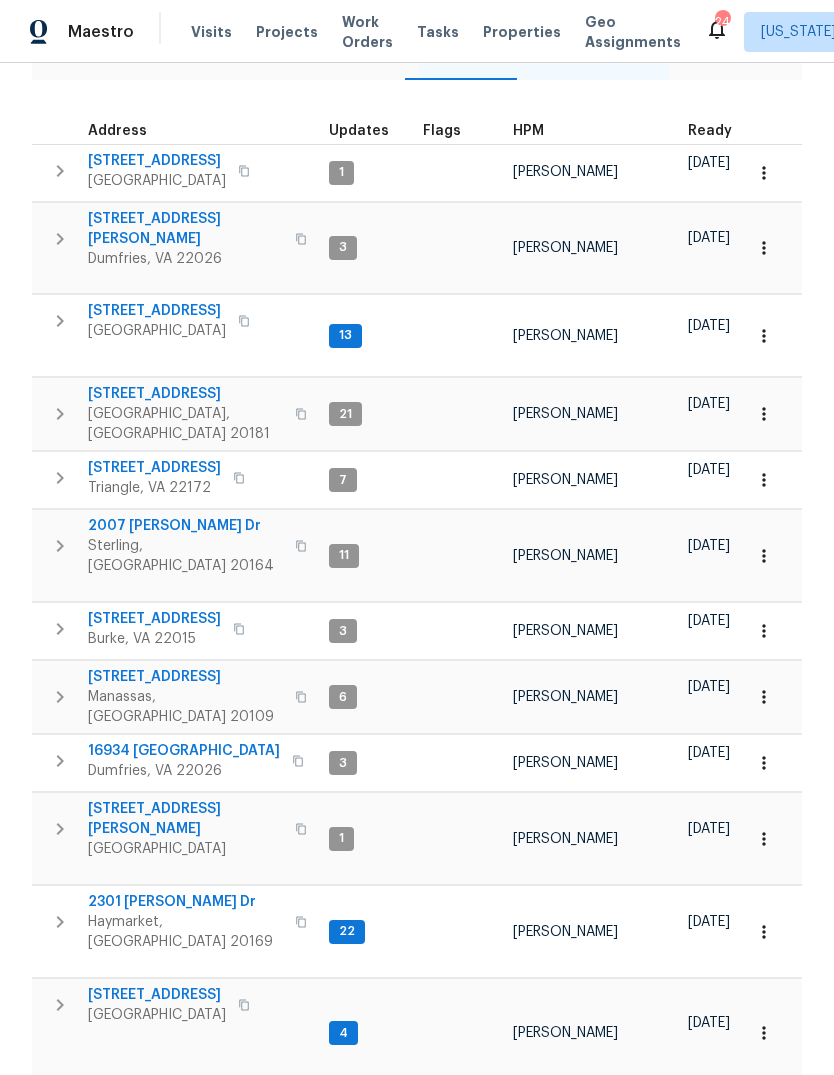 scroll, scrollTop: 254, scrollLeft: 0, axis: vertical 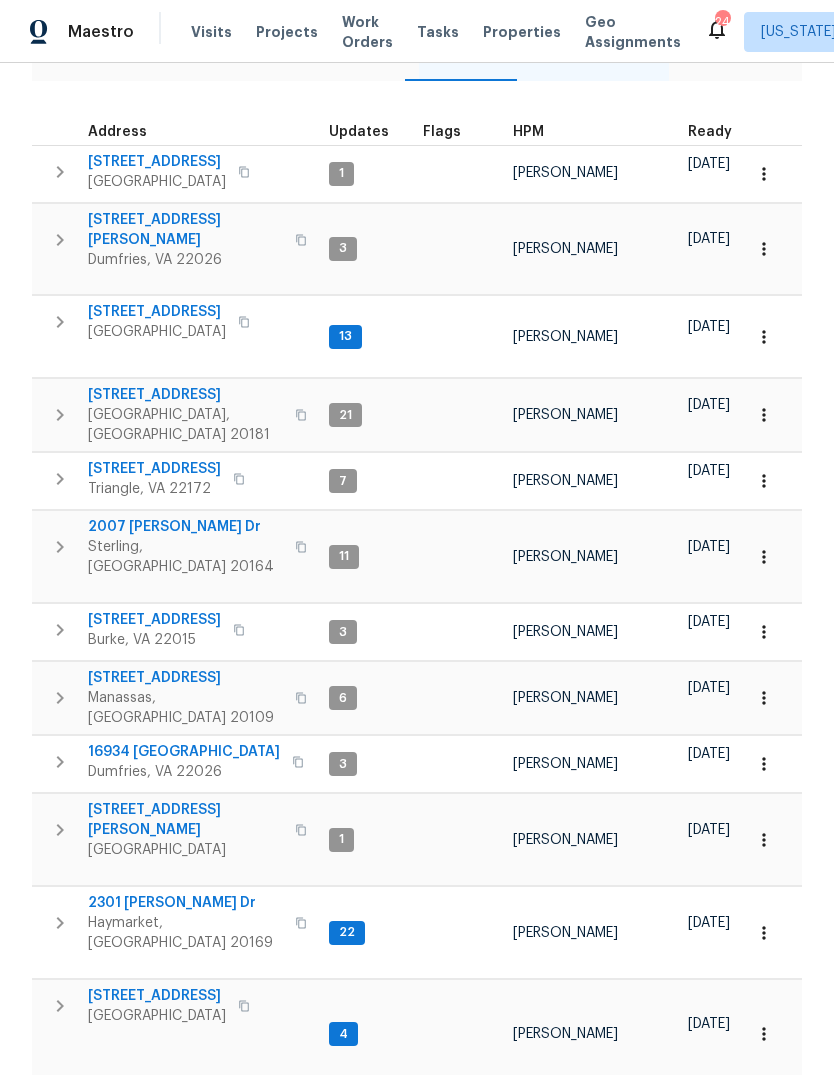click on "2641 Myrtlewood Dr" at bounding box center (155, 1181) 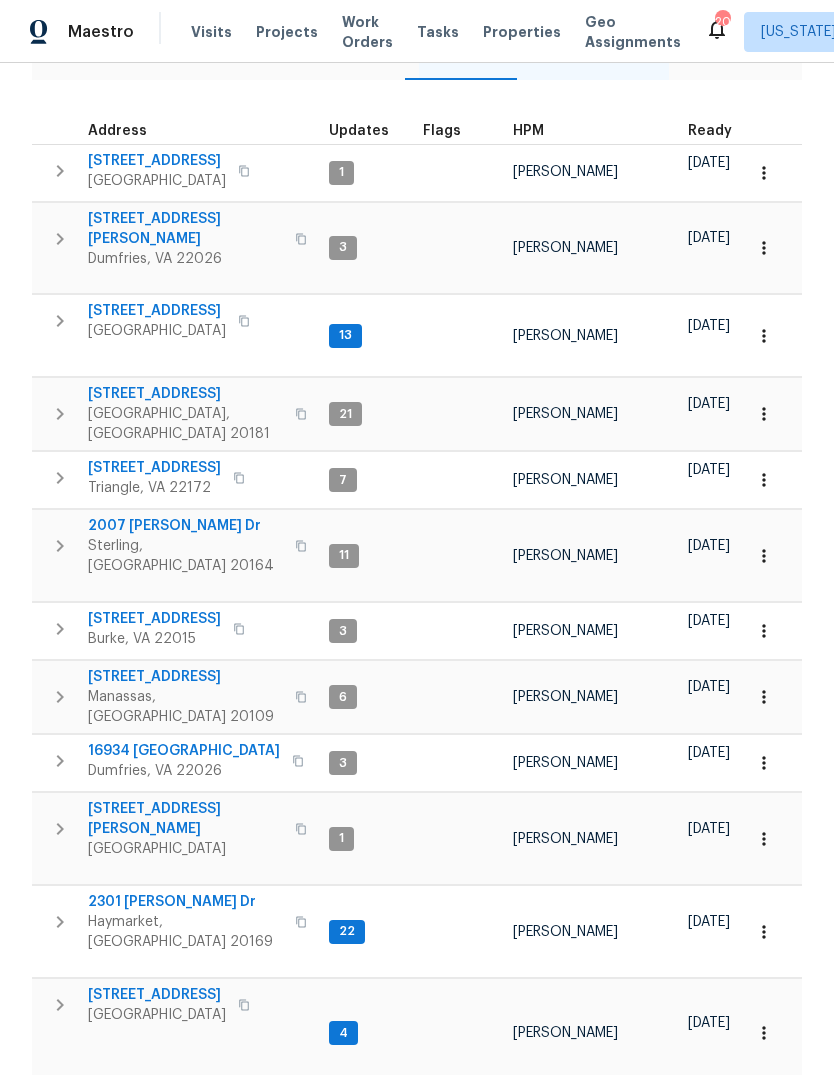 scroll, scrollTop: 254, scrollLeft: 0, axis: vertical 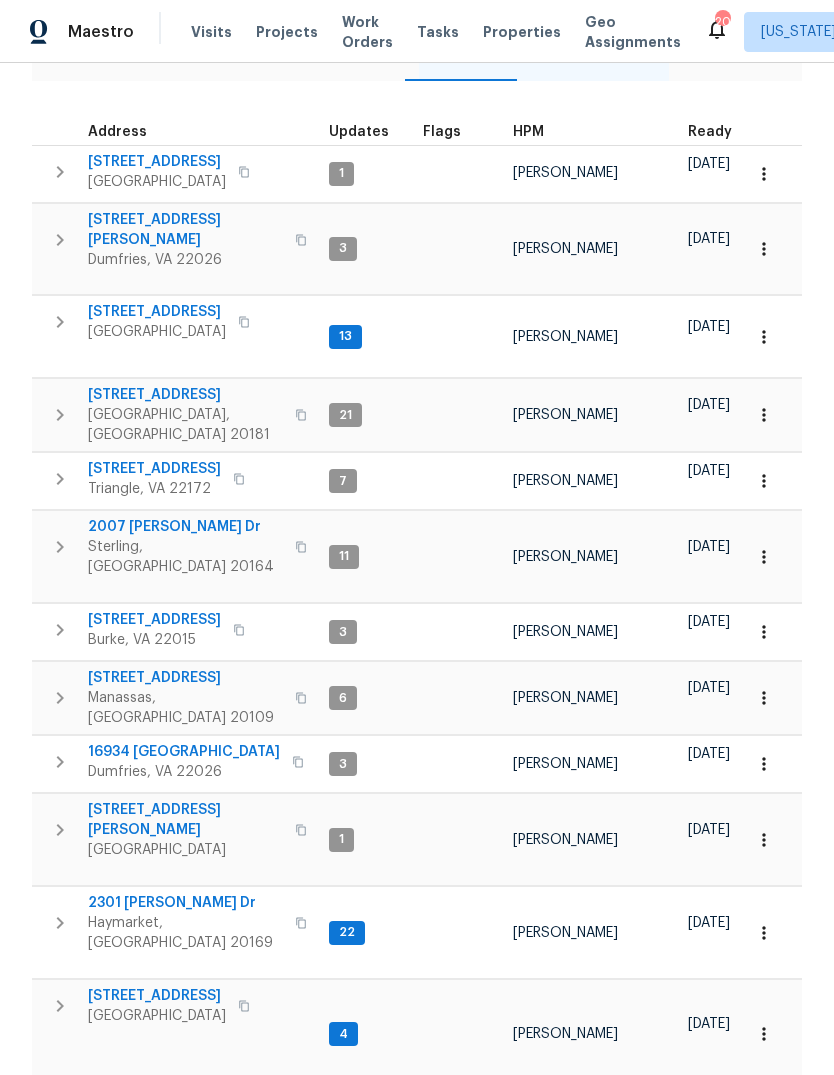 click on "2641 Myrtlewood Dr" at bounding box center (155, 1181) 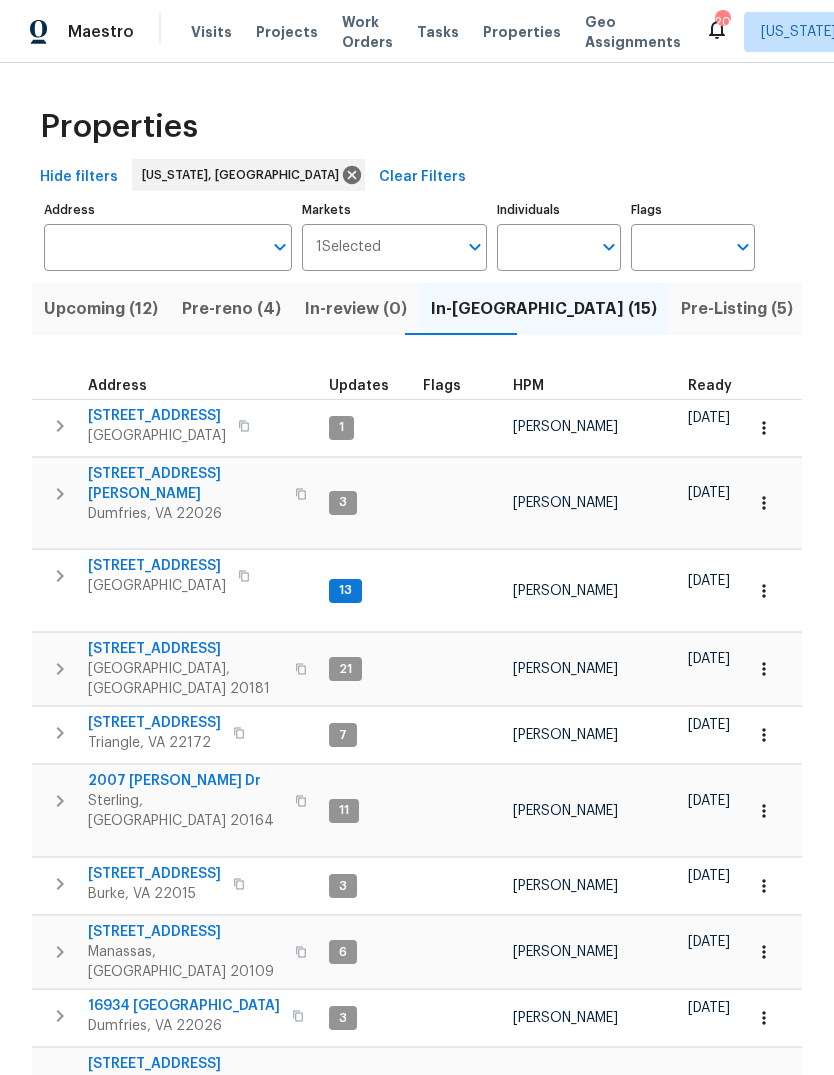 scroll, scrollTop: 0, scrollLeft: 0, axis: both 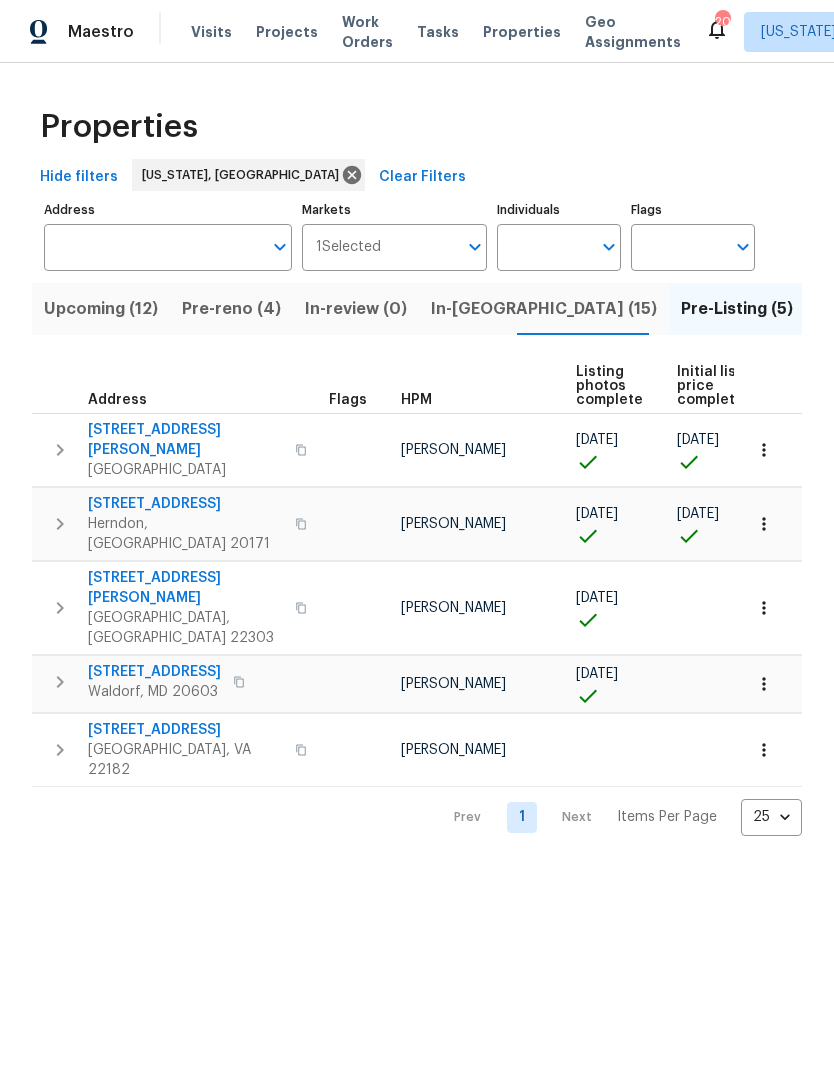 click on "5716 Glenmullen Pl" at bounding box center (185, 588) 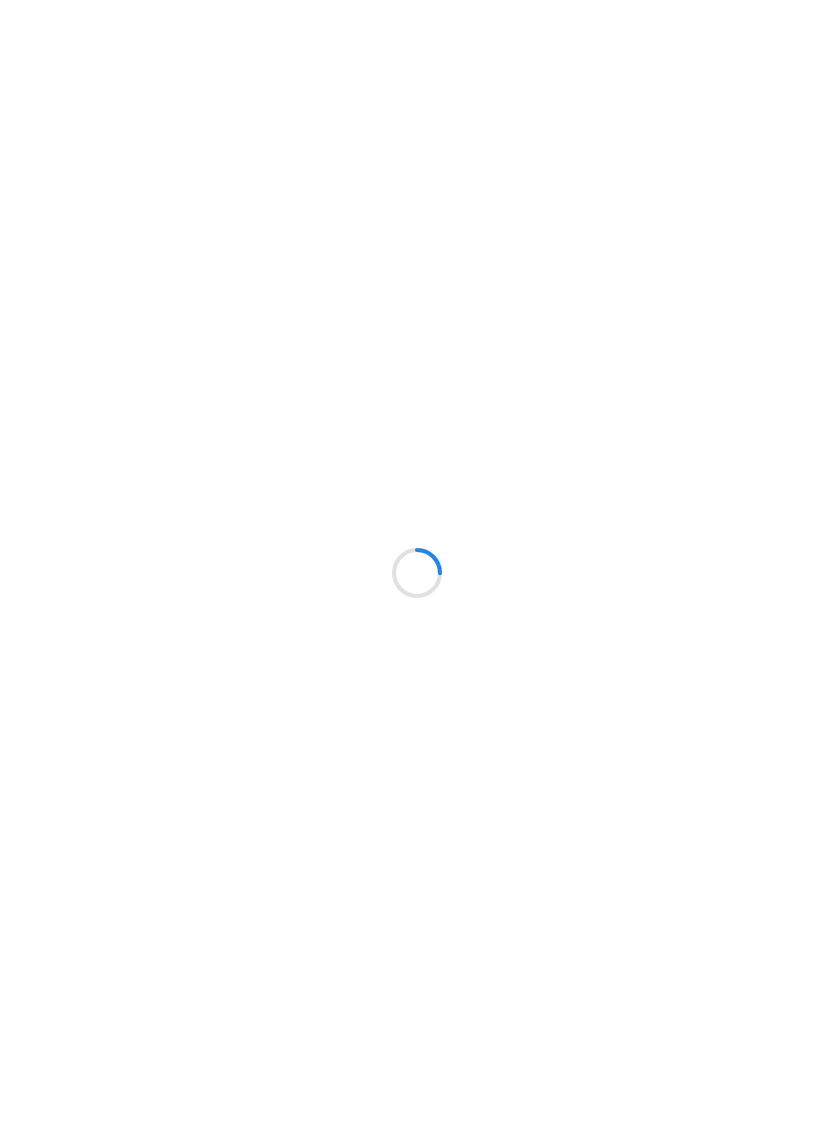 scroll, scrollTop: 0, scrollLeft: 0, axis: both 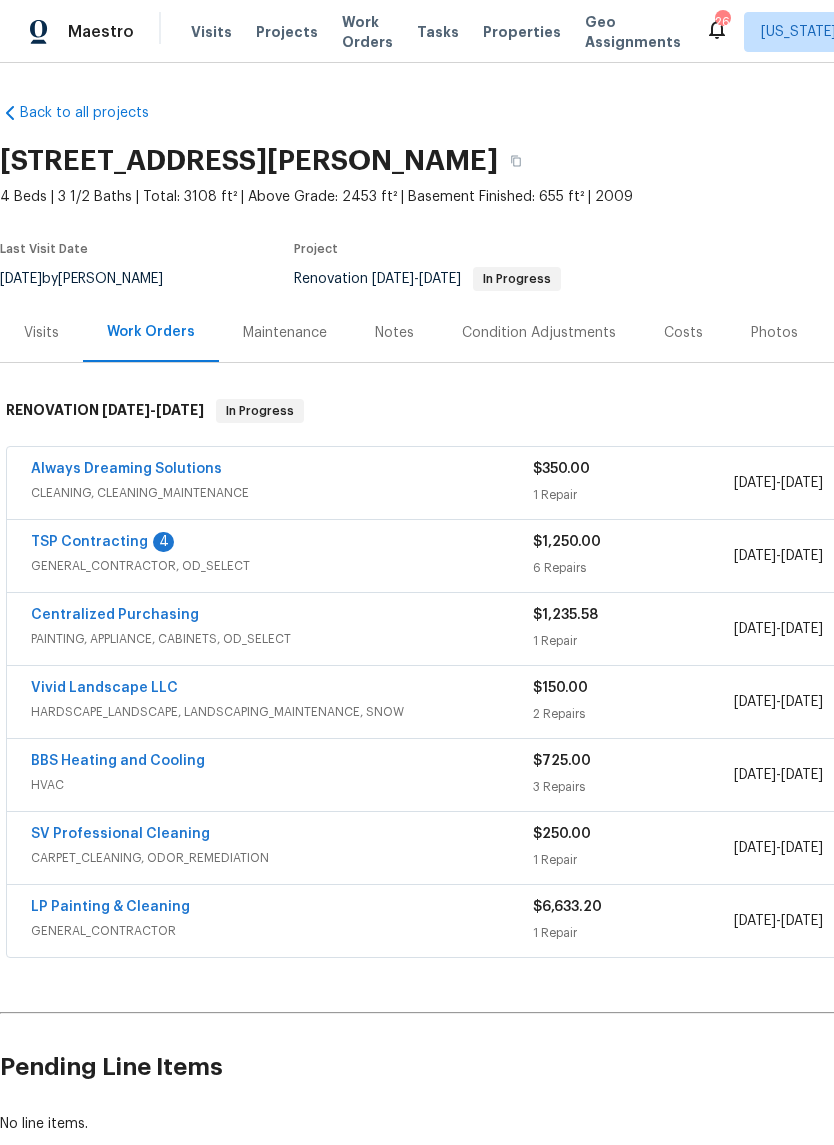 click on "Notes" at bounding box center (394, 333) 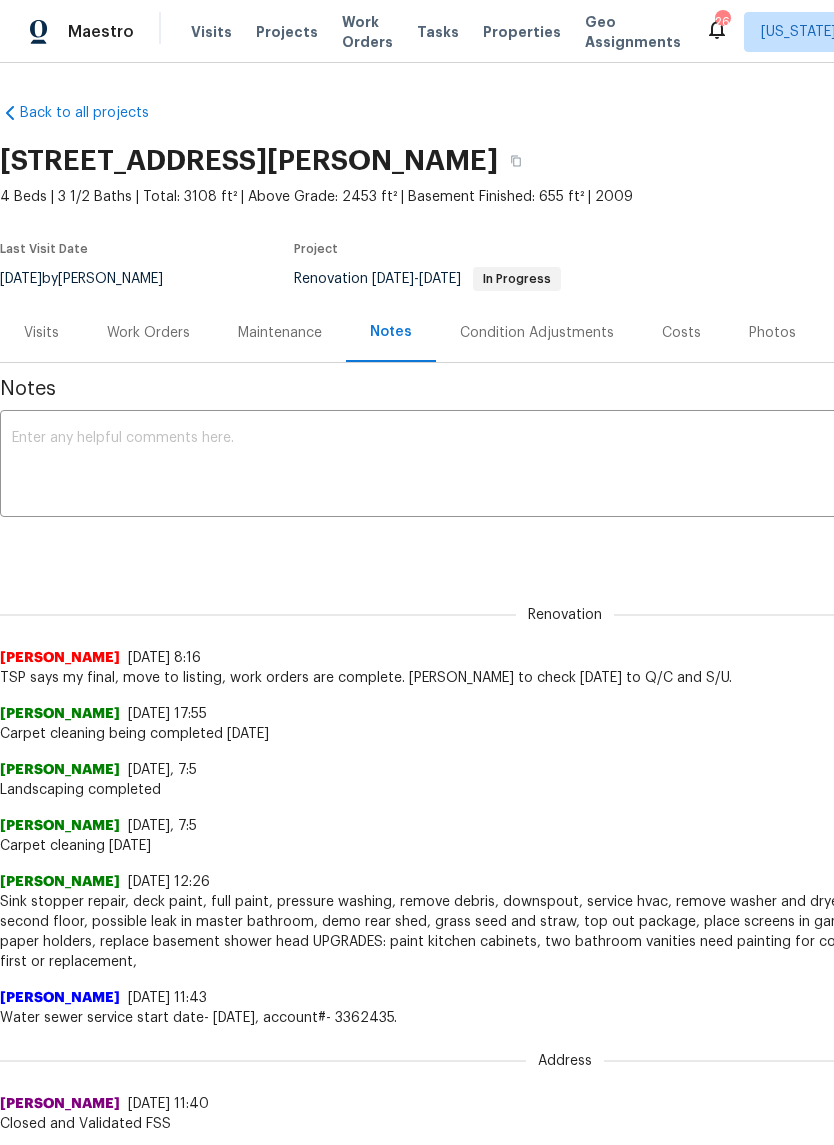 click on "Maintenance" at bounding box center [280, 332] 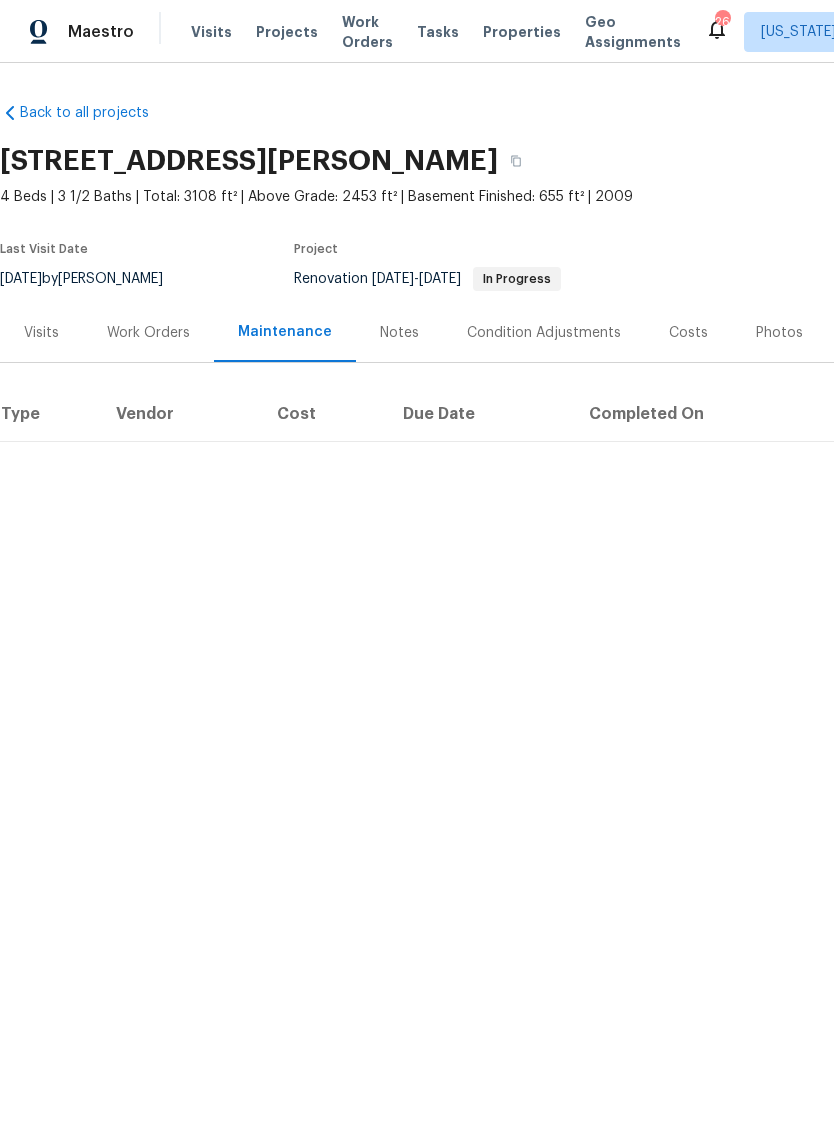 click on "Work Orders" at bounding box center (148, 333) 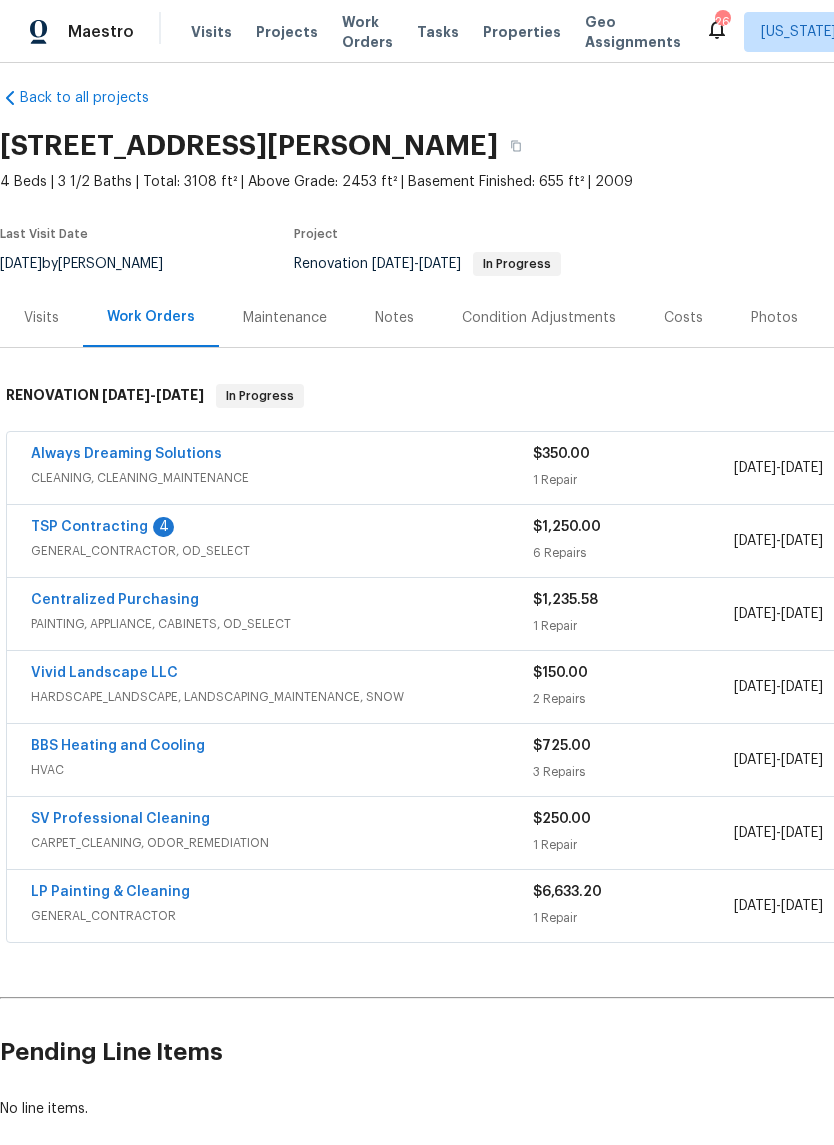 scroll, scrollTop: 14, scrollLeft: 0, axis: vertical 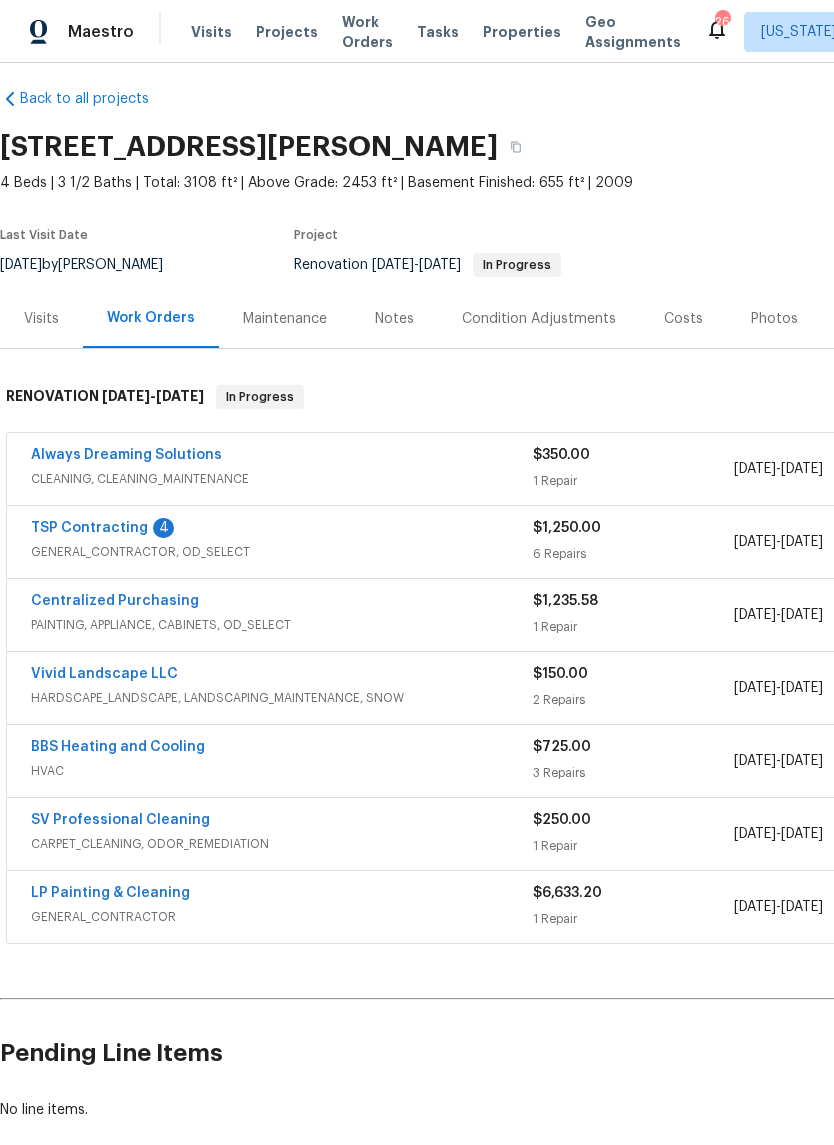 click on "TSP Contracting" at bounding box center (89, 528) 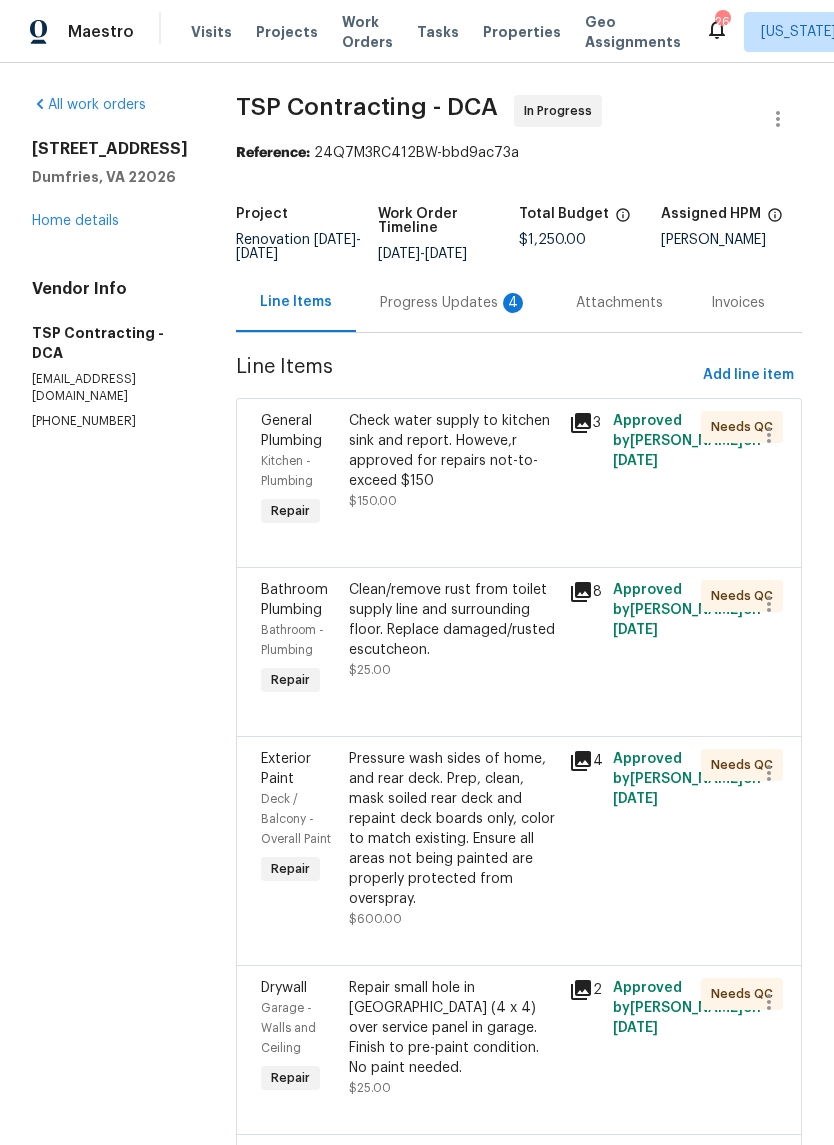 click on "Progress Updates 4" at bounding box center [454, 302] 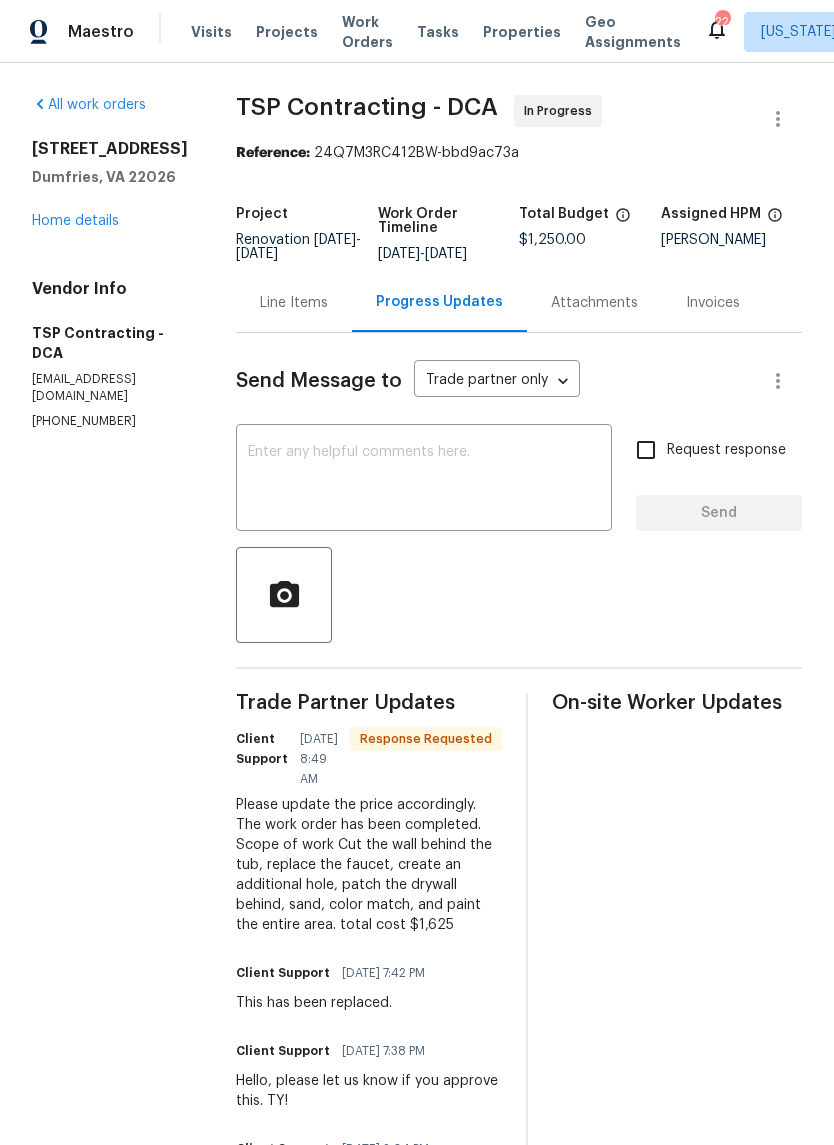 scroll, scrollTop: 0, scrollLeft: 0, axis: both 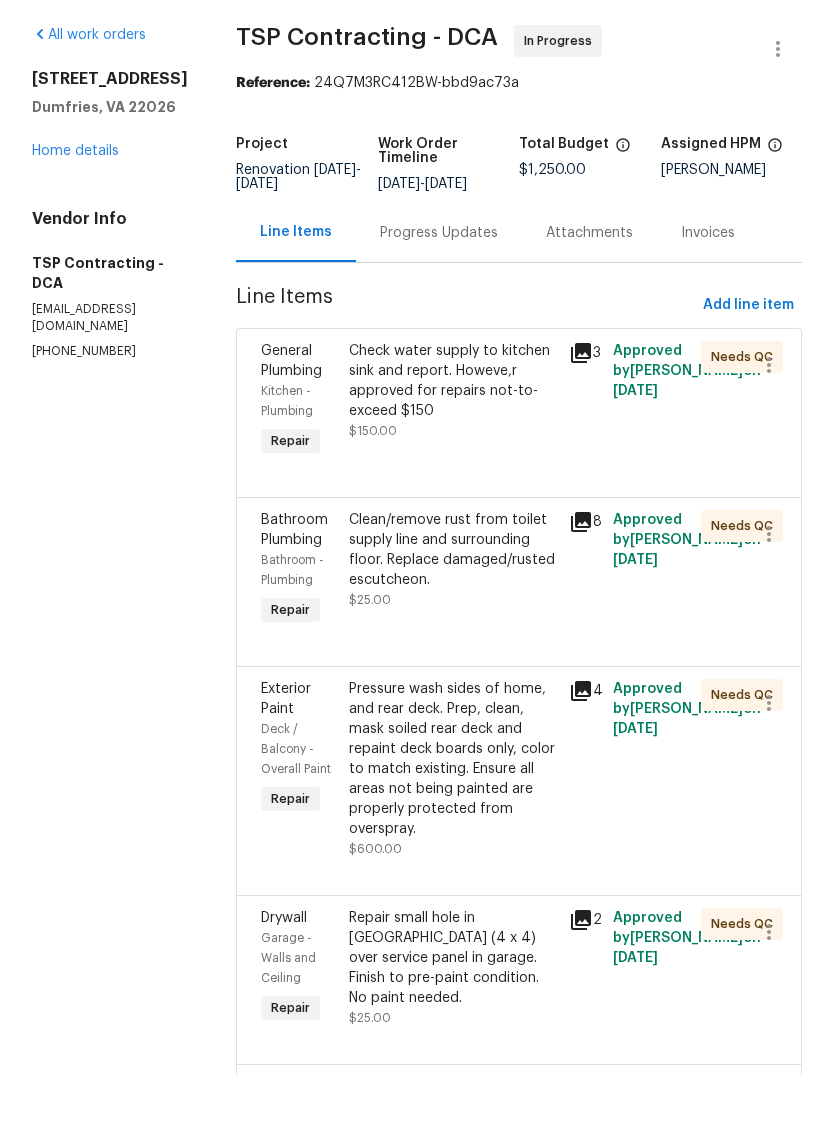 click on "Progress Updates" at bounding box center (439, 302) 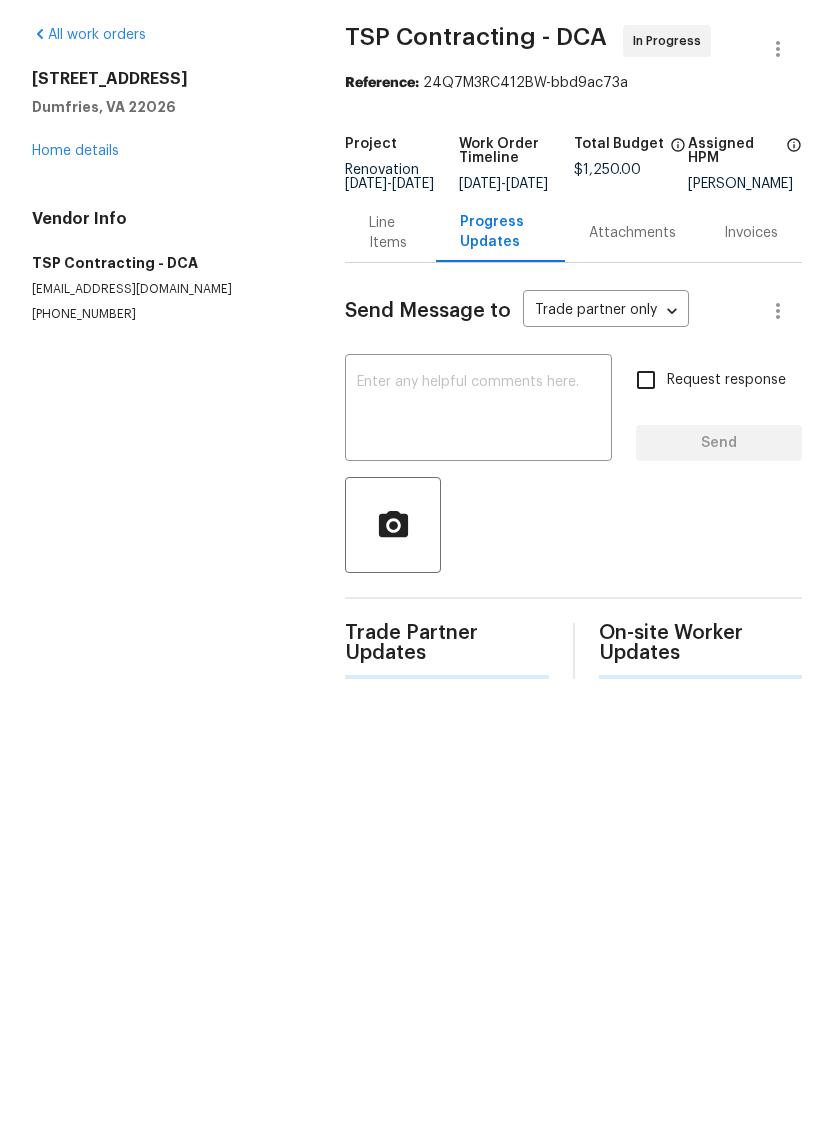 scroll, scrollTop: 0, scrollLeft: 0, axis: both 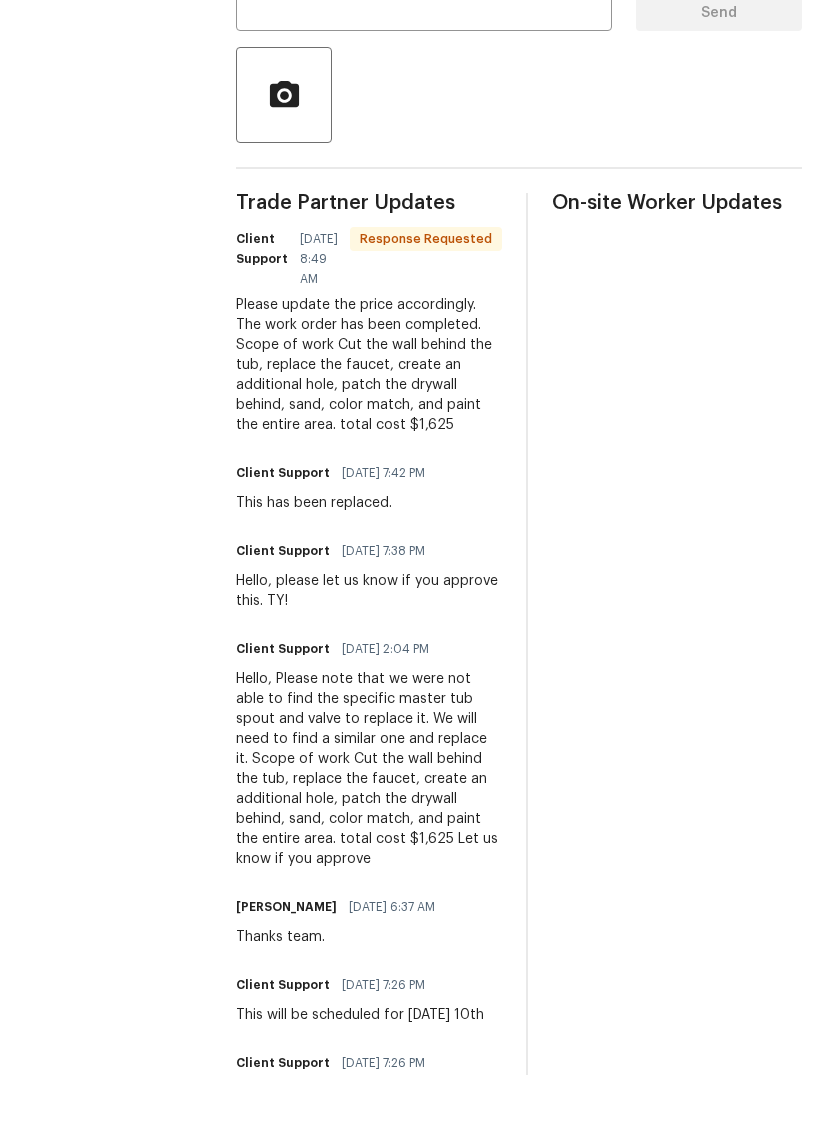 click on "On-site Worker Updates" at bounding box center (677, 730) 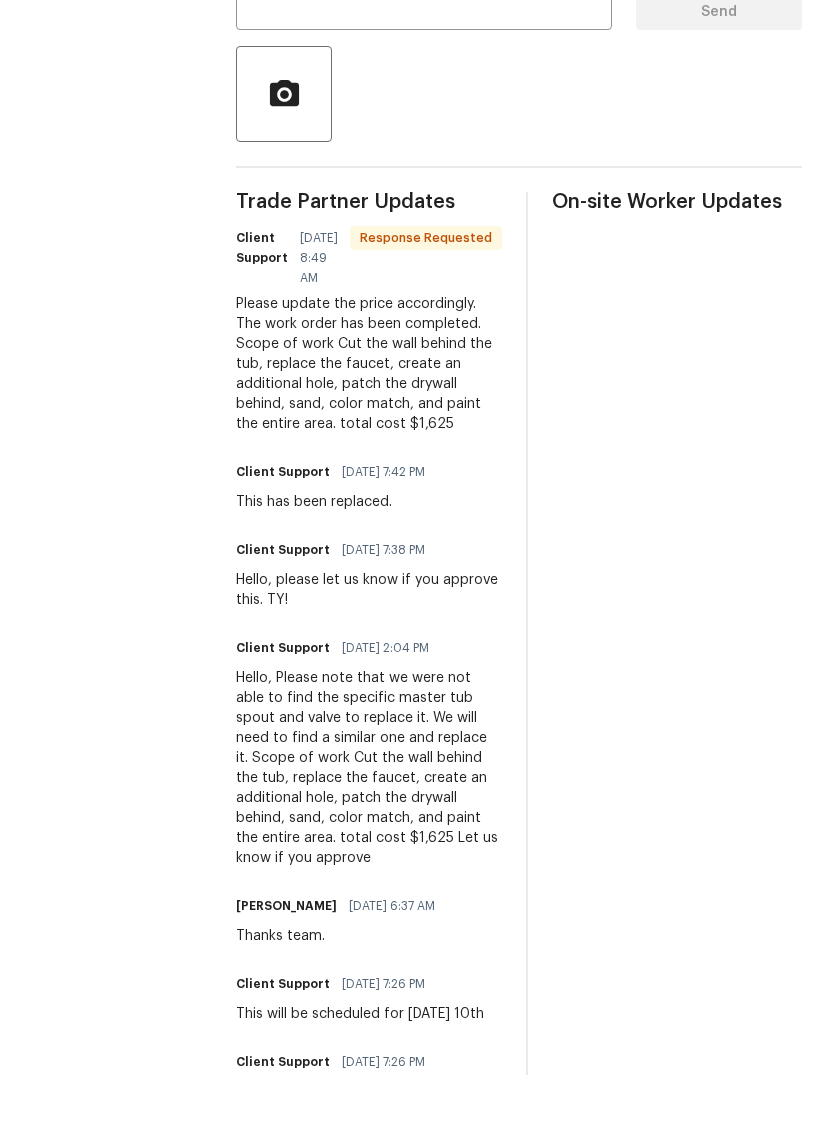 scroll, scrollTop: 430, scrollLeft: 0, axis: vertical 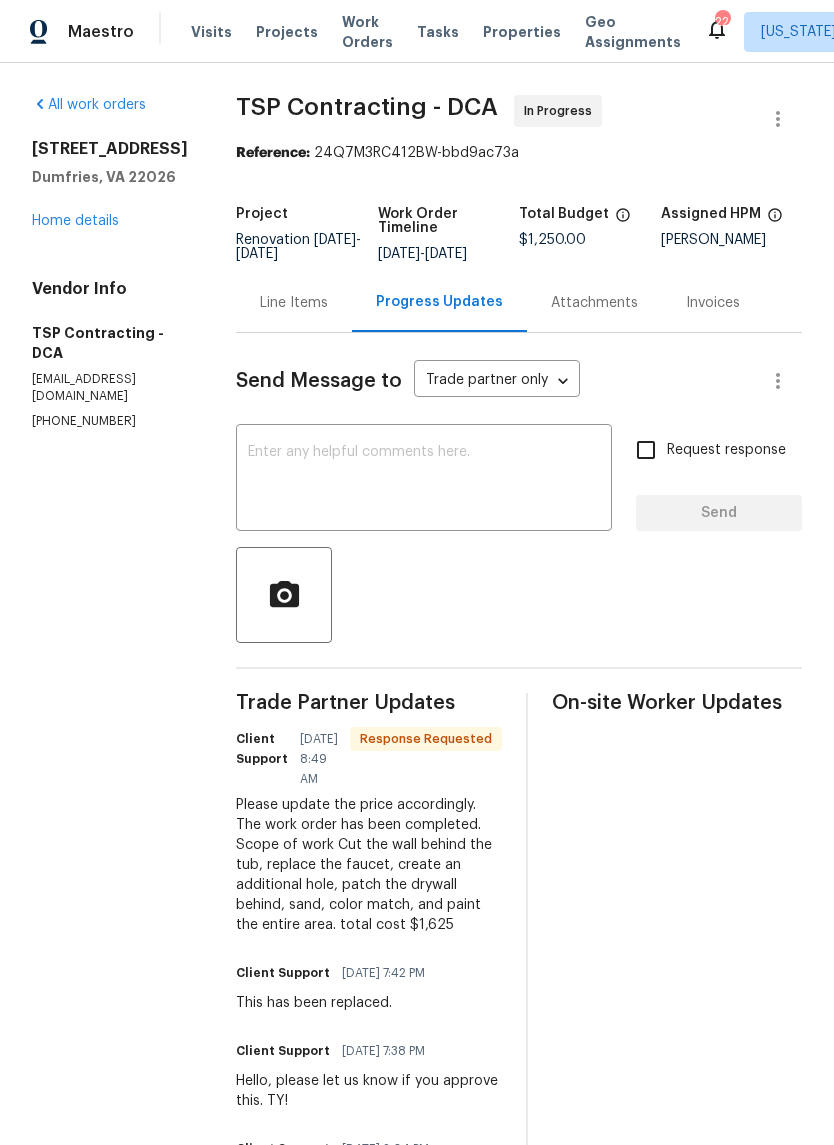 click on "Line Items" at bounding box center [294, 302] 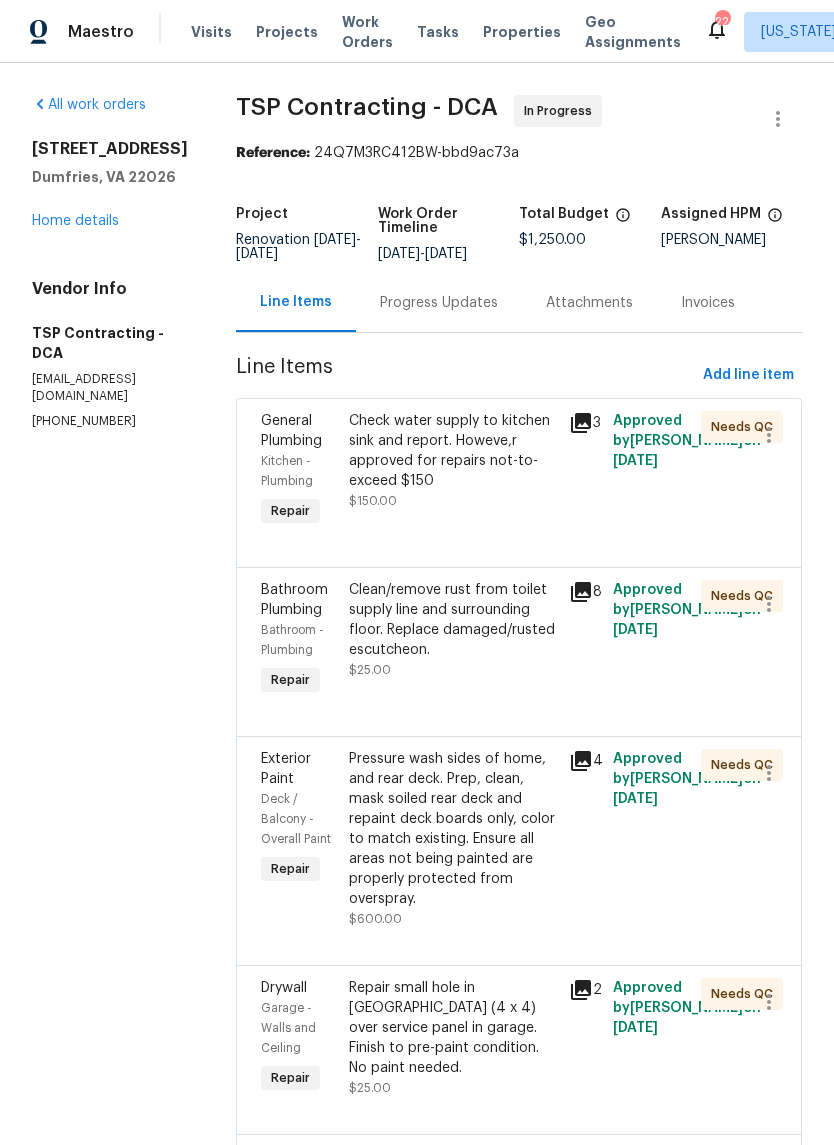 click on "Progress Updates" at bounding box center [439, 302] 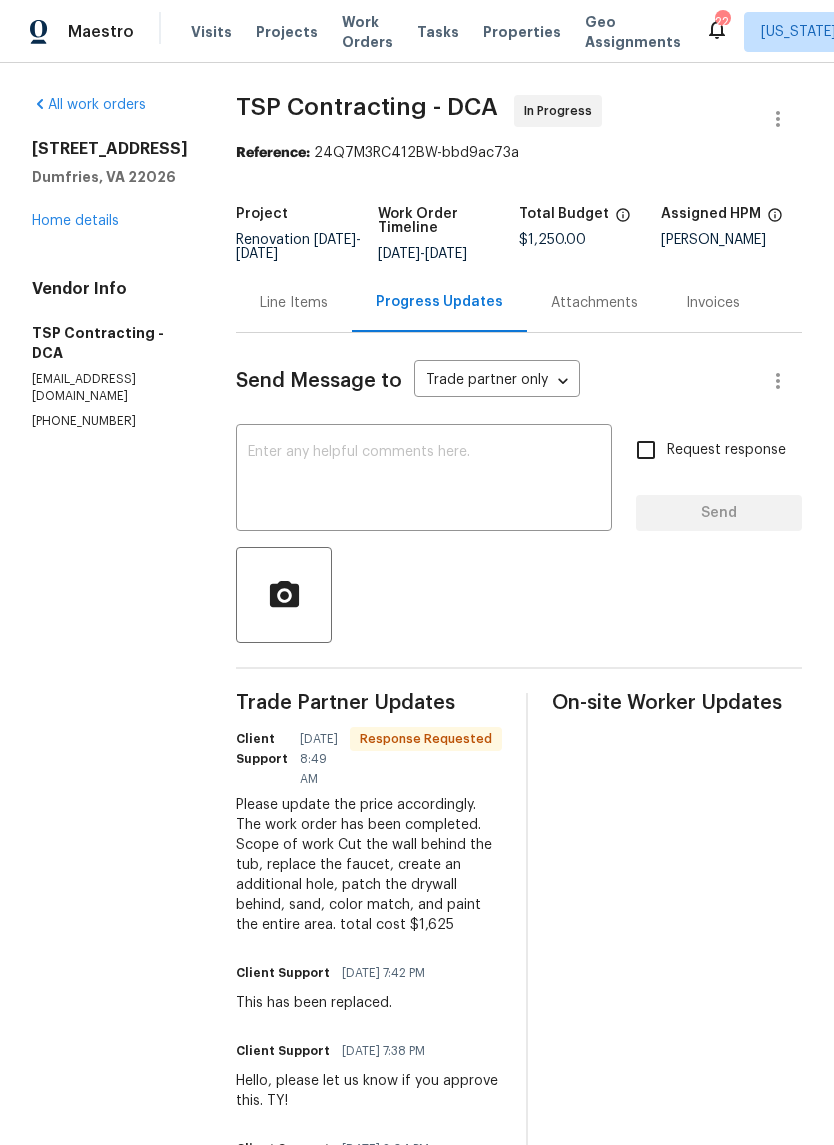 click on "Line Items" at bounding box center (294, 302) 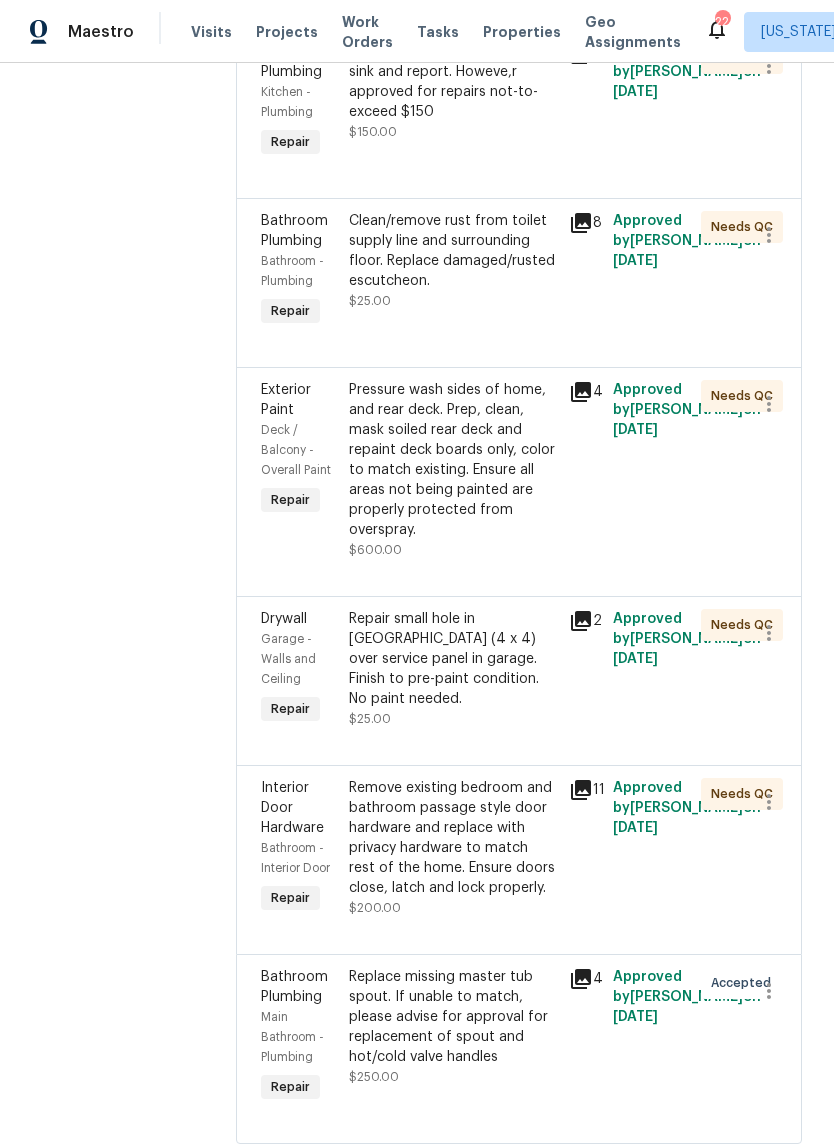 scroll, scrollTop: 368, scrollLeft: 0, axis: vertical 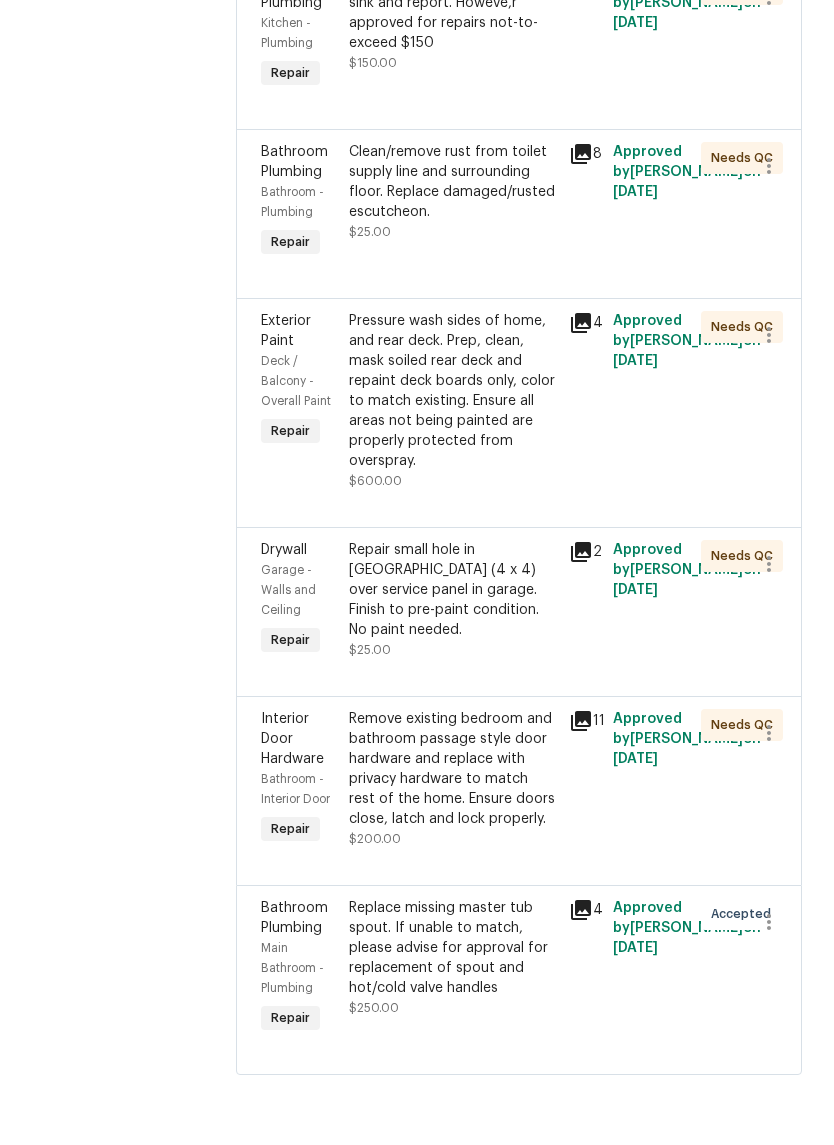 click on "Replace missing master tub spout.  If unable to match, please advise for approval for replacement of spout and hot/cold valve handles" at bounding box center (453, 1018) 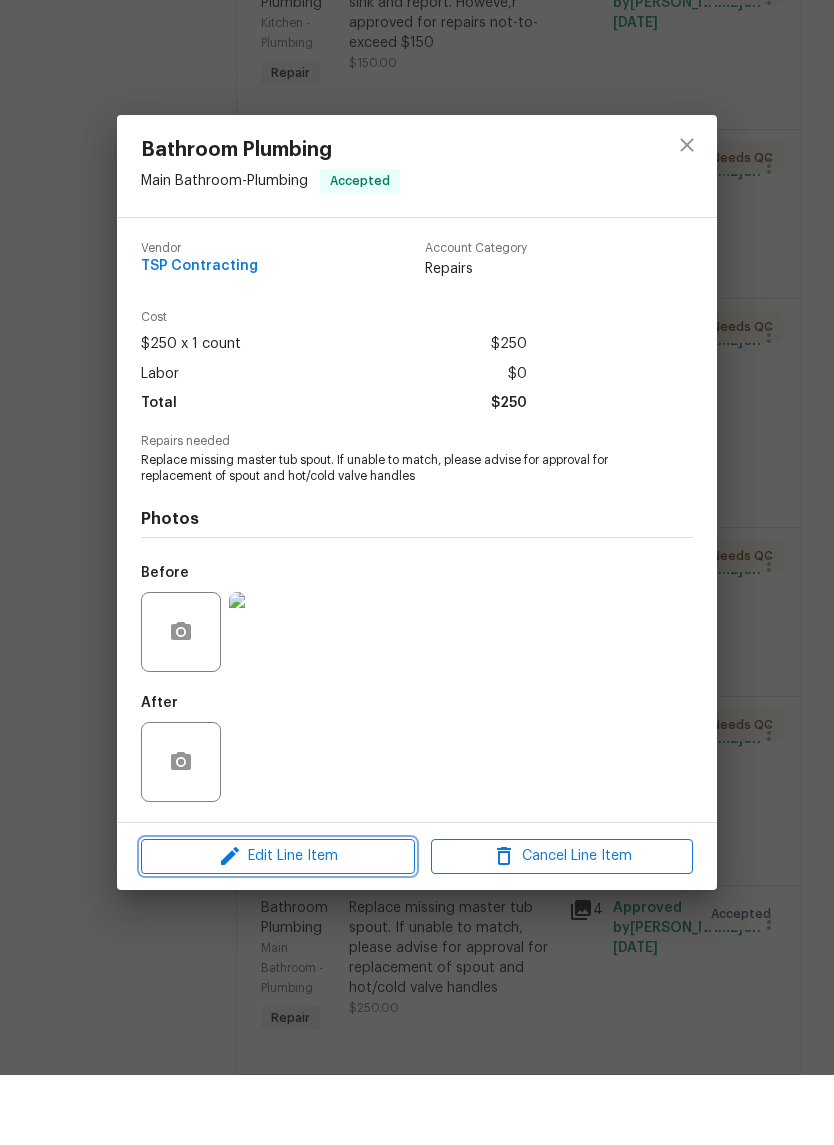 click on "Edit Line Item" at bounding box center [278, 926] 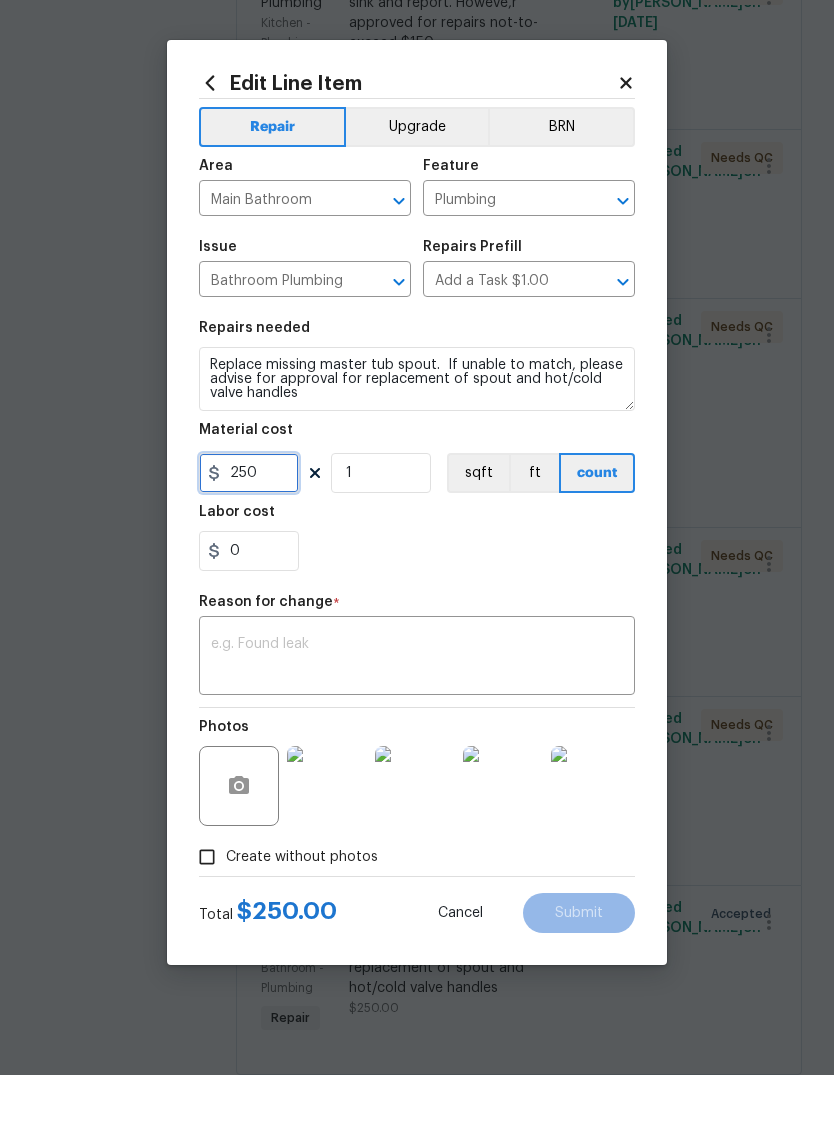 click on "250" at bounding box center [249, 543] 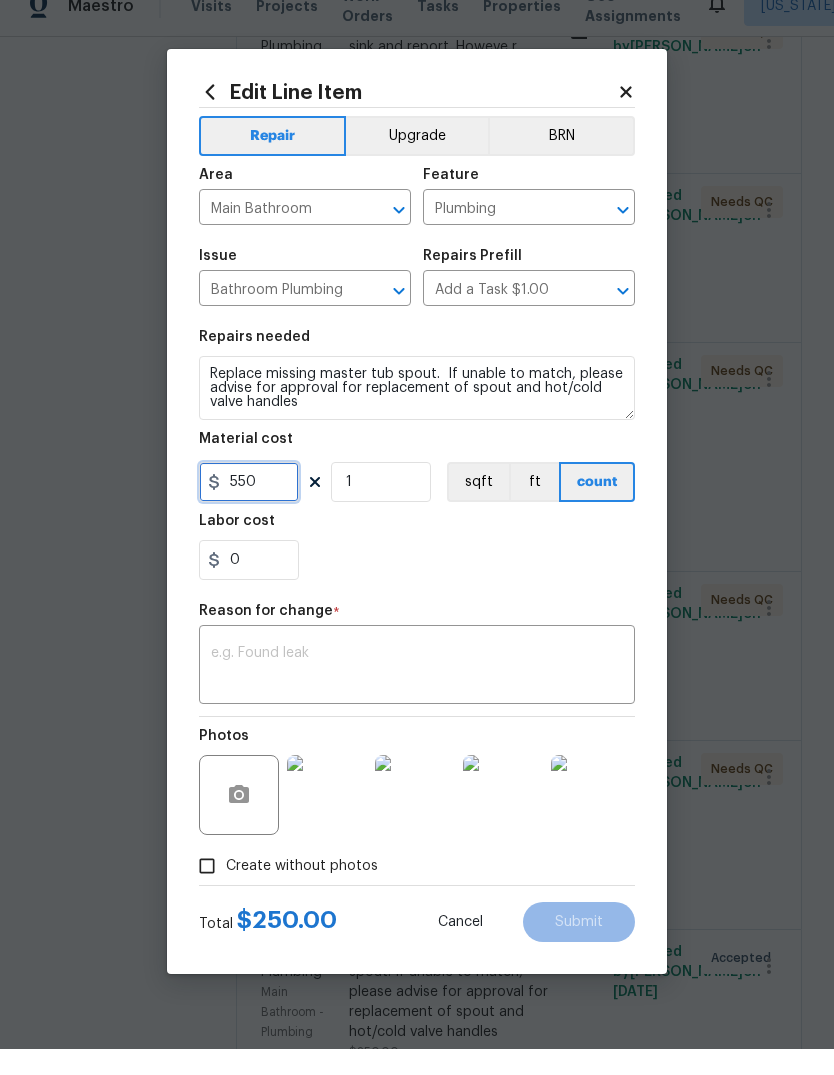 type on "550" 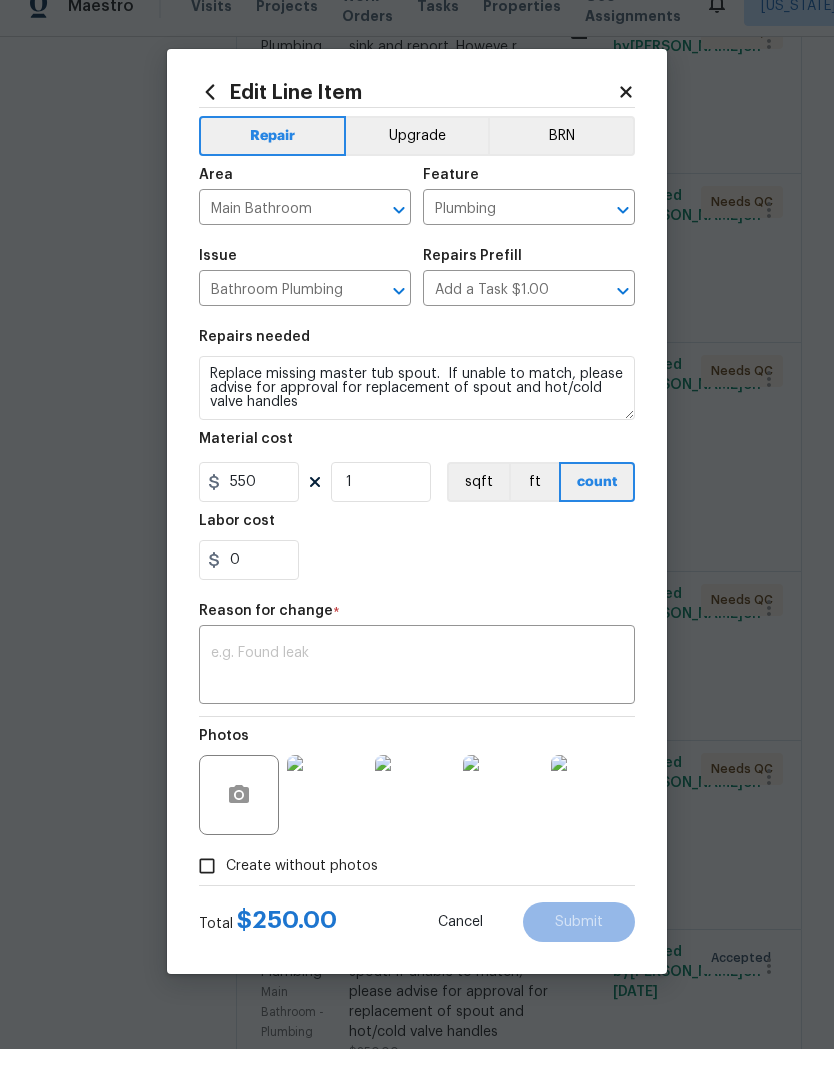 click at bounding box center (417, 693) 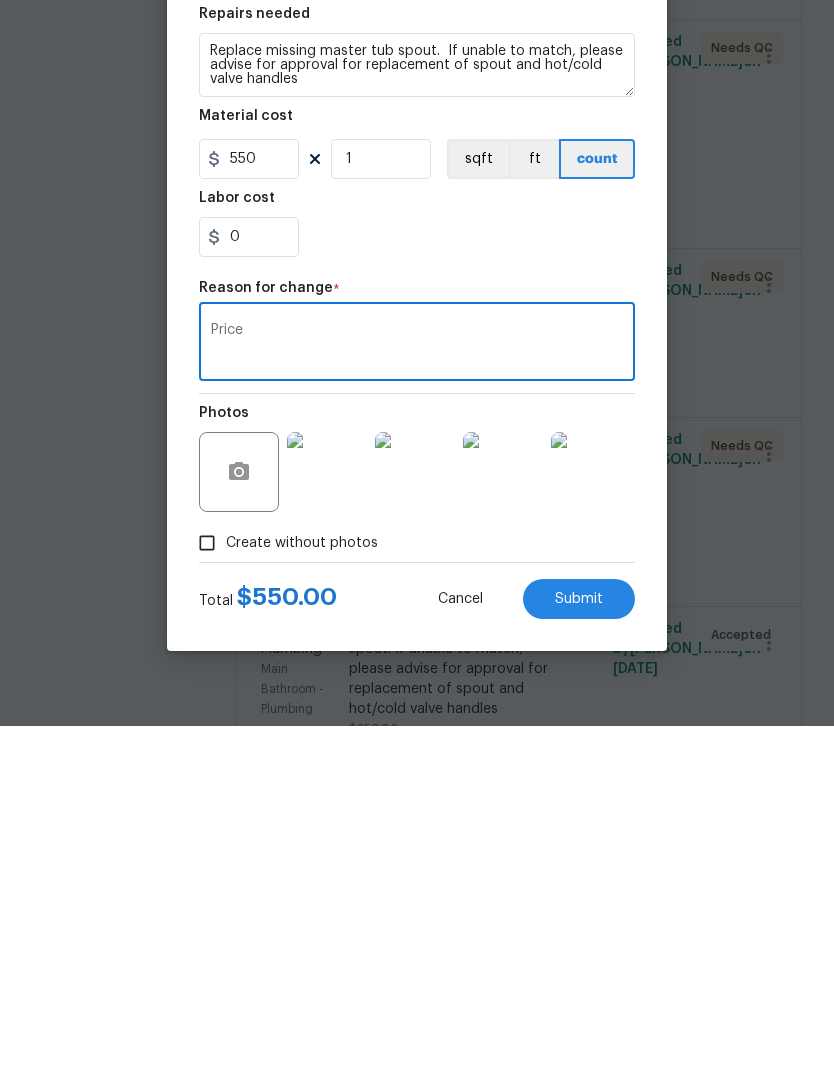 type on "Price" 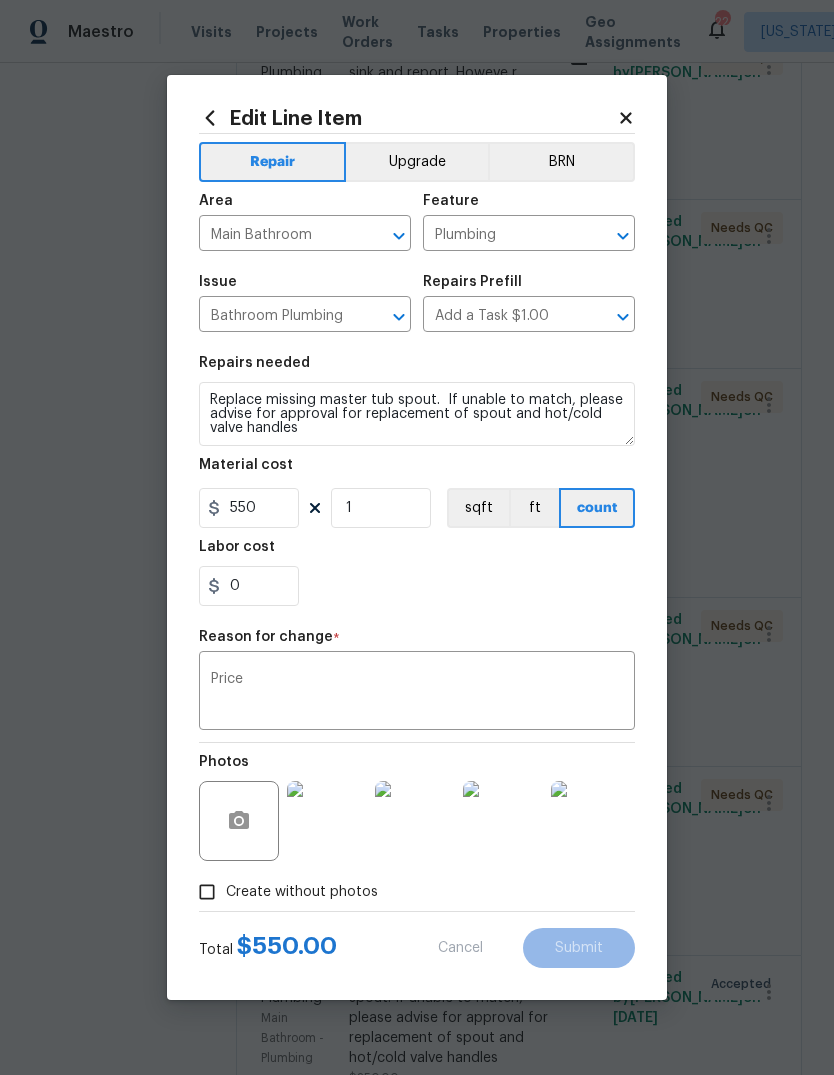 type on "250" 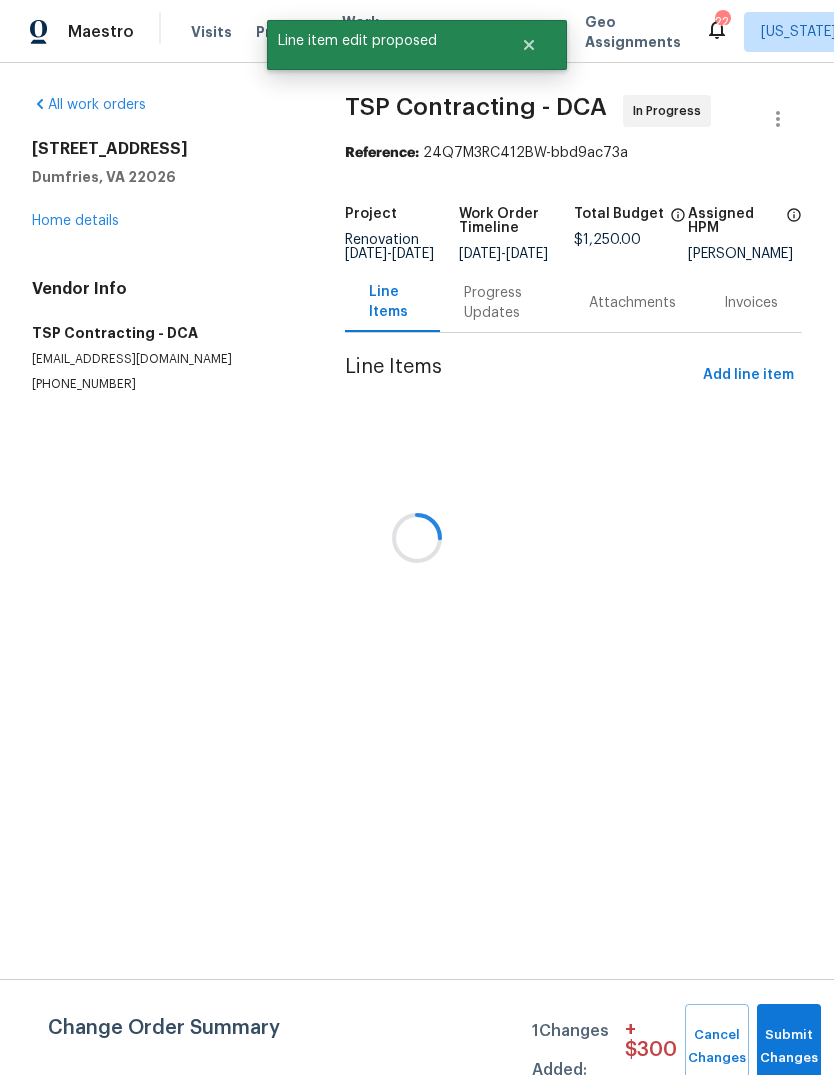 scroll, scrollTop: 0, scrollLeft: 0, axis: both 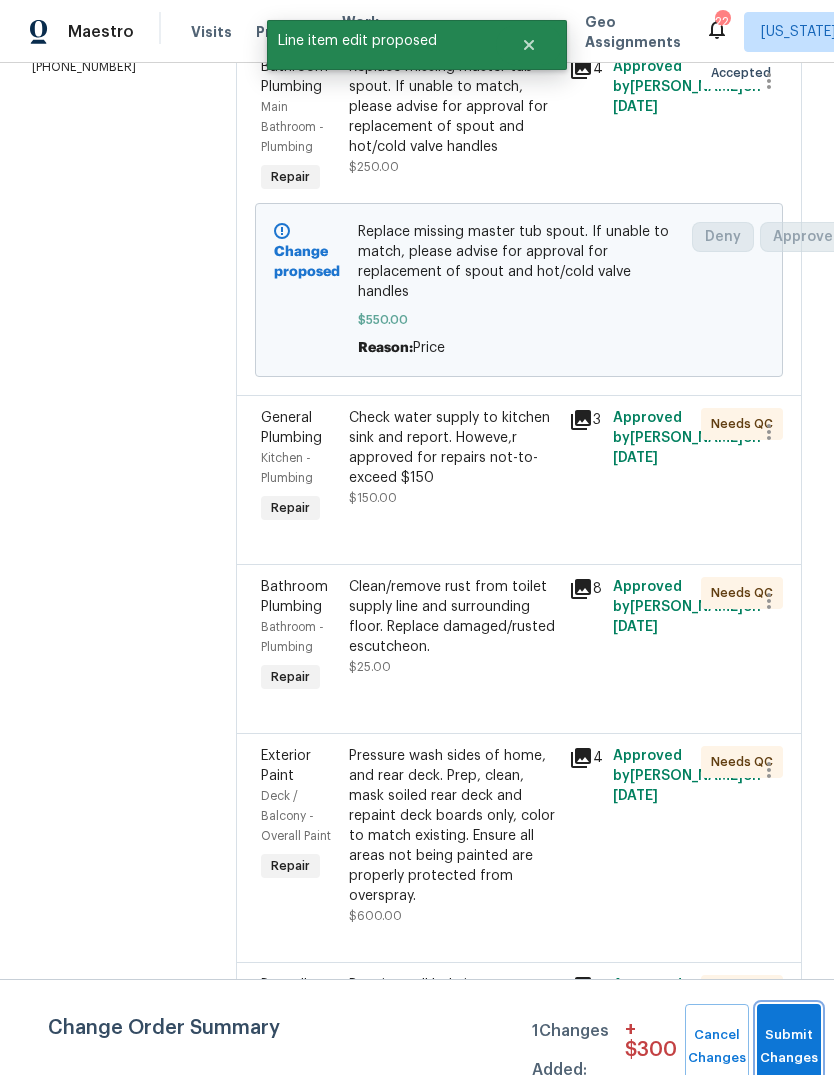 click on "Submit Changes" at bounding box center (789, 1047) 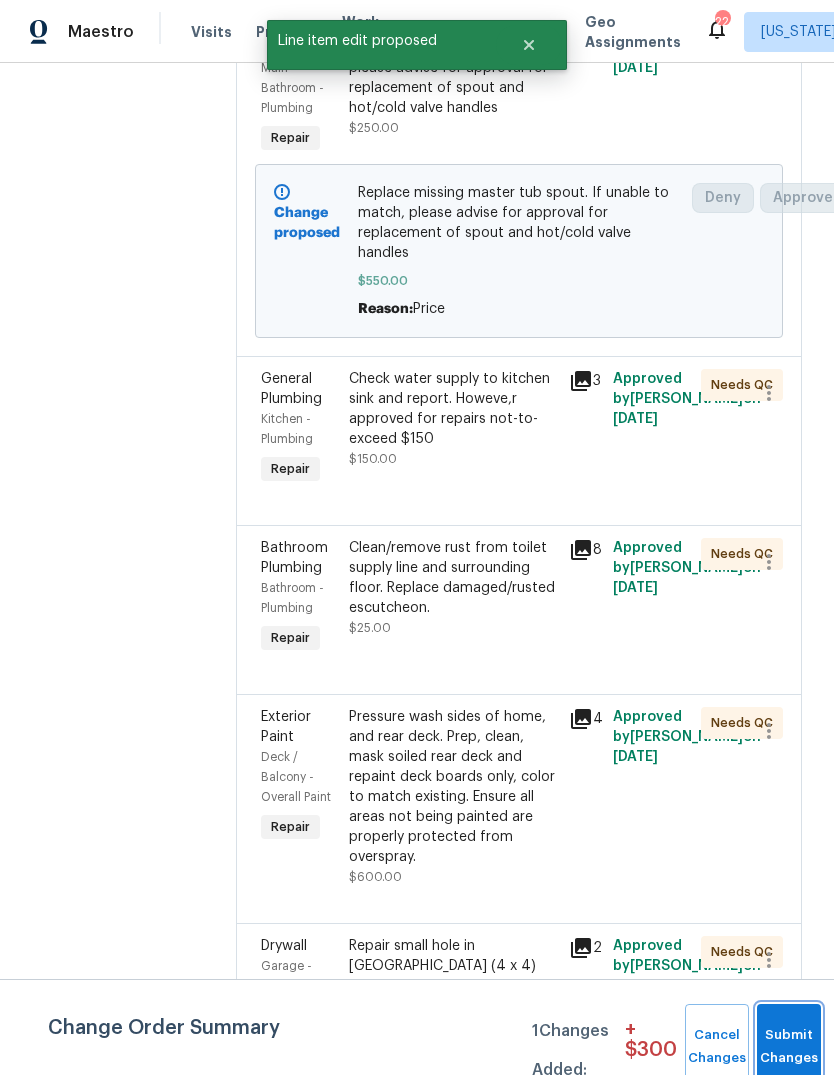 click on "Drywall Garage - Walls and Ceiling Repair Repair small hole in drywall (4 x 4) over service panel in garage.  Finish to pre-paint condition.  No paint needed. $25.00   2 Approved by  Anthony Andreala  on   7/8/2025 Needs QC" at bounding box center (519, 1007) 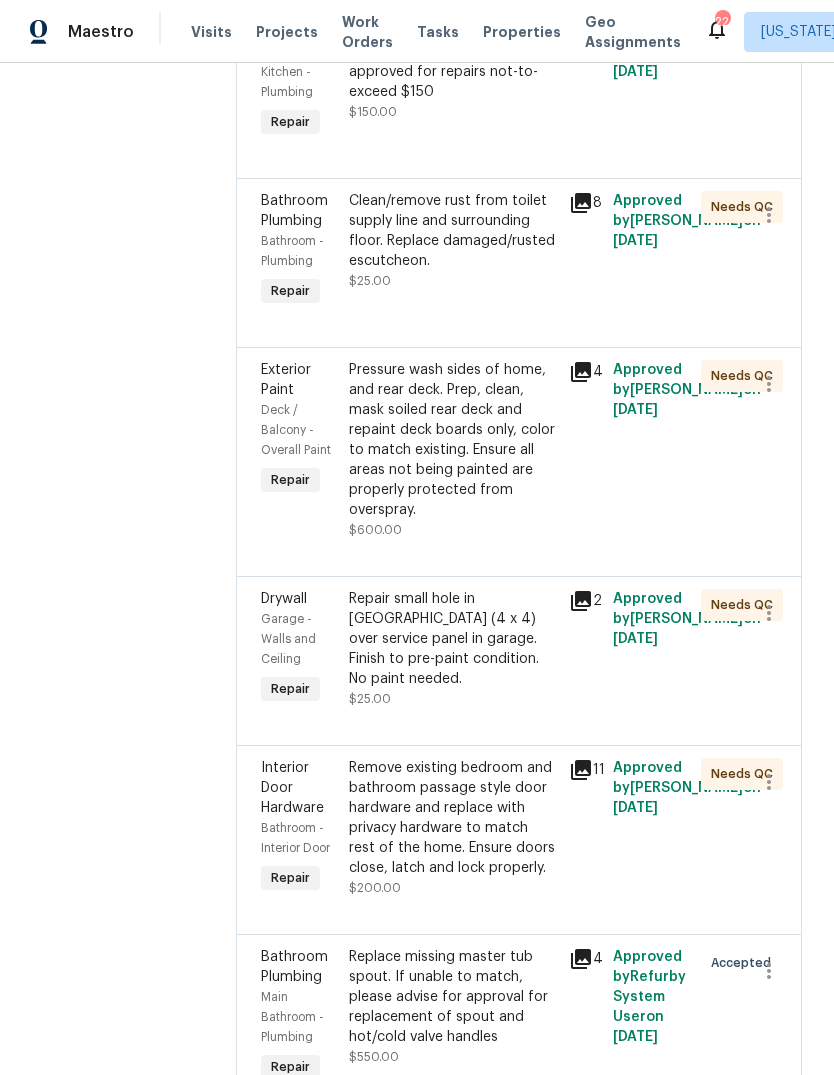 scroll, scrollTop: 393, scrollLeft: 0, axis: vertical 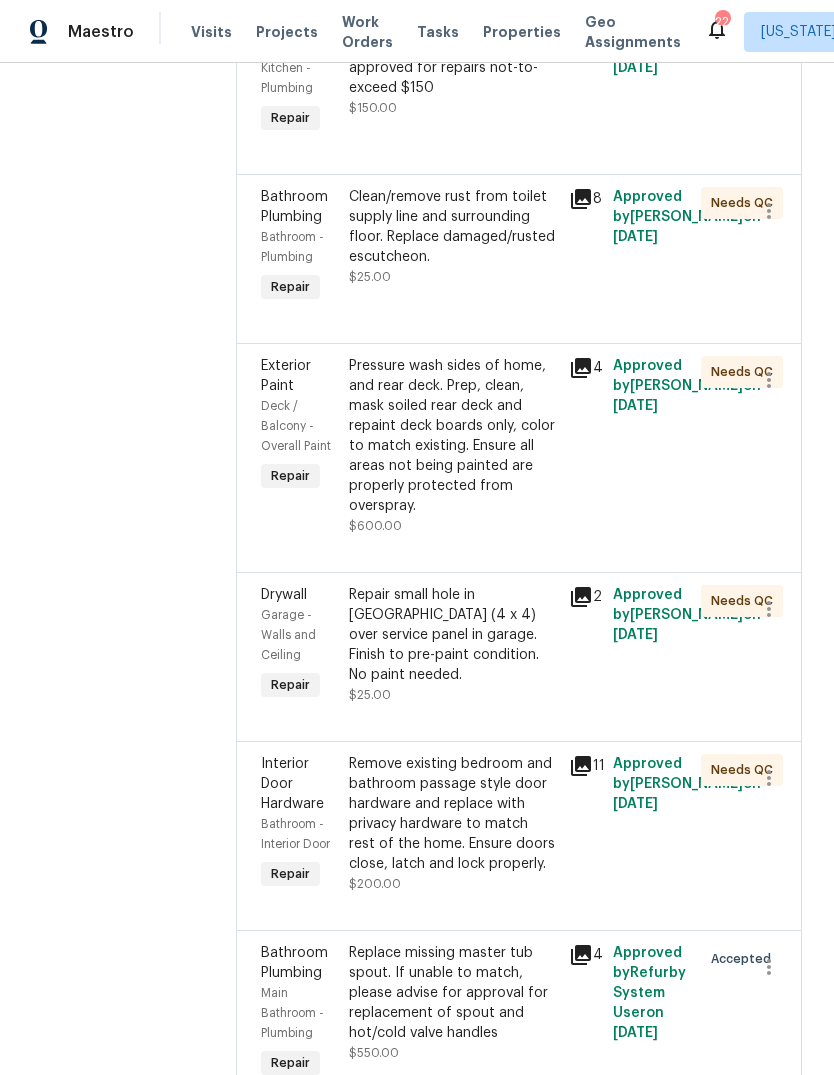 click on "Repair small hole in [GEOGRAPHIC_DATA] (4 x 4) over service panel in garage.  Finish to pre-paint condition.  No paint needed." at bounding box center [453, 635] 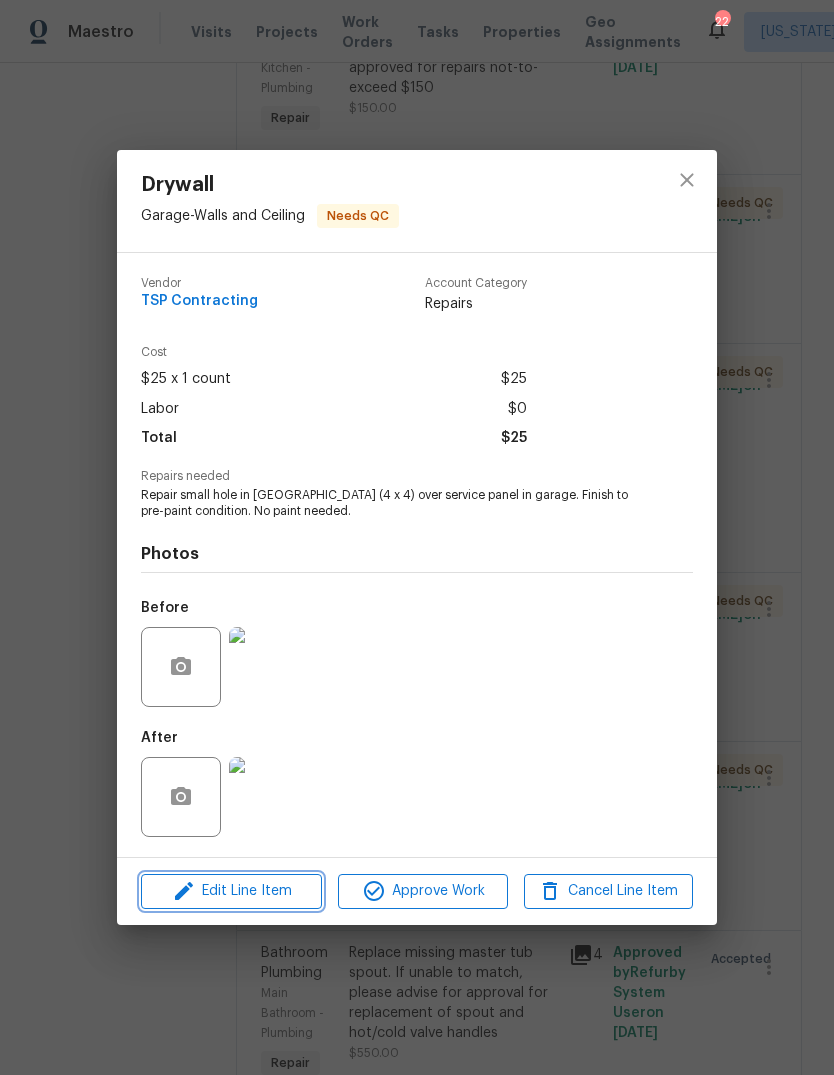 click 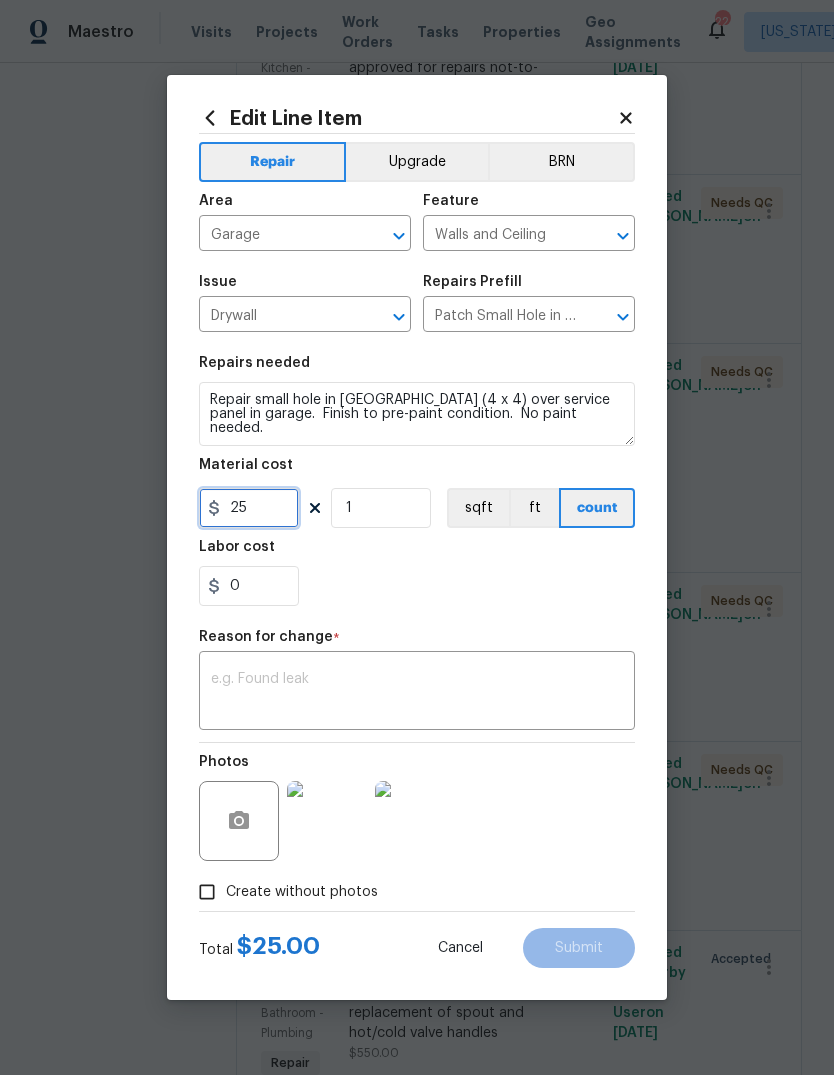 click on "25" at bounding box center [249, 508] 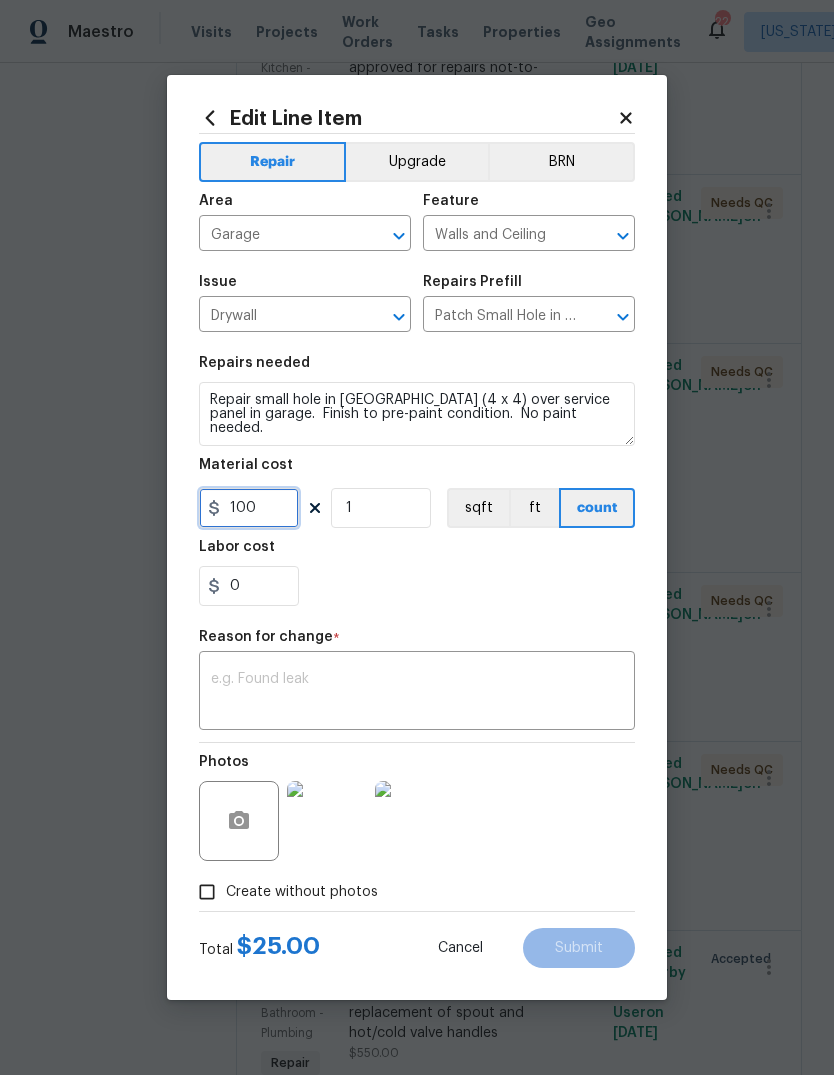 type on "100" 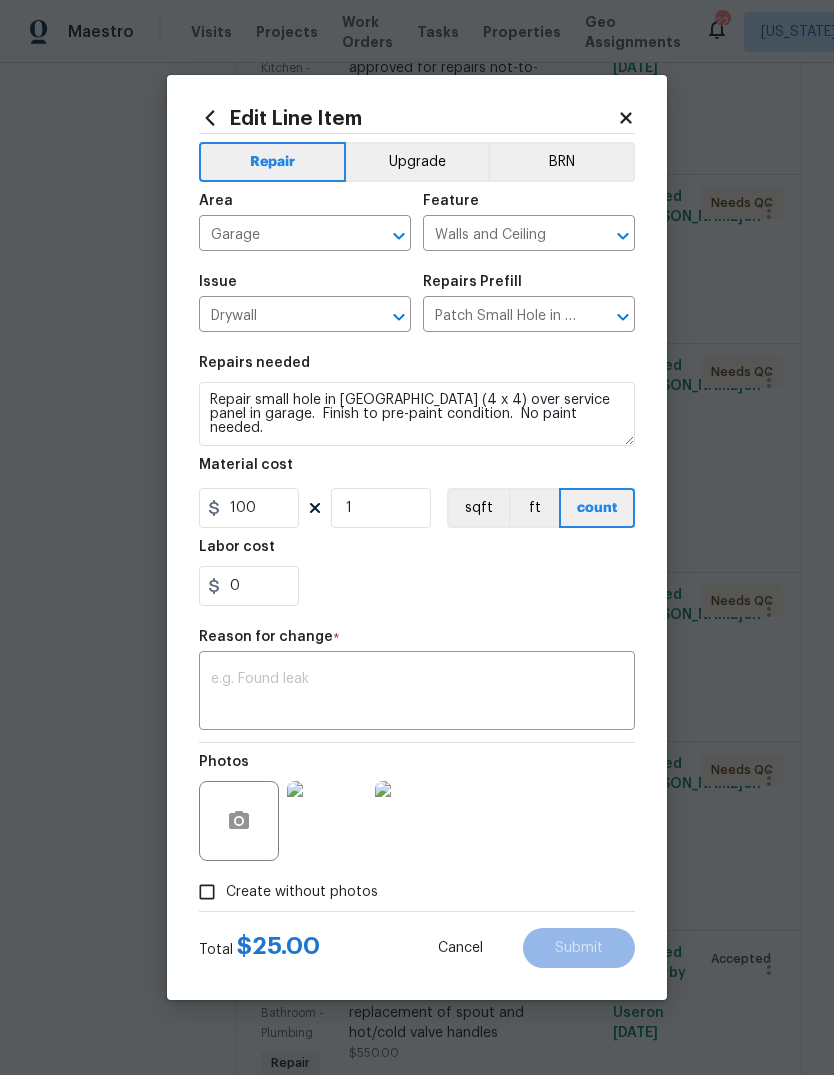 click on "0" at bounding box center (417, 586) 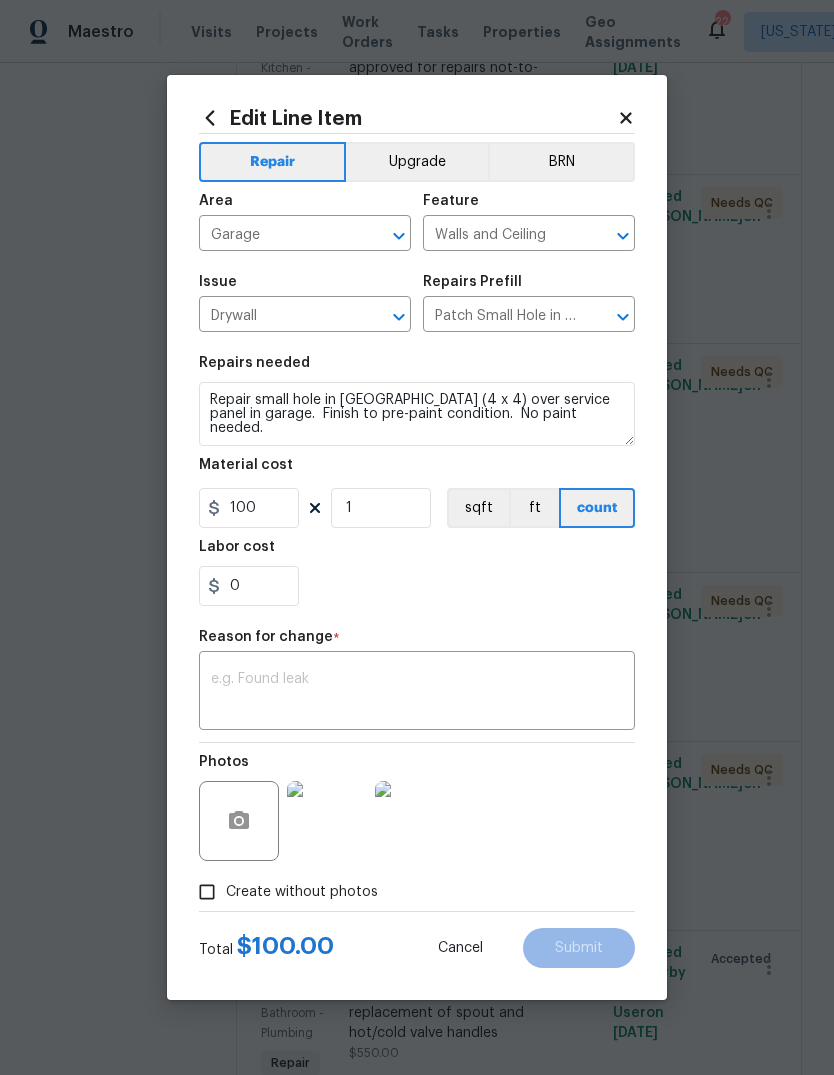 click on "x ​" at bounding box center [417, 693] 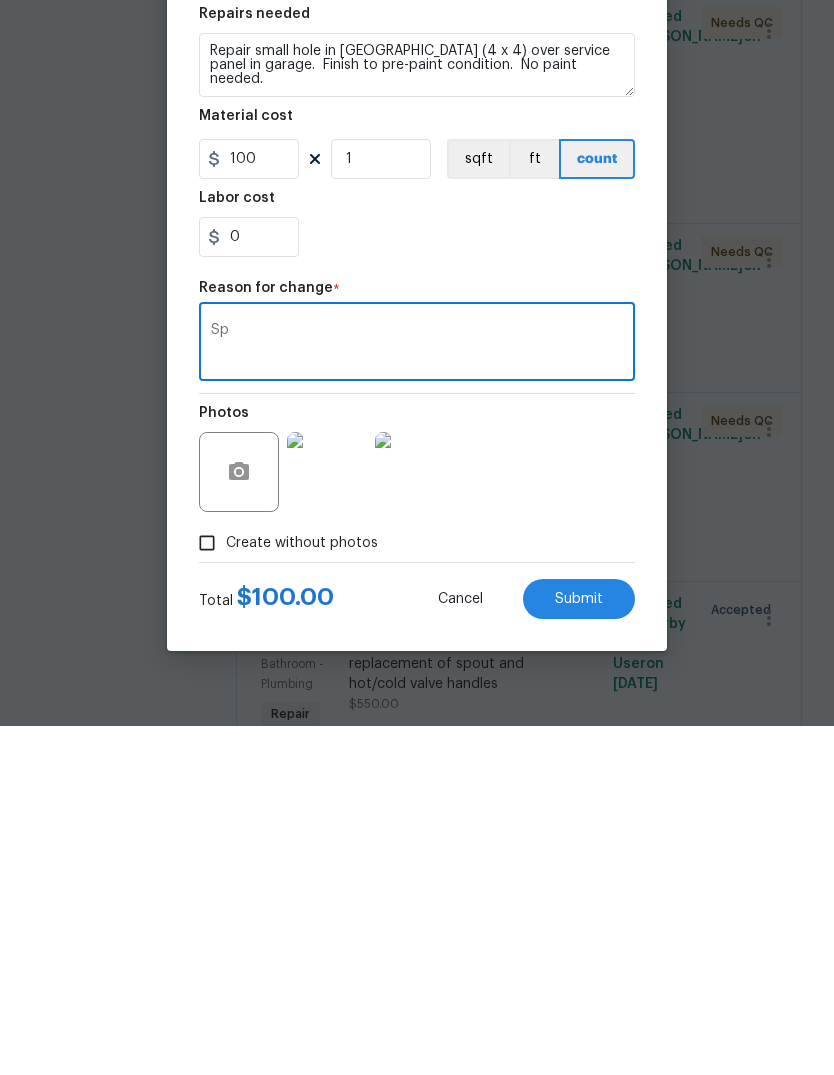 type on "S" 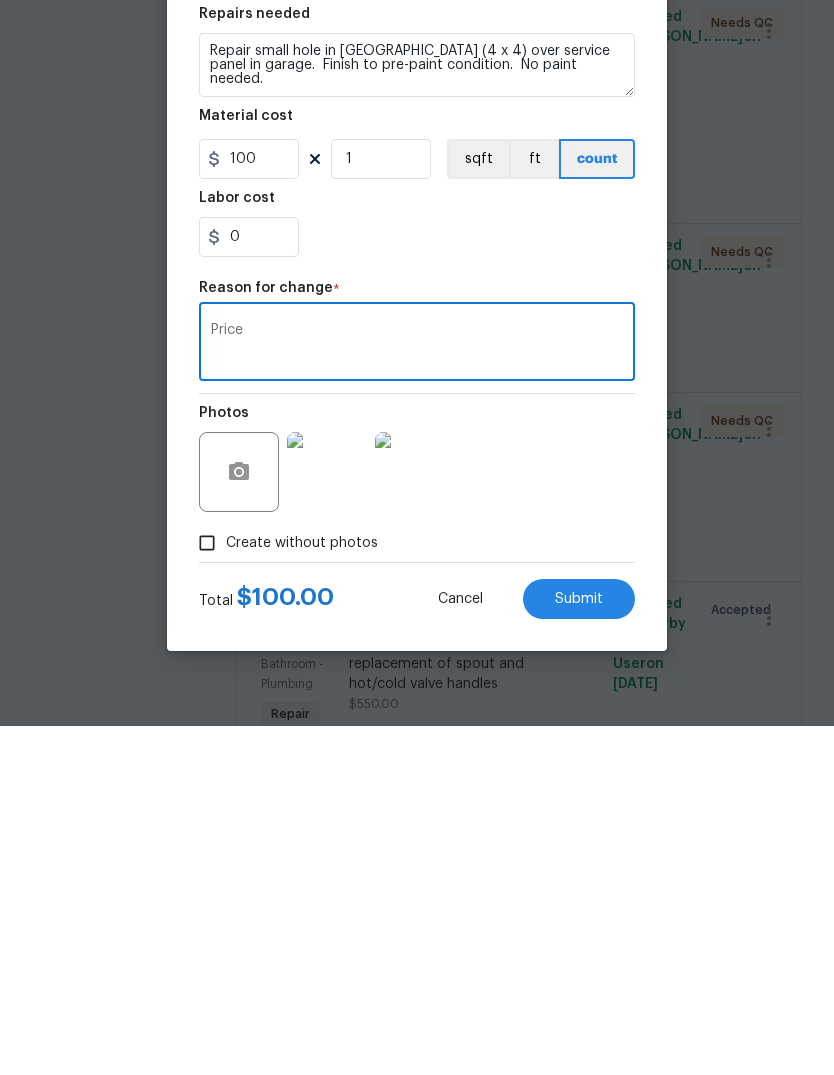 type on "Price" 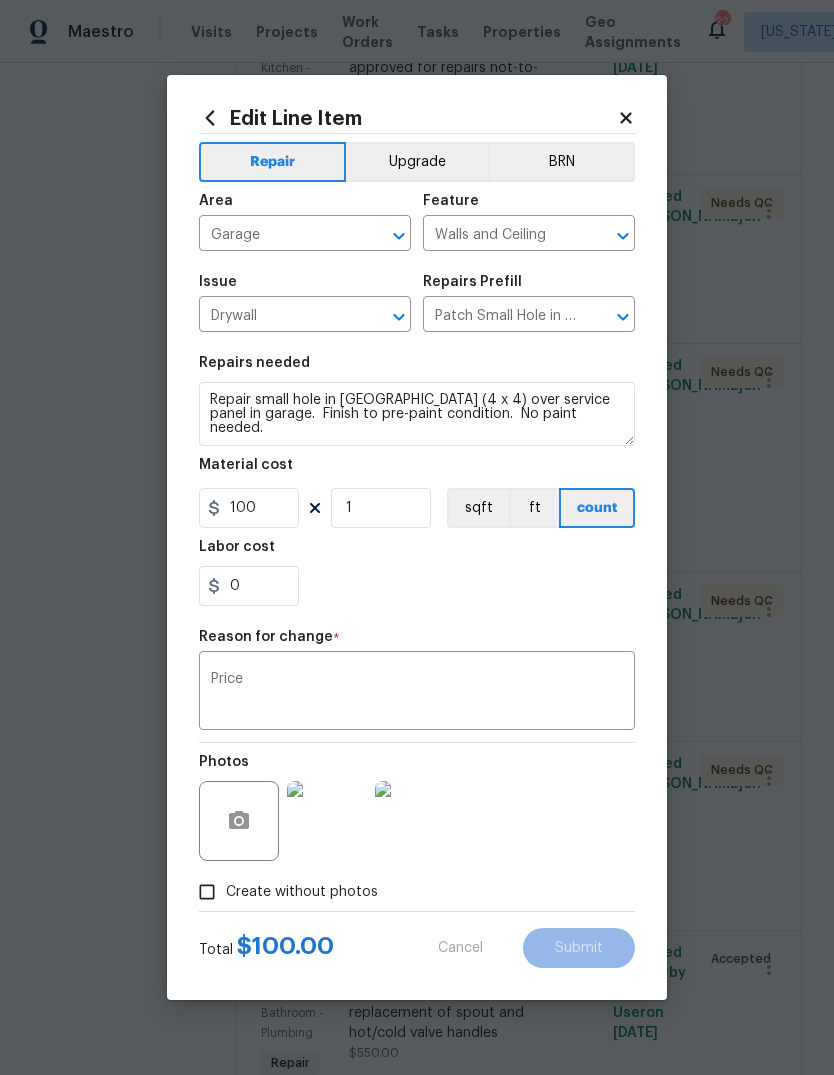 type on "25" 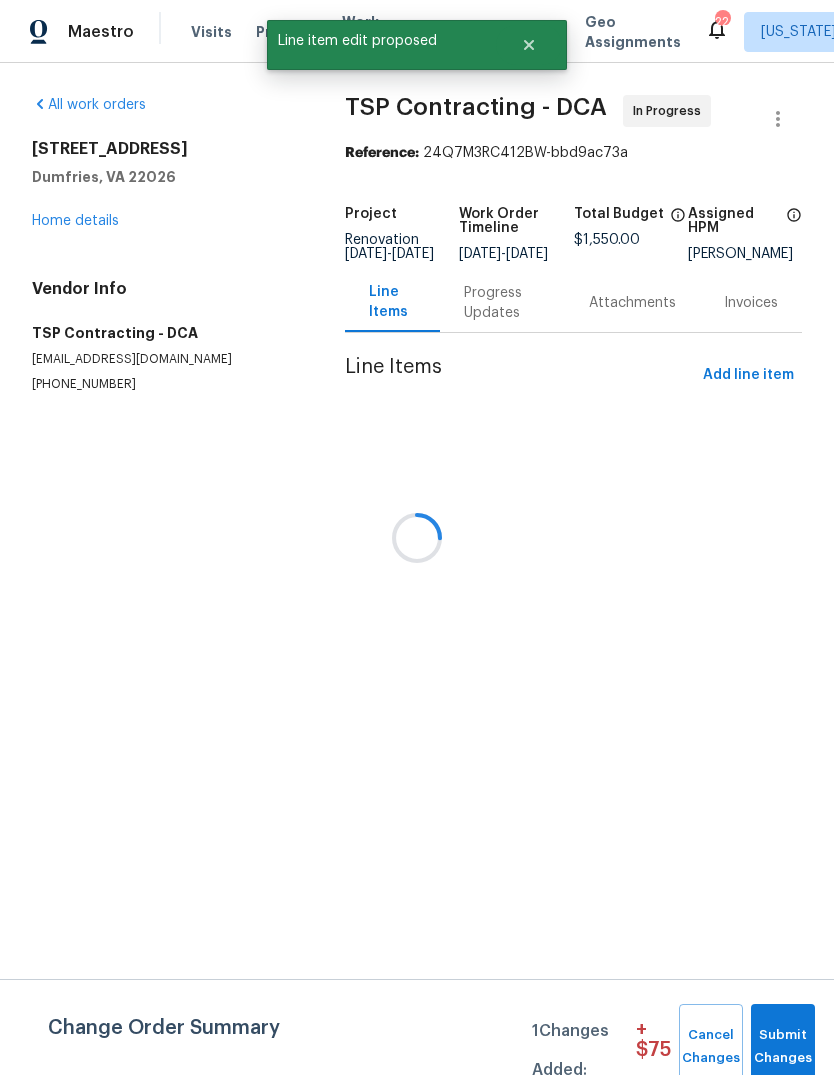 scroll, scrollTop: 0, scrollLeft: 0, axis: both 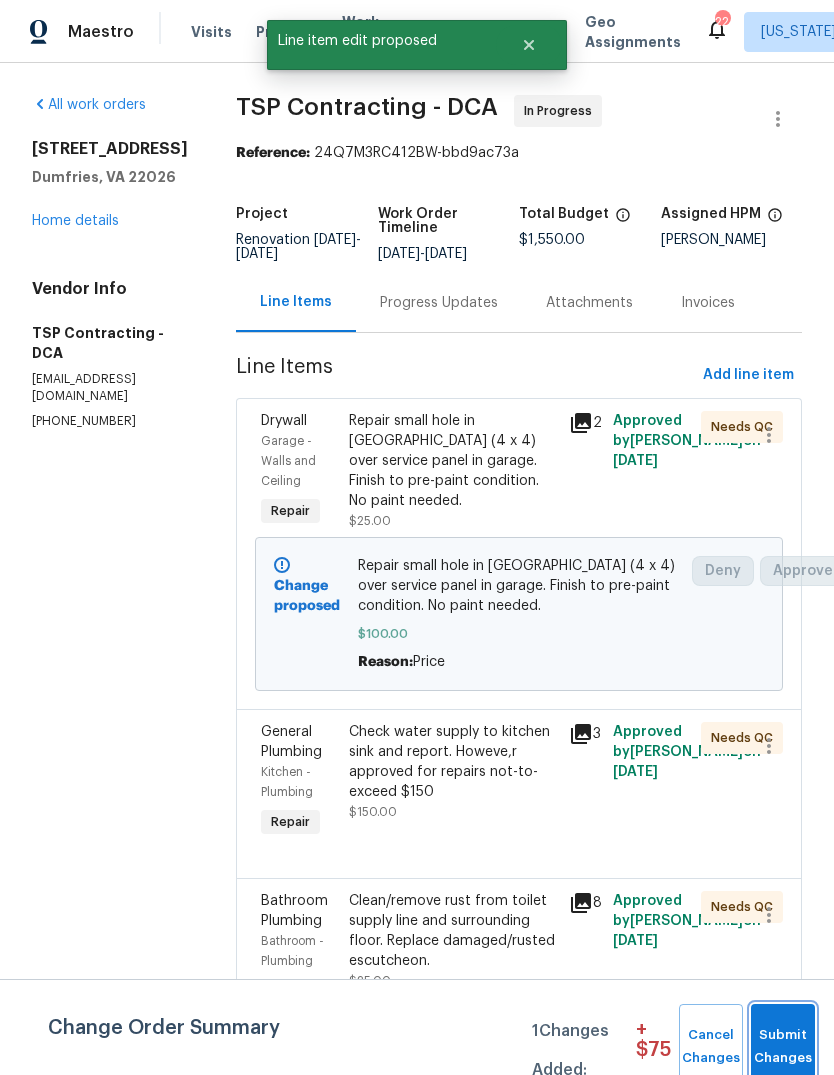 click on "Submit Changes" at bounding box center [783, 1047] 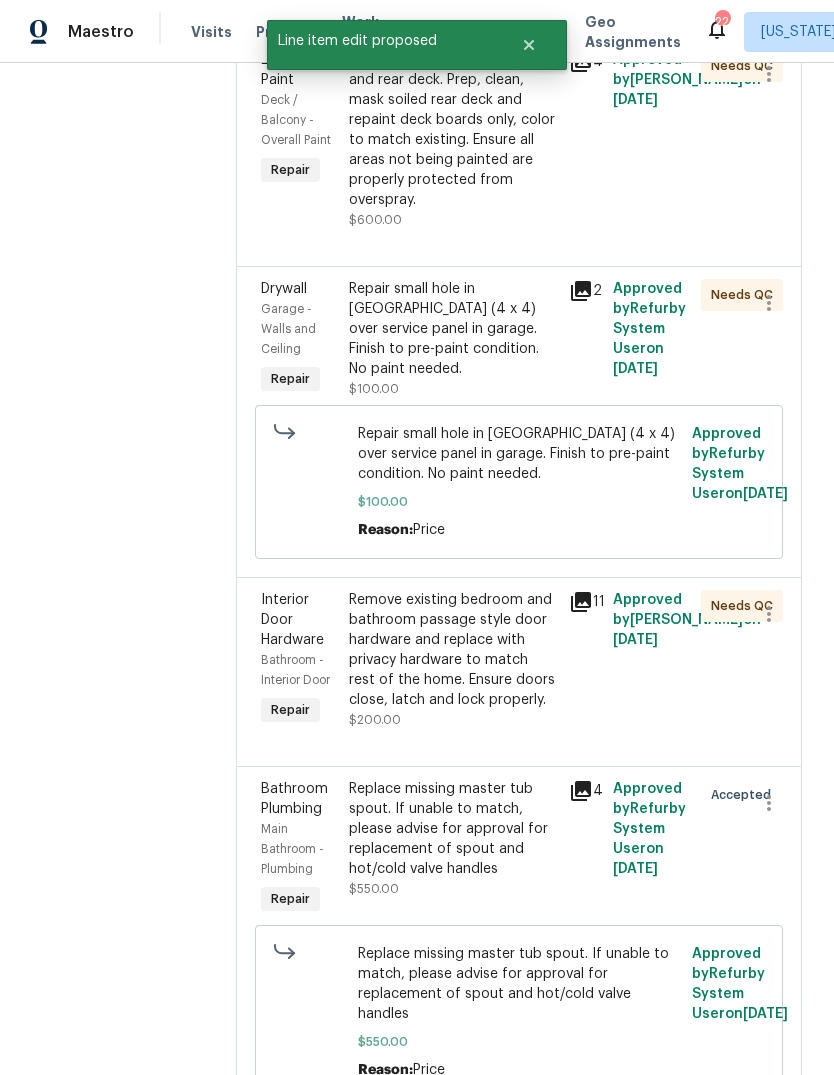 scroll, scrollTop: 698, scrollLeft: 0, axis: vertical 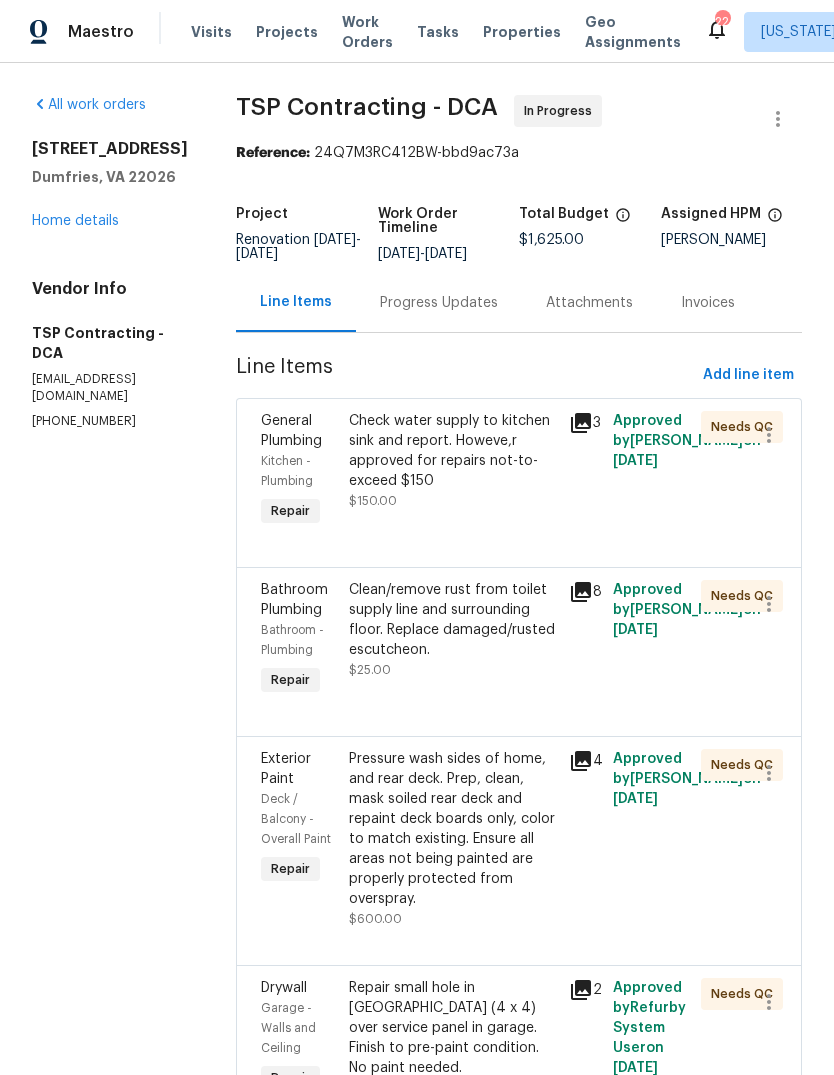 click on "All work orders 2641 Myrtlewood Dr Dumfries, VA 22026 Home details Vendor Info TSP Contracting - DCA od@tspcontracting.net (703) 829-5656" at bounding box center (110, 262) 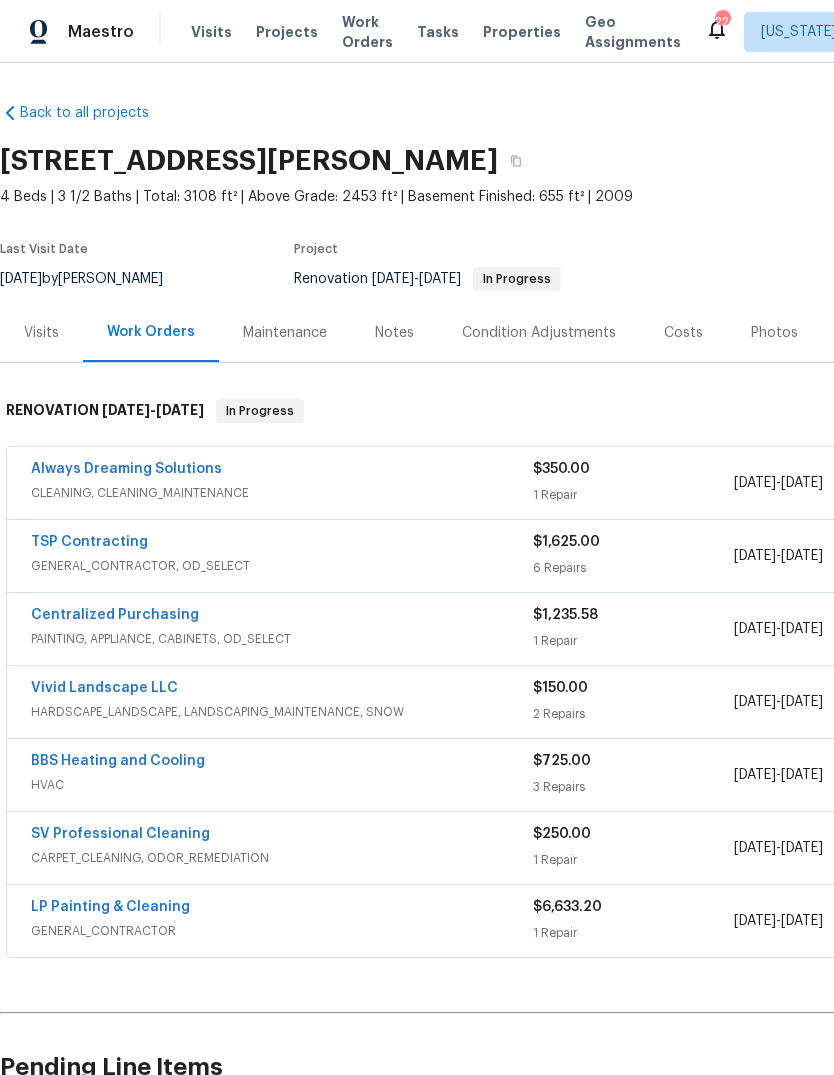 scroll, scrollTop: 0, scrollLeft: 0, axis: both 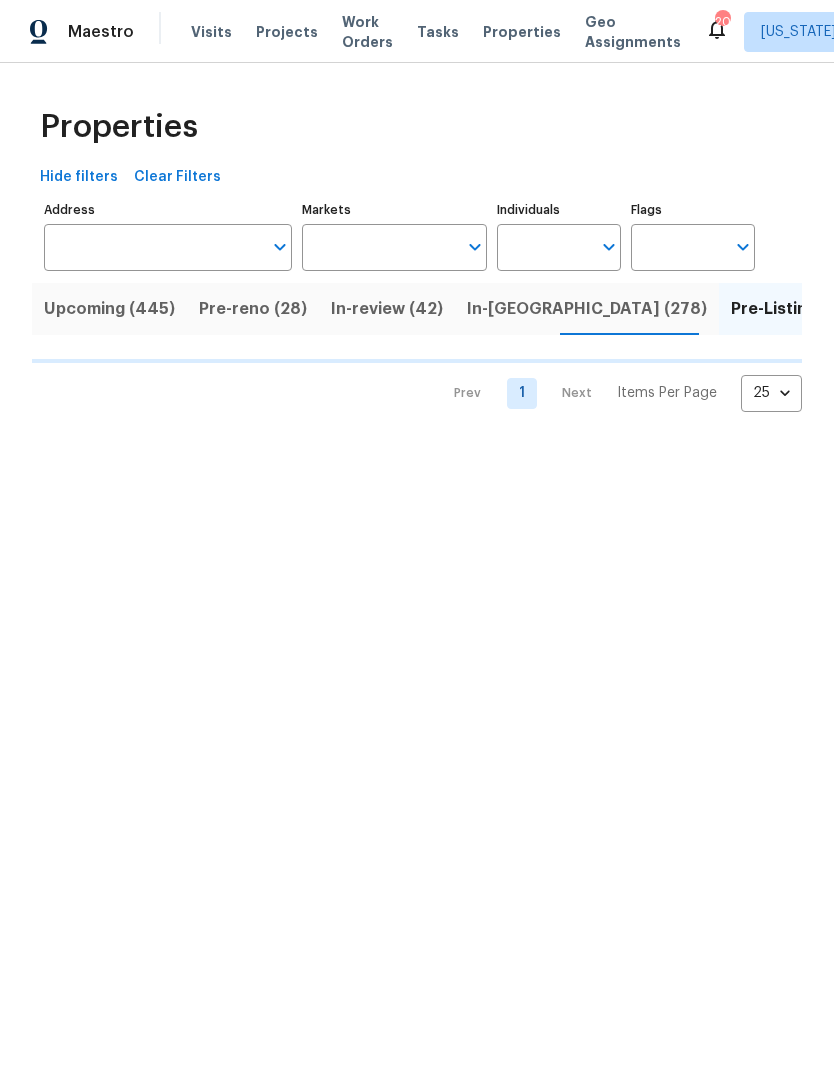 click 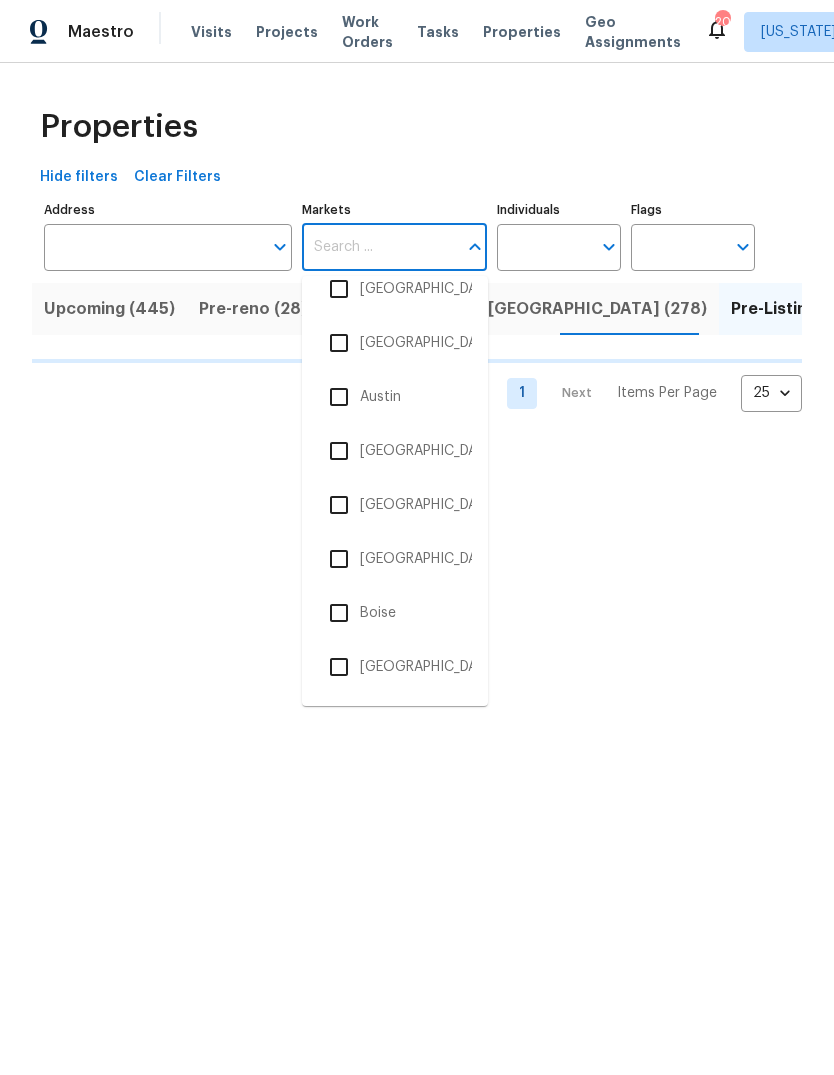 scroll, scrollTop: 229, scrollLeft: 0, axis: vertical 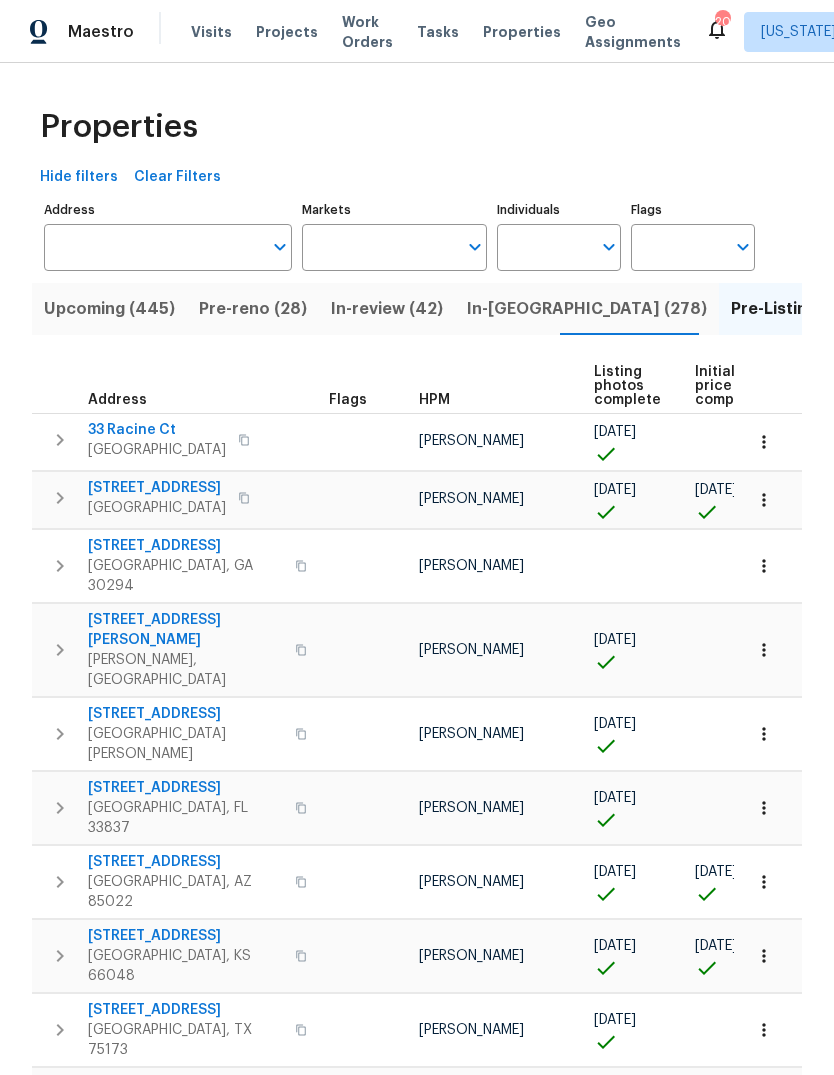 click on "Markets" at bounding box center [380, 247] 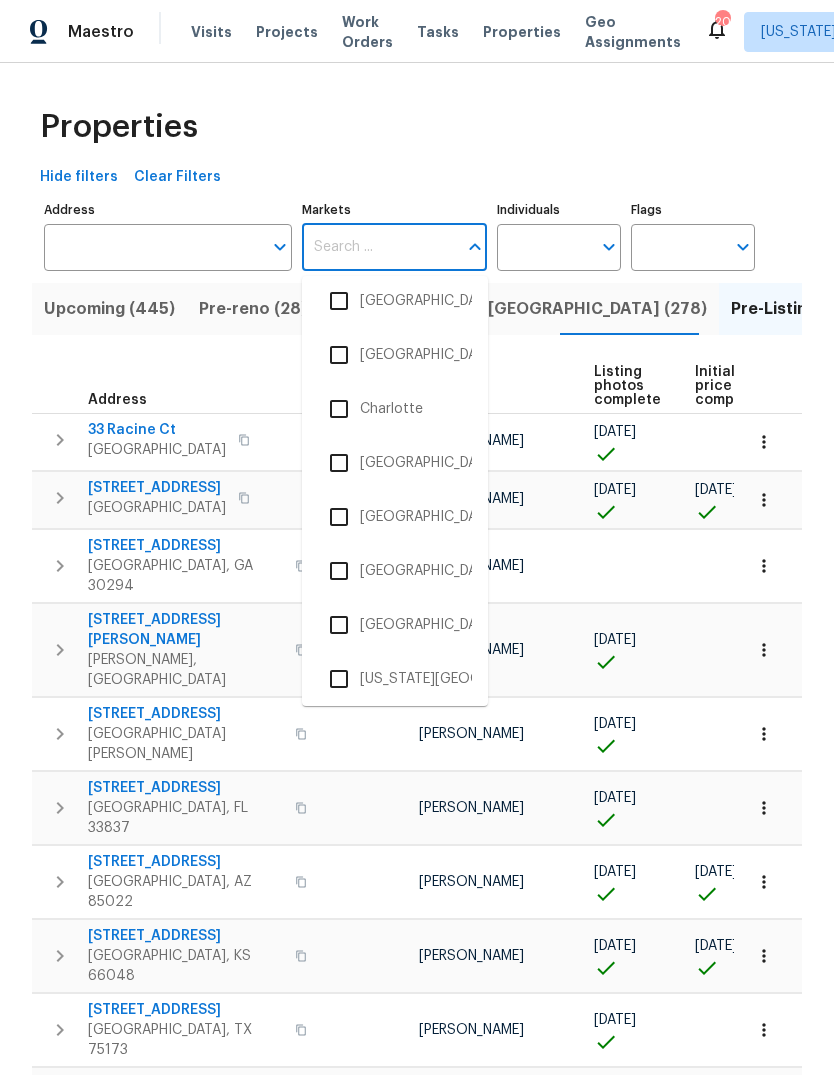 scroll, scrollTop: 591, scrollLeft: 0, axis: vertical 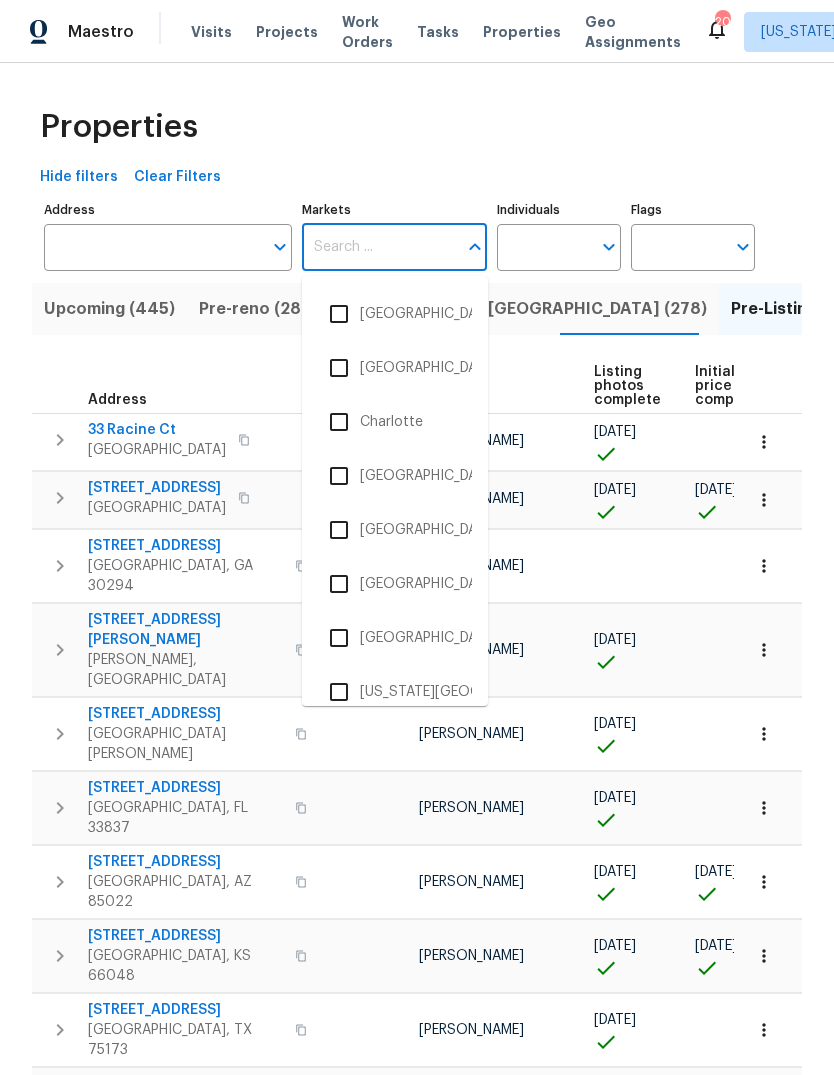click at bounding box center [339, 368] 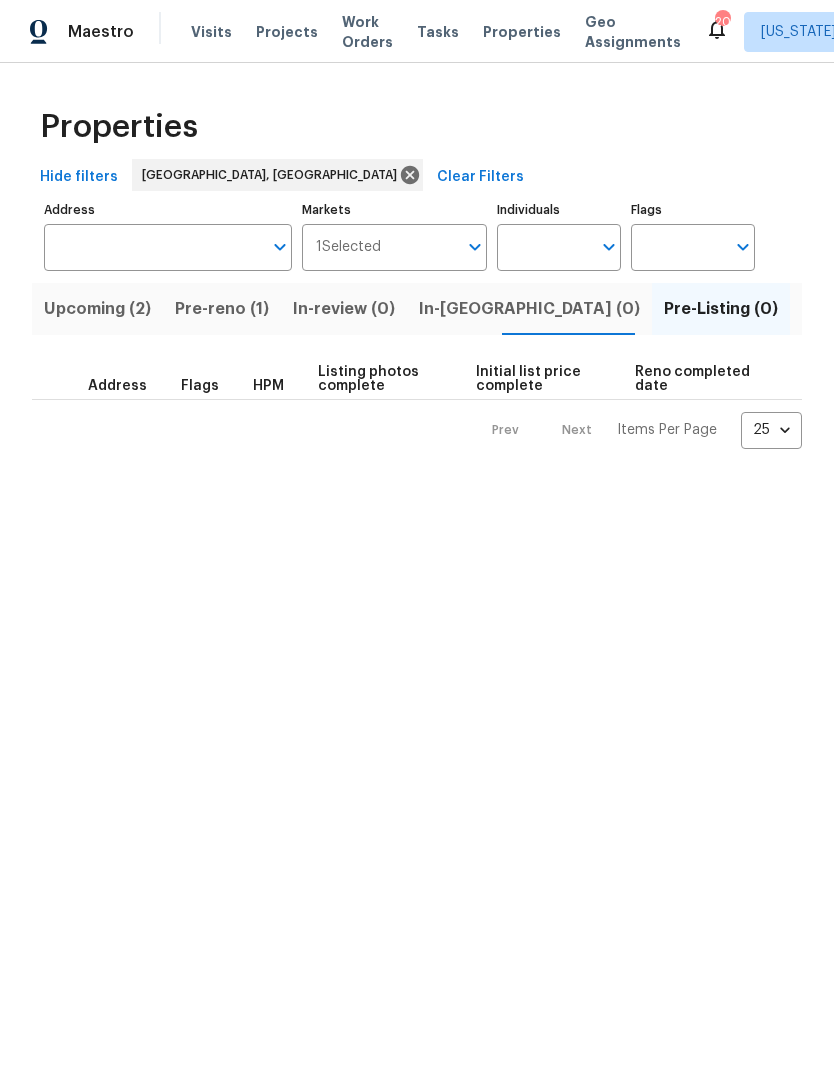 click on "Resale (15)" at bounding box center [955, 309] 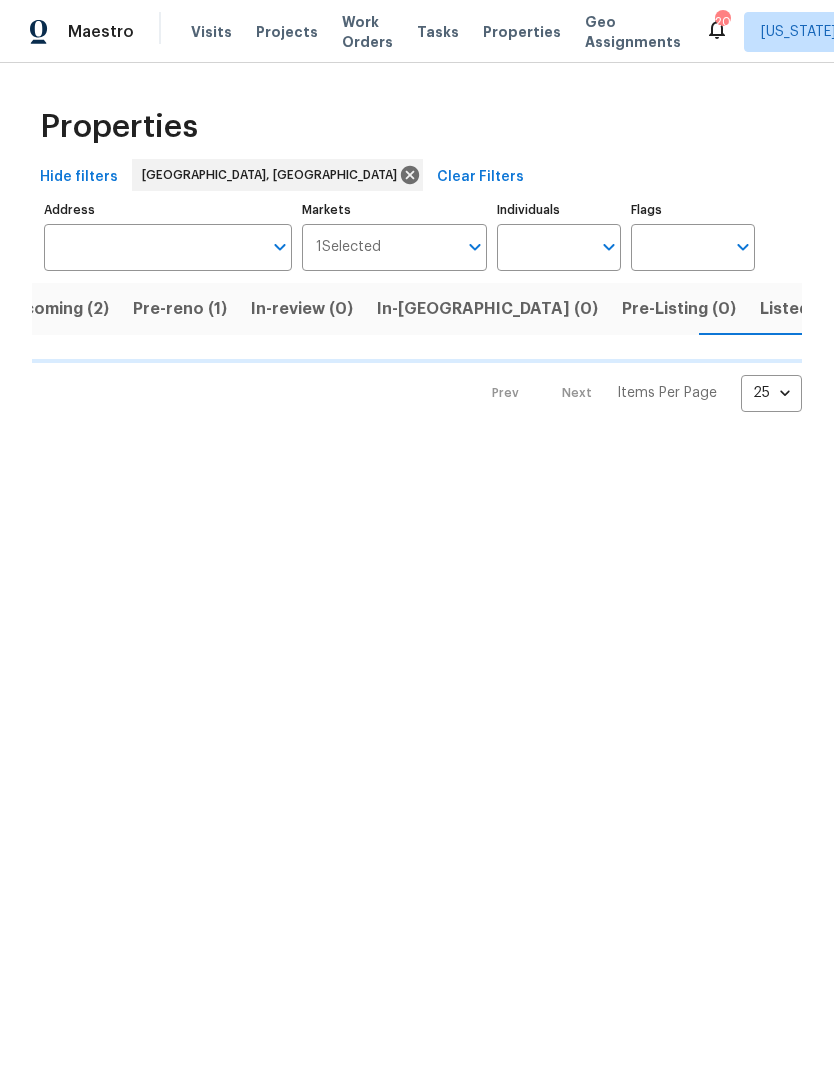 scroll, scrollTop: 0, scrollLeft: 44, axis: horizontal 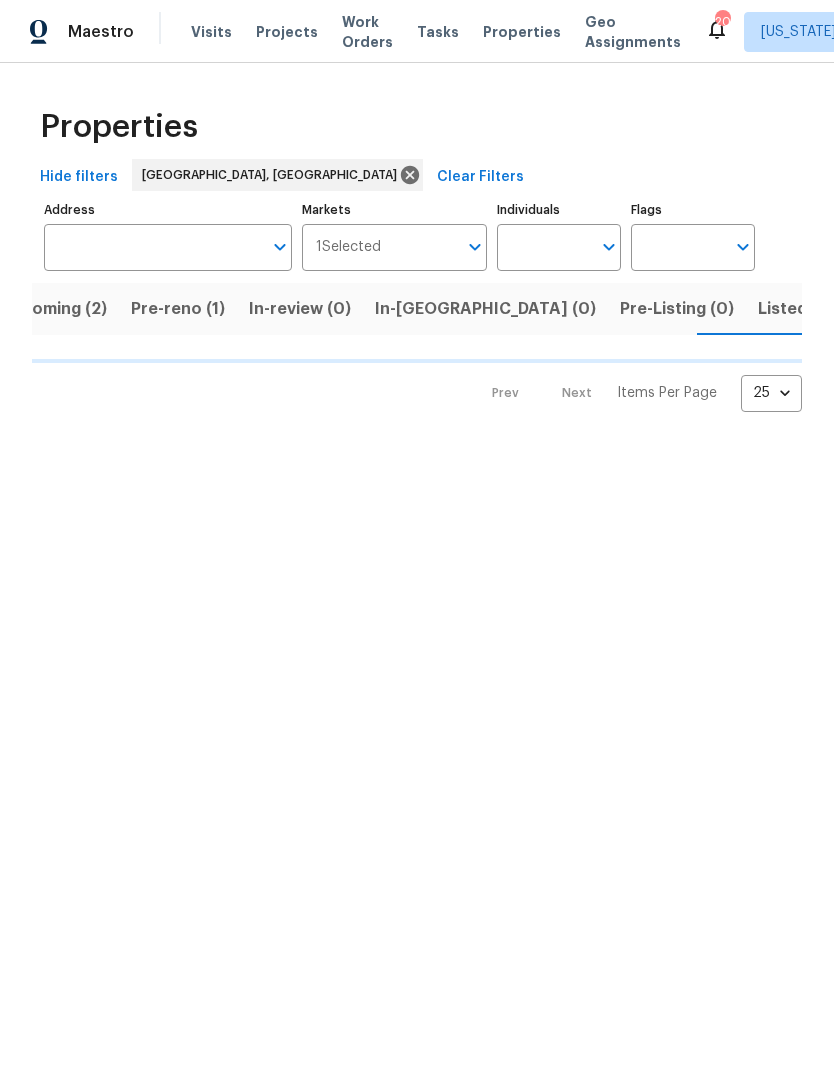 click on "Listed (24)" at bounding box center [801, 309] 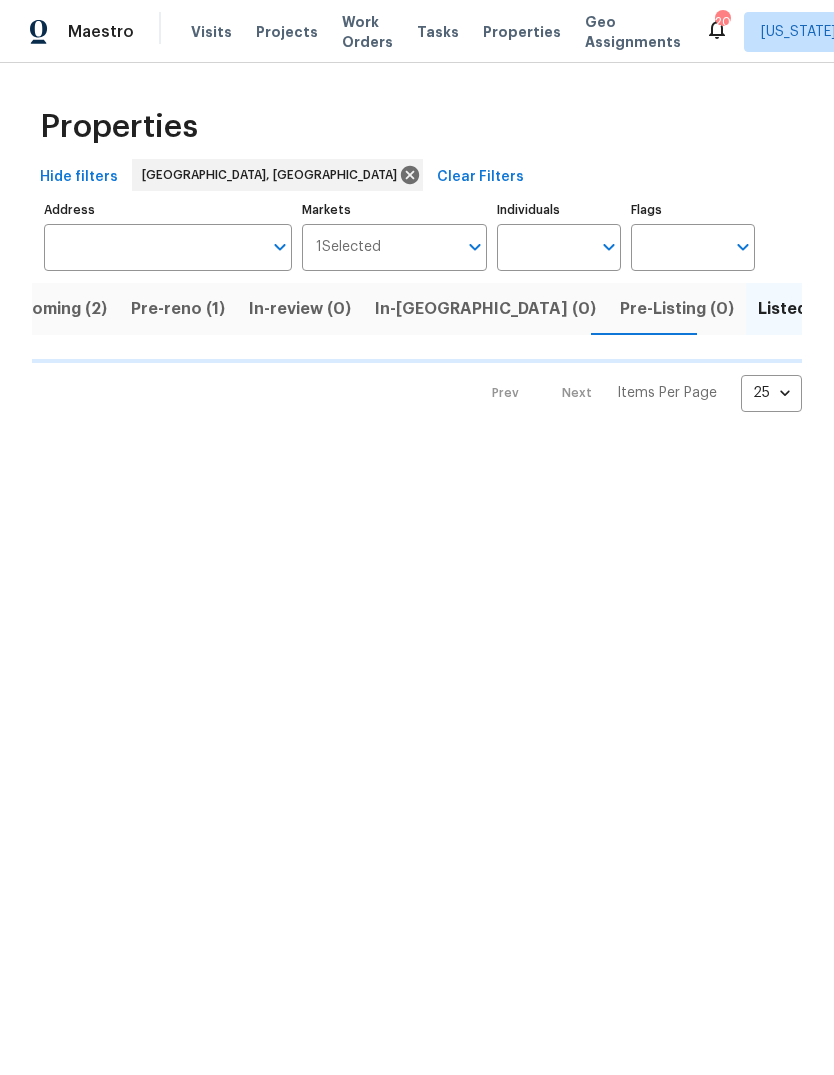 click on "Address" at bounding box center [153, 247] 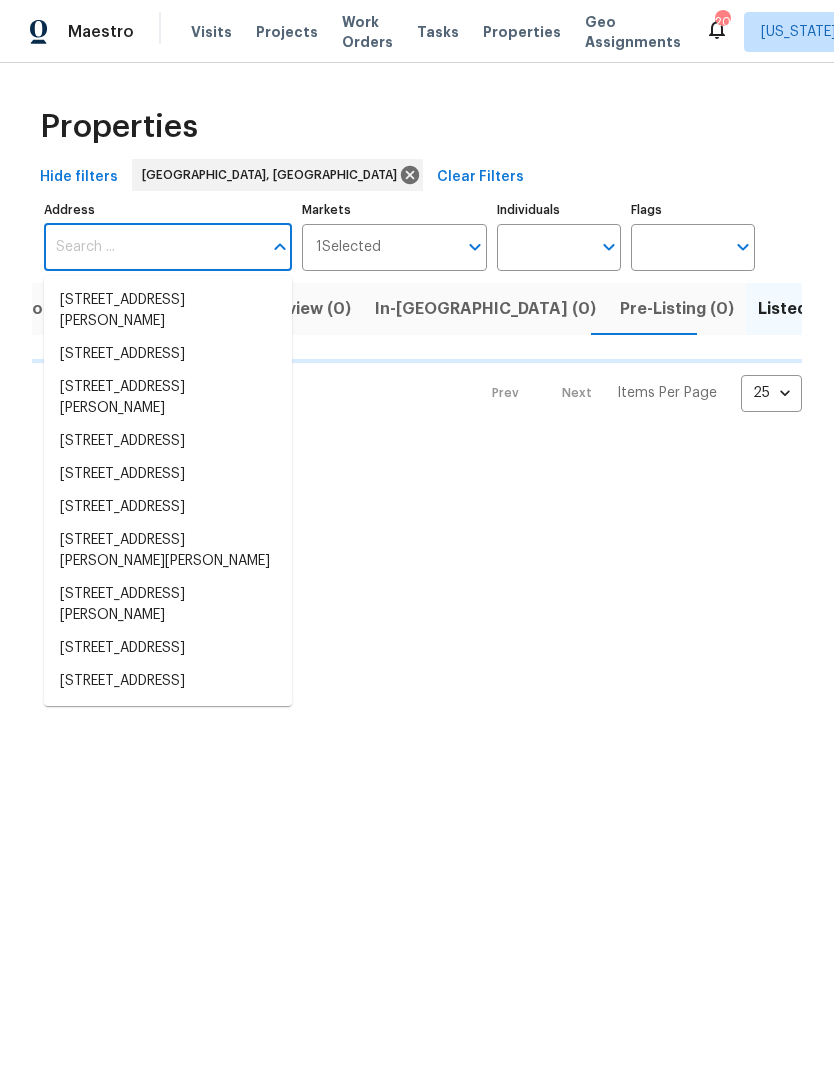 type on "p" 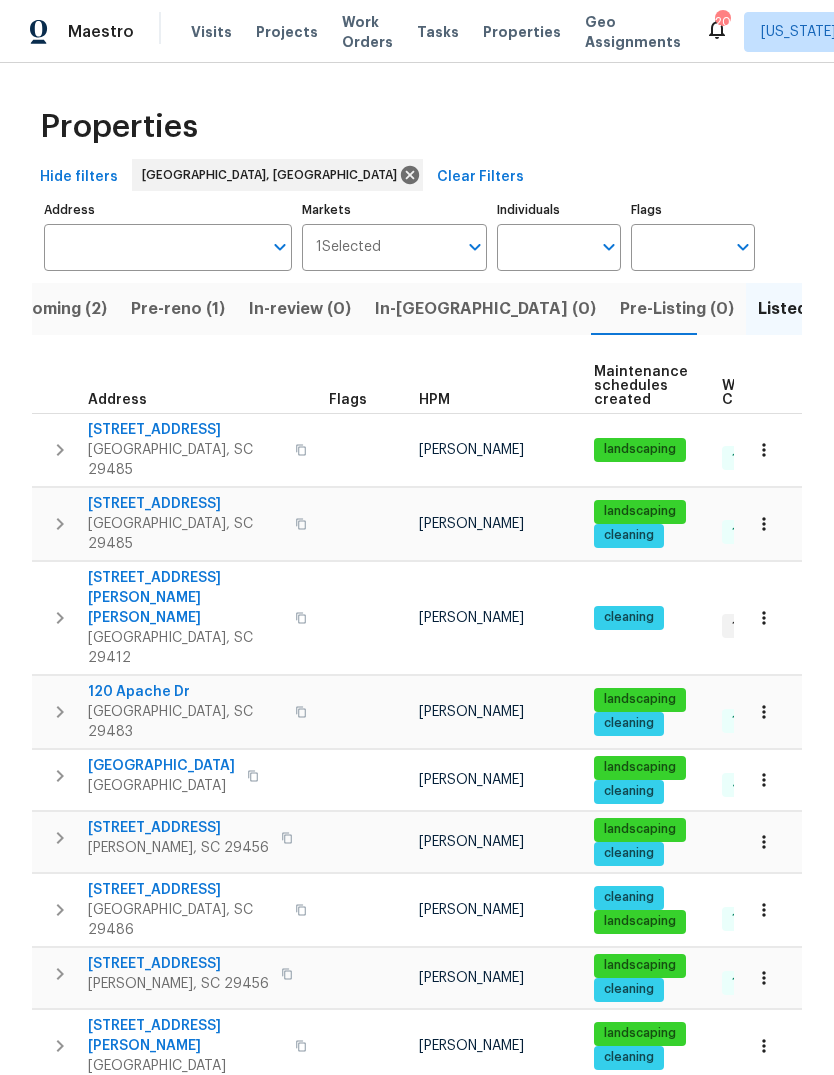 click on "Address" at bounding box center [153, 247] 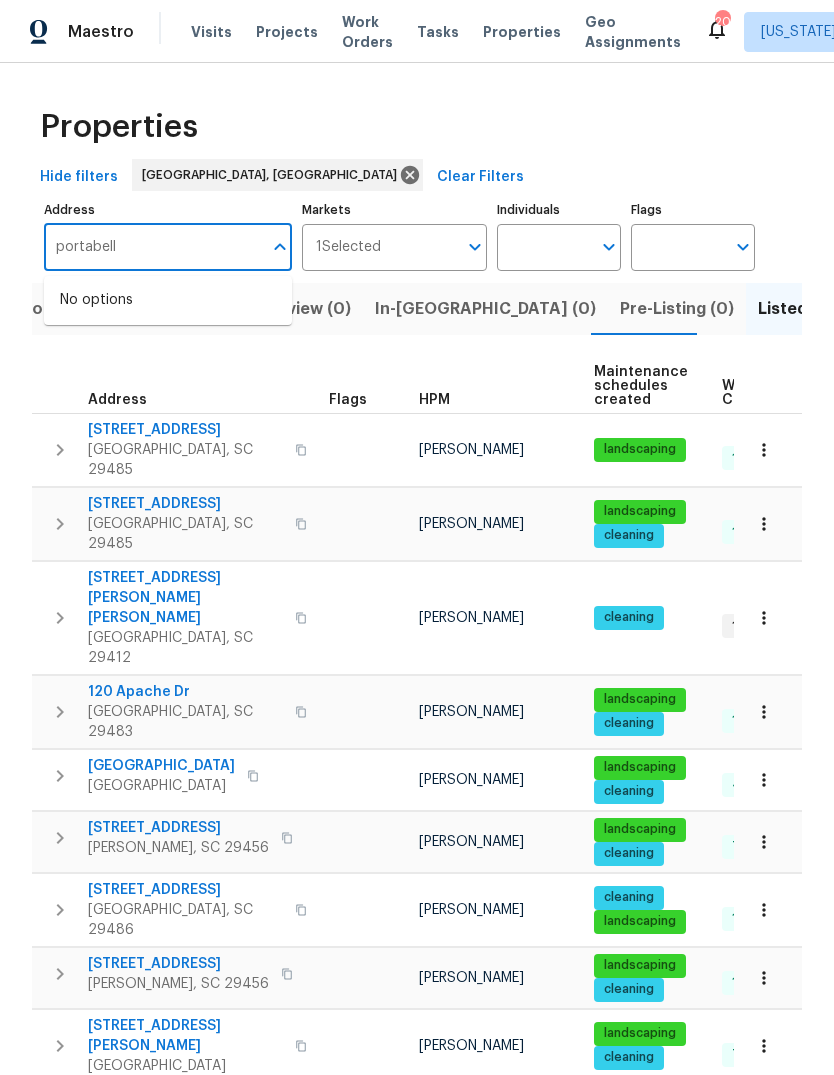 type on "portabella" 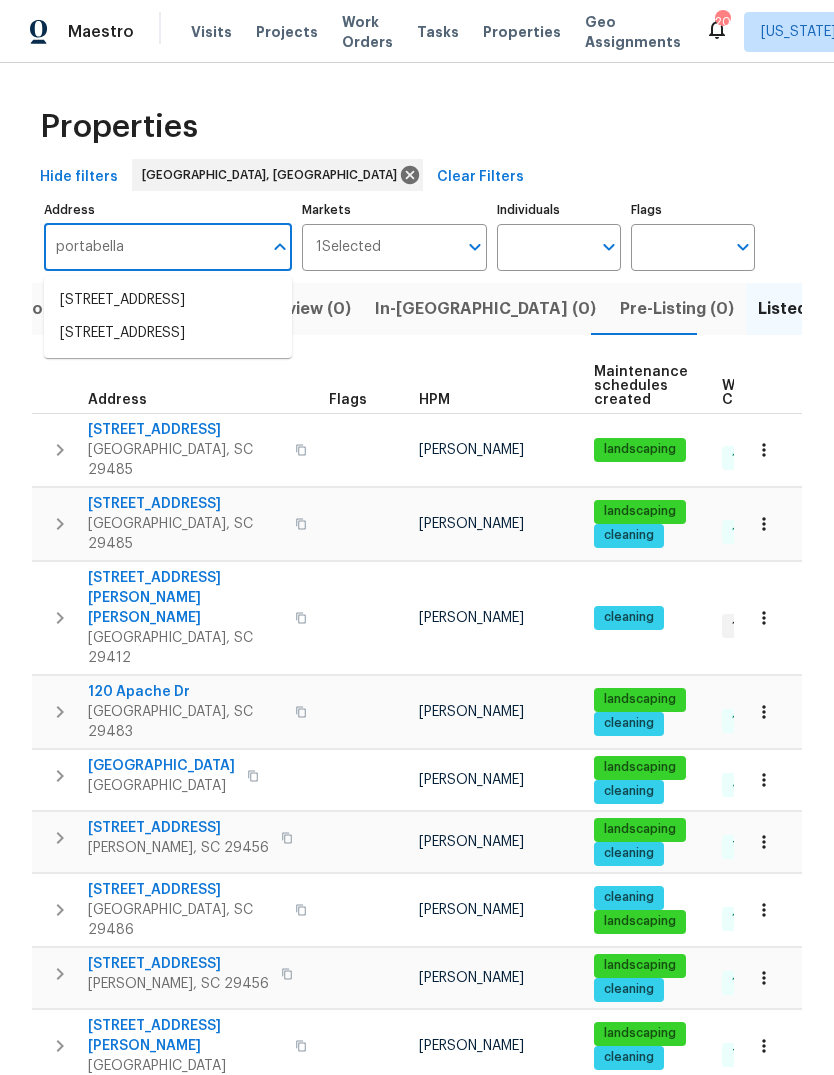 click on "932 Portabella Ln Charleston SC 29412" at bounding box center [168, 333] 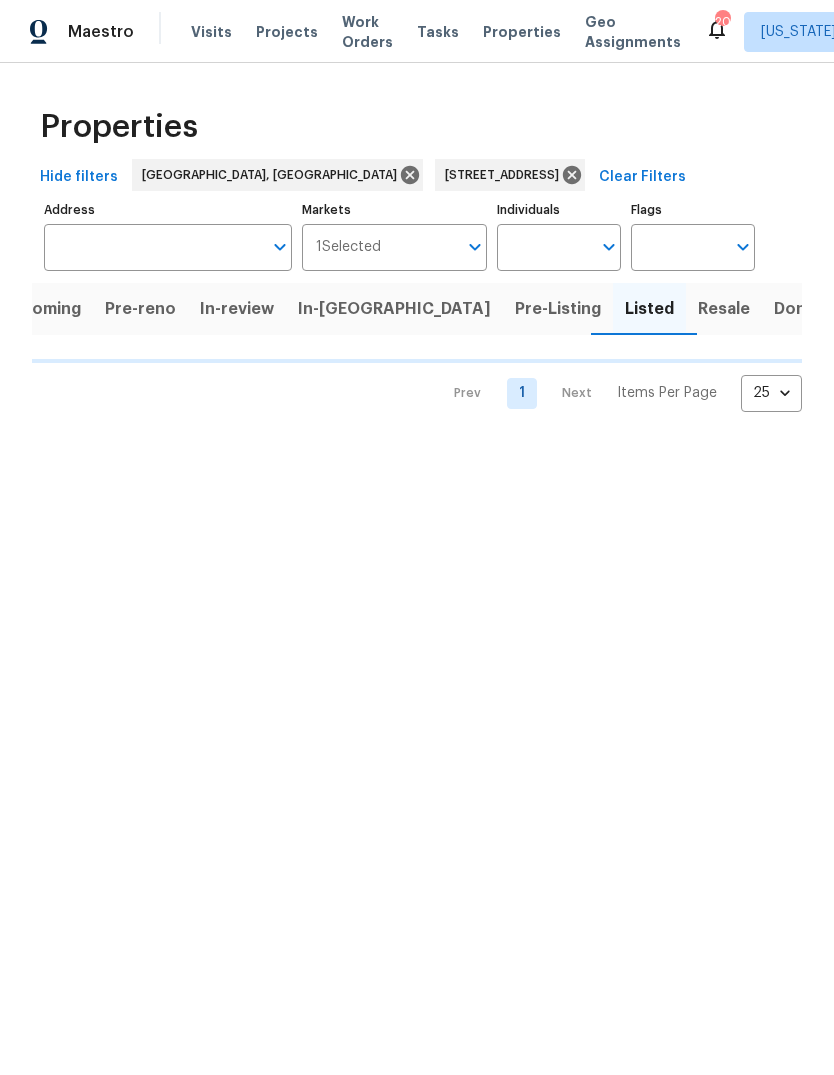 scroll, scrollTop: 0, scrollLeft: 18, axis: horizontal 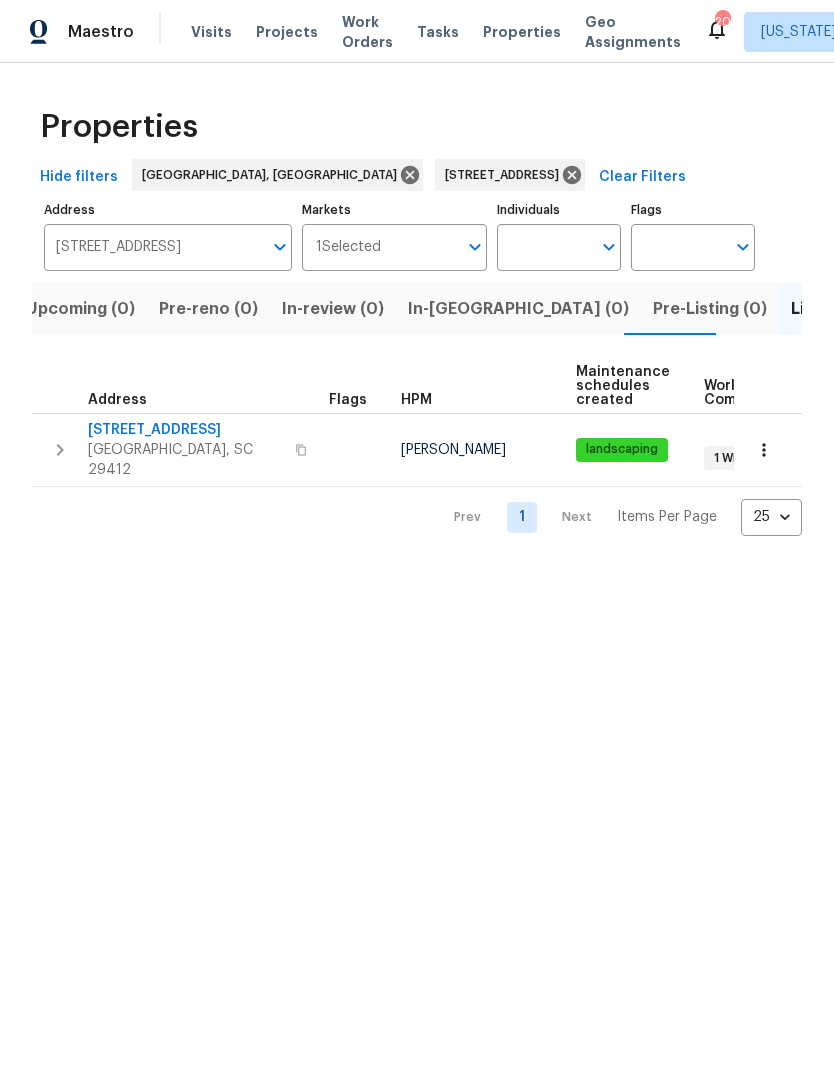 click on "932 Portabella Ln" at bounding box center (185, 430) 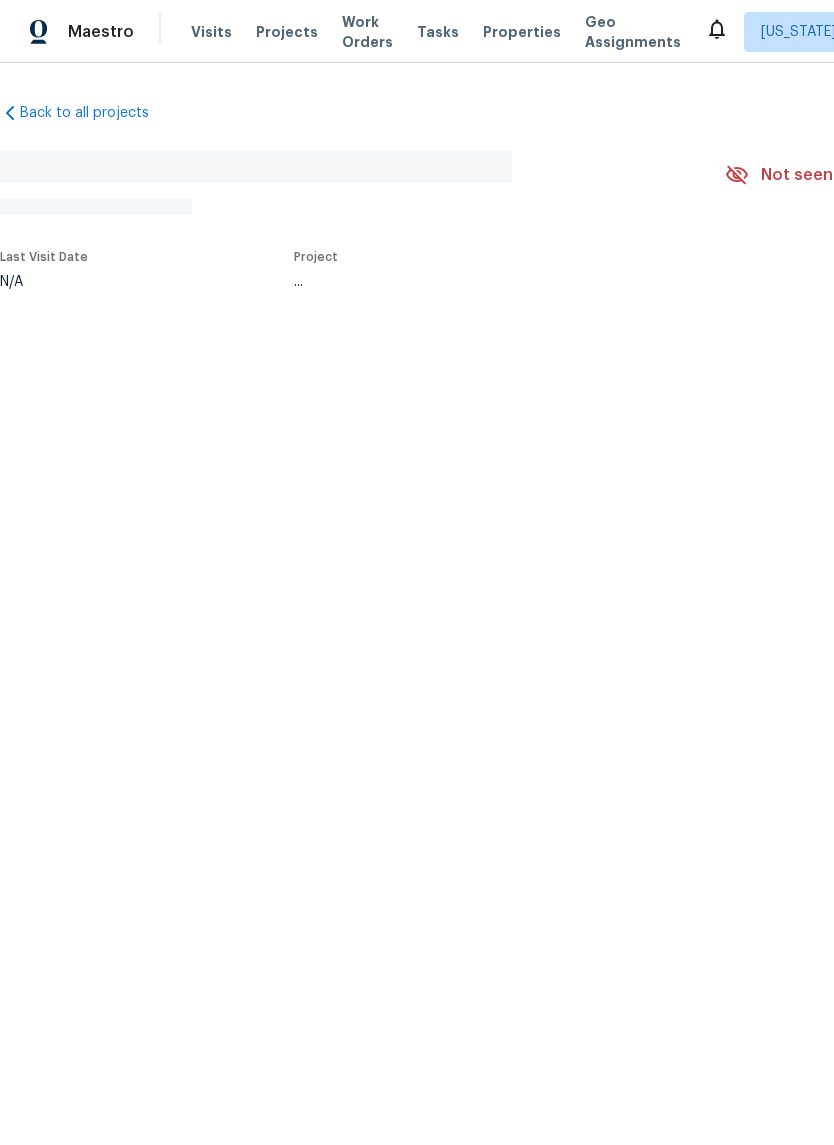 scroll, scrollTop: 0, scrollLeft: 0, axis: both 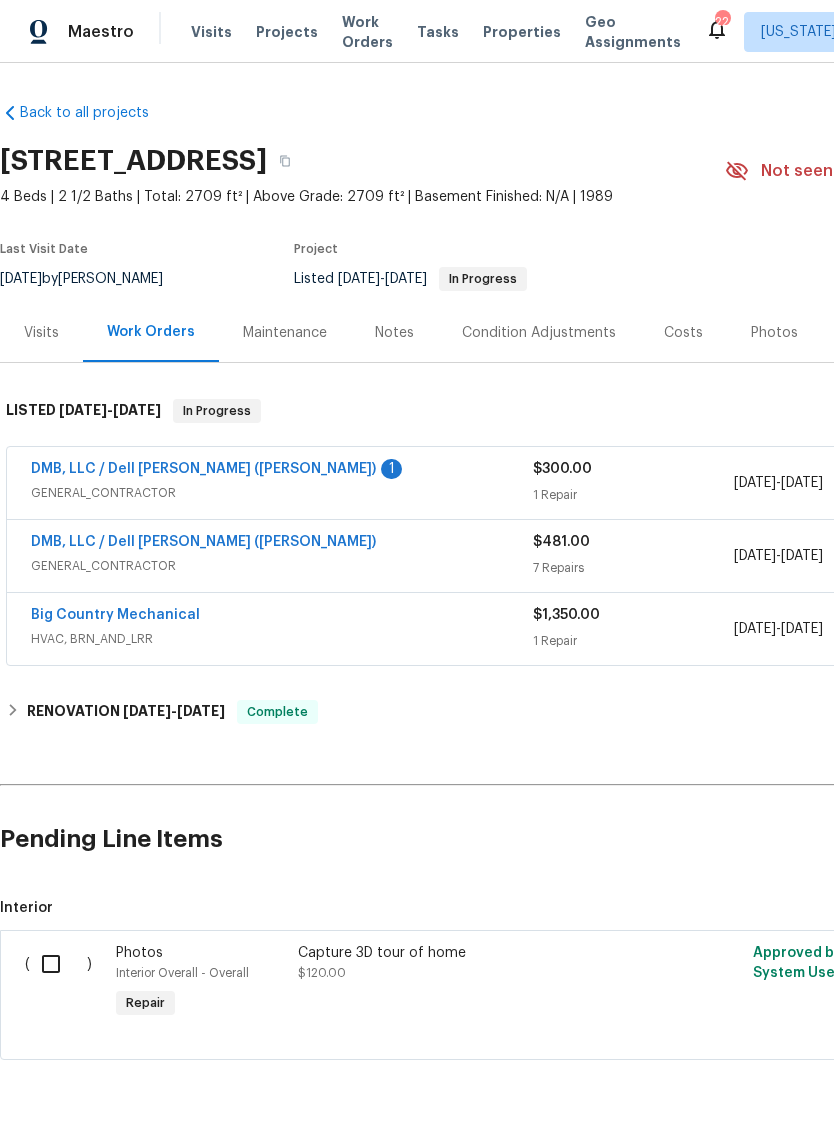 click on "DMB, LLC / Dell Bryson (Heise)" at bounding box center (203, 469) 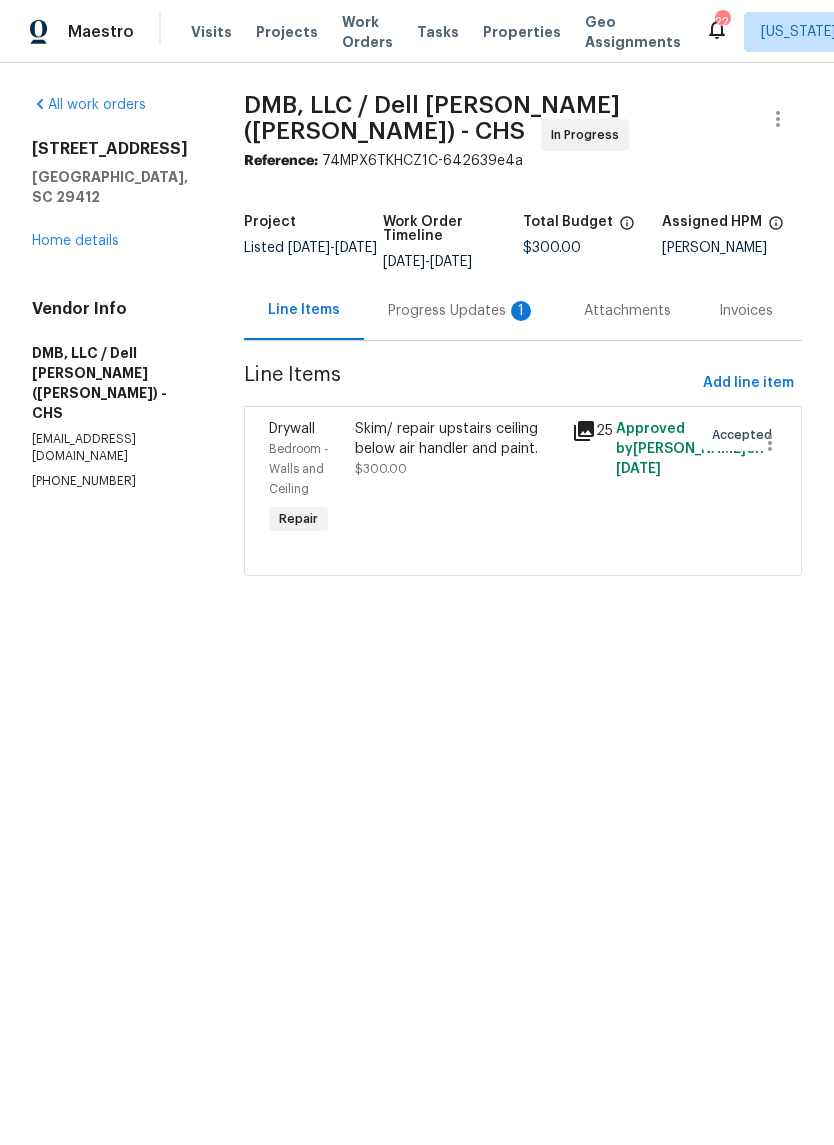 click on "Progress Updates 1" at bounding box center (462, 310) 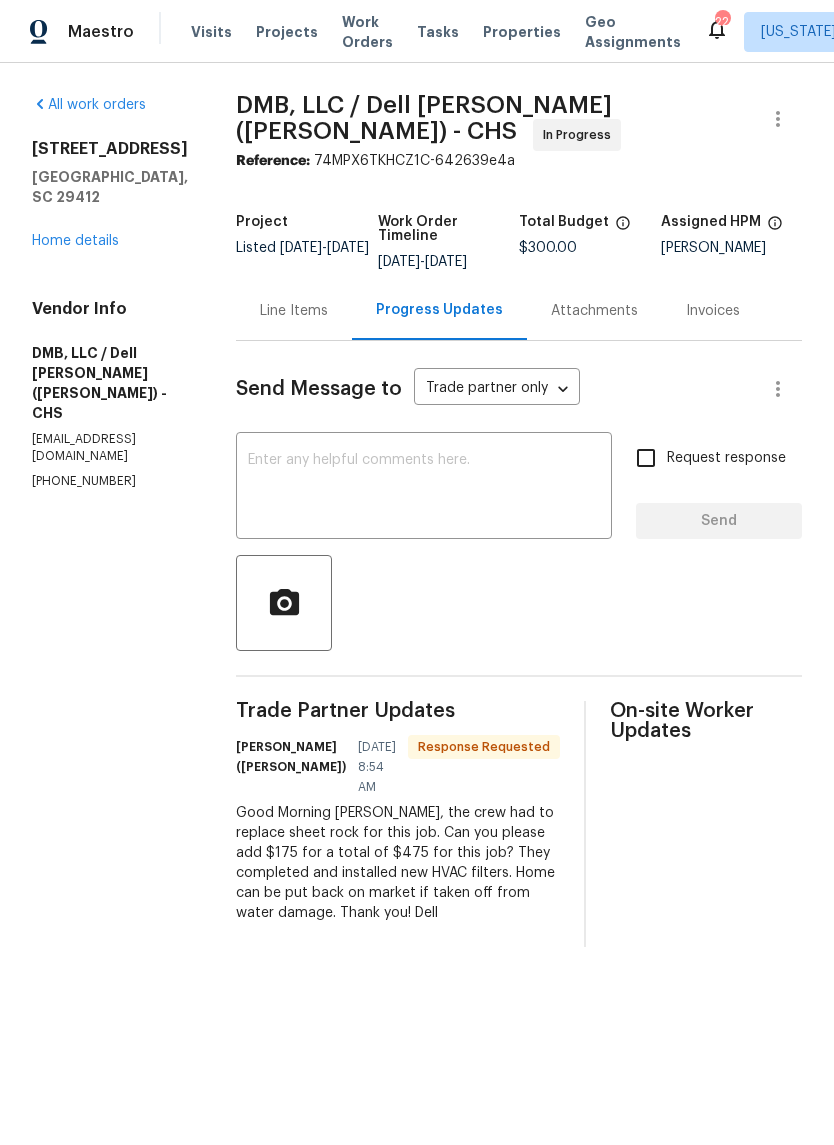 click on "Line Items" at bounding box center (294, 310) 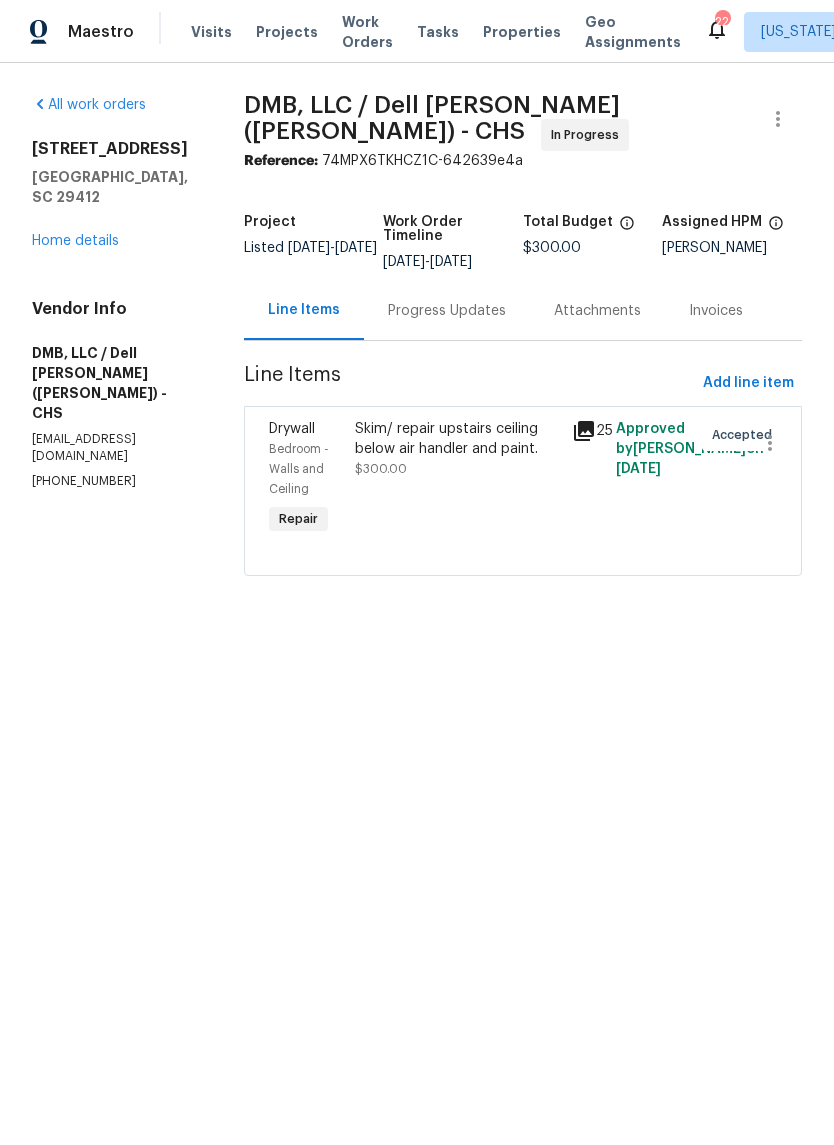 click on "Skim/ repair upstairs ceiling below air handler and paint." at bounding box center (457, 439) 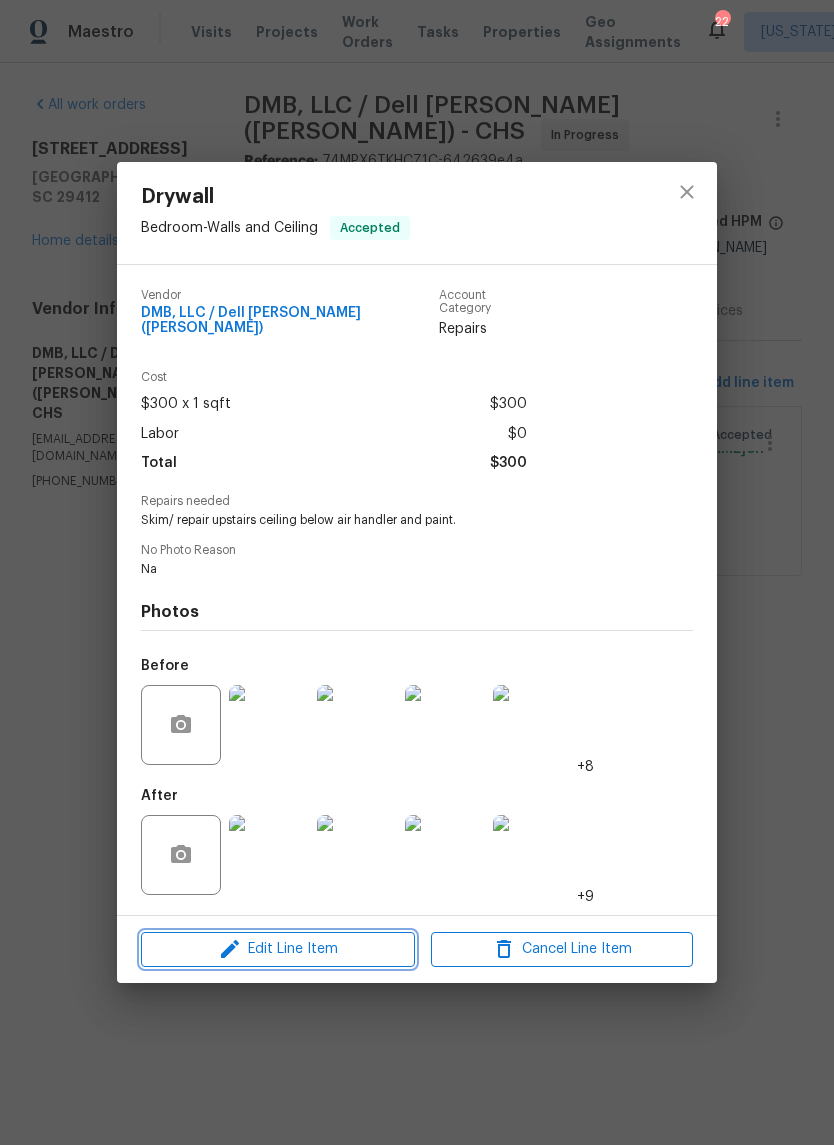 click on "Edit Line Item" at bounding box center (278, 949) 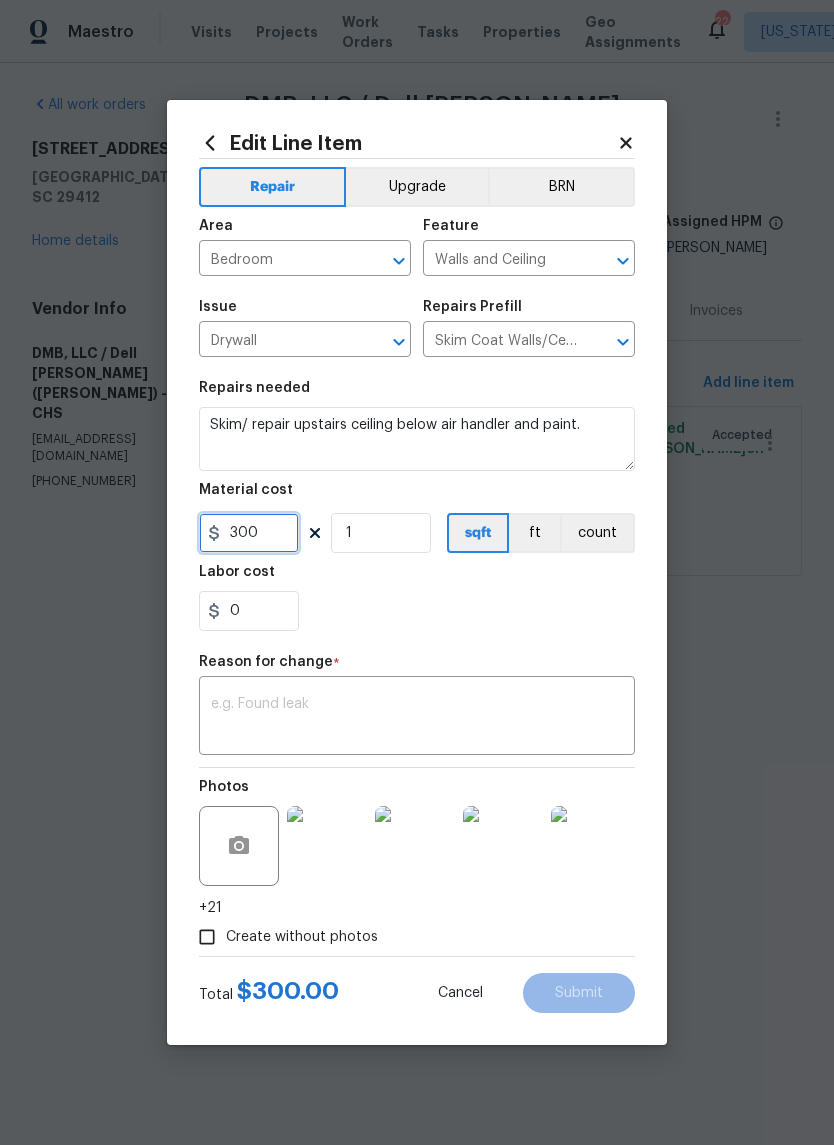 click on "300" at bounding box center [249, 533] 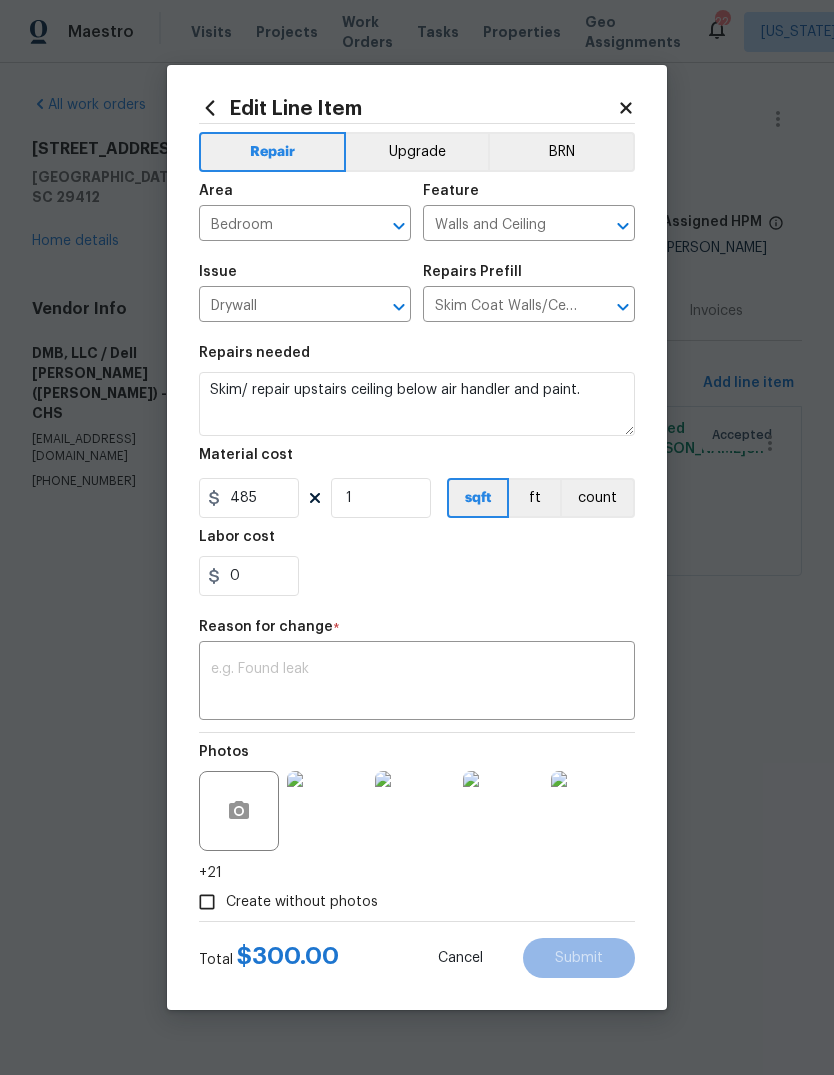 click on "x ​" at bounding box center (417, 683) 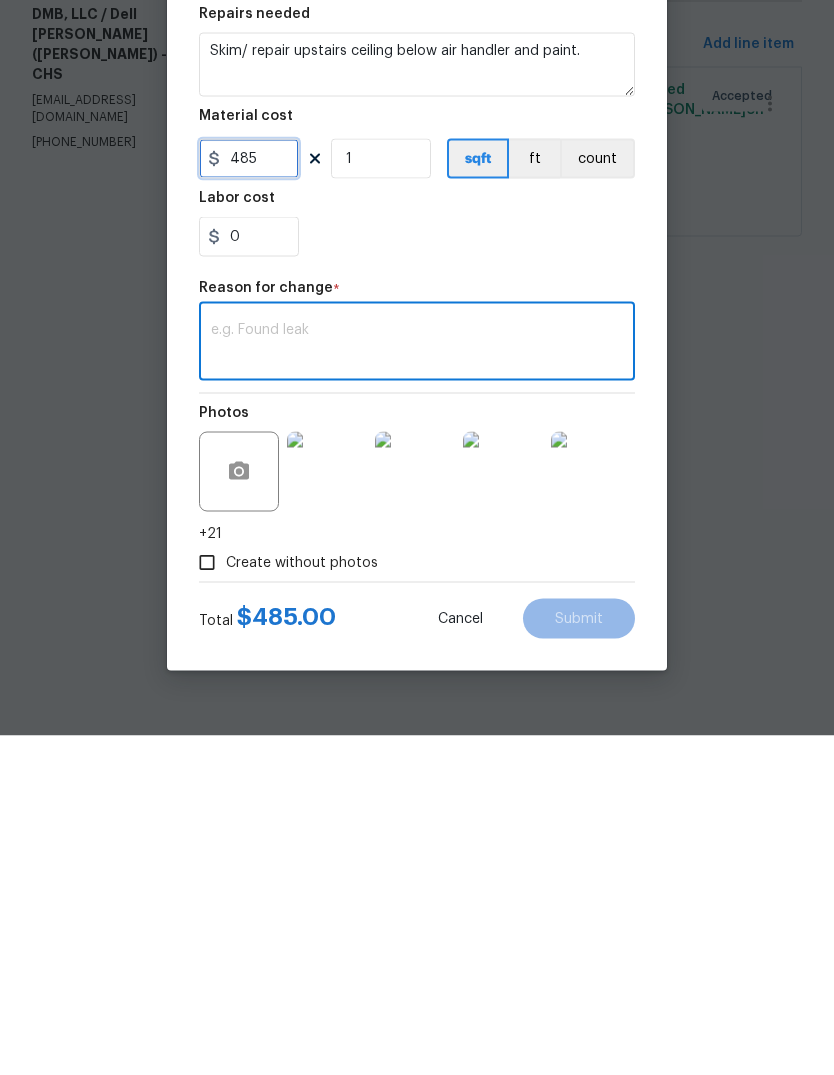 click on "485" at bounding box center (249, 498) 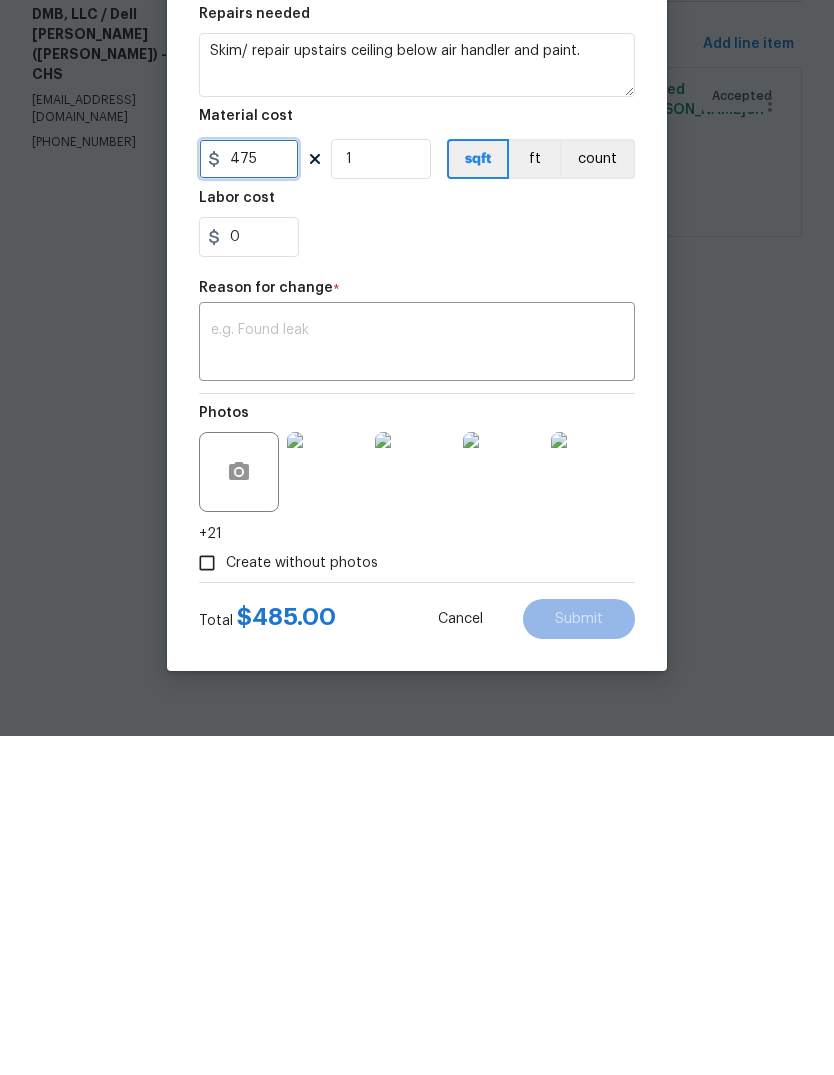 type on "475" 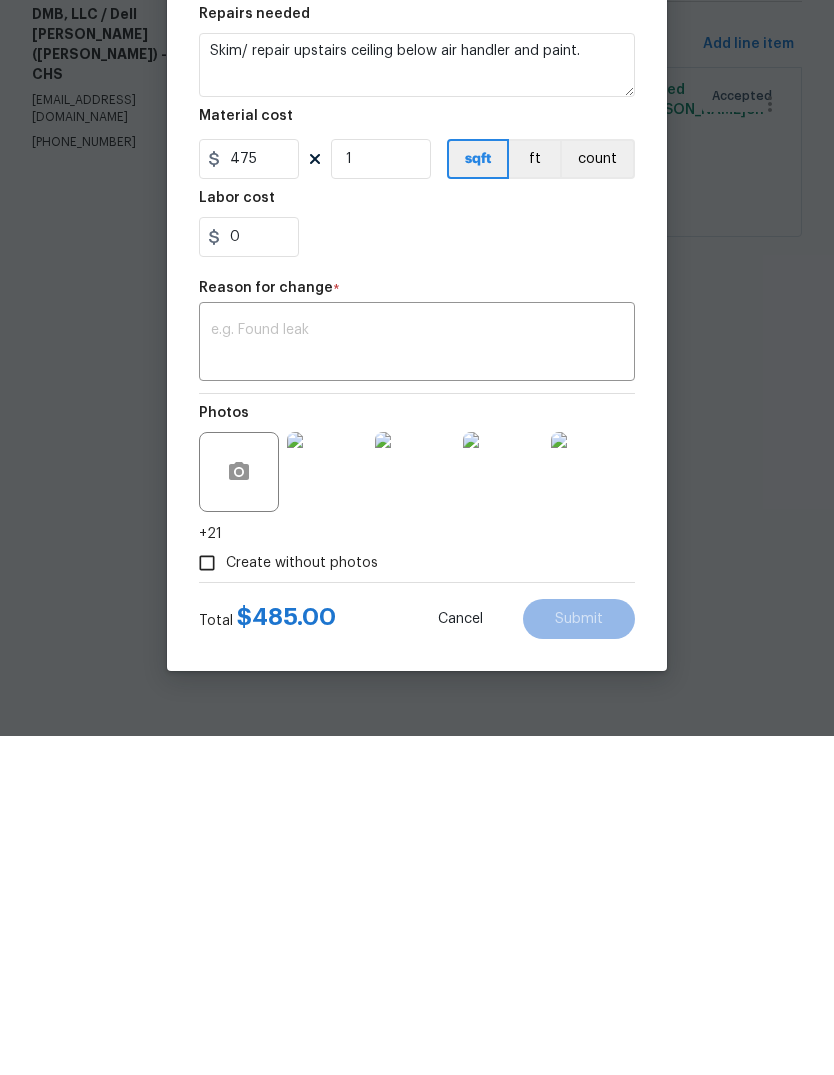 click on "x ​" at bounding box center [417, 683] 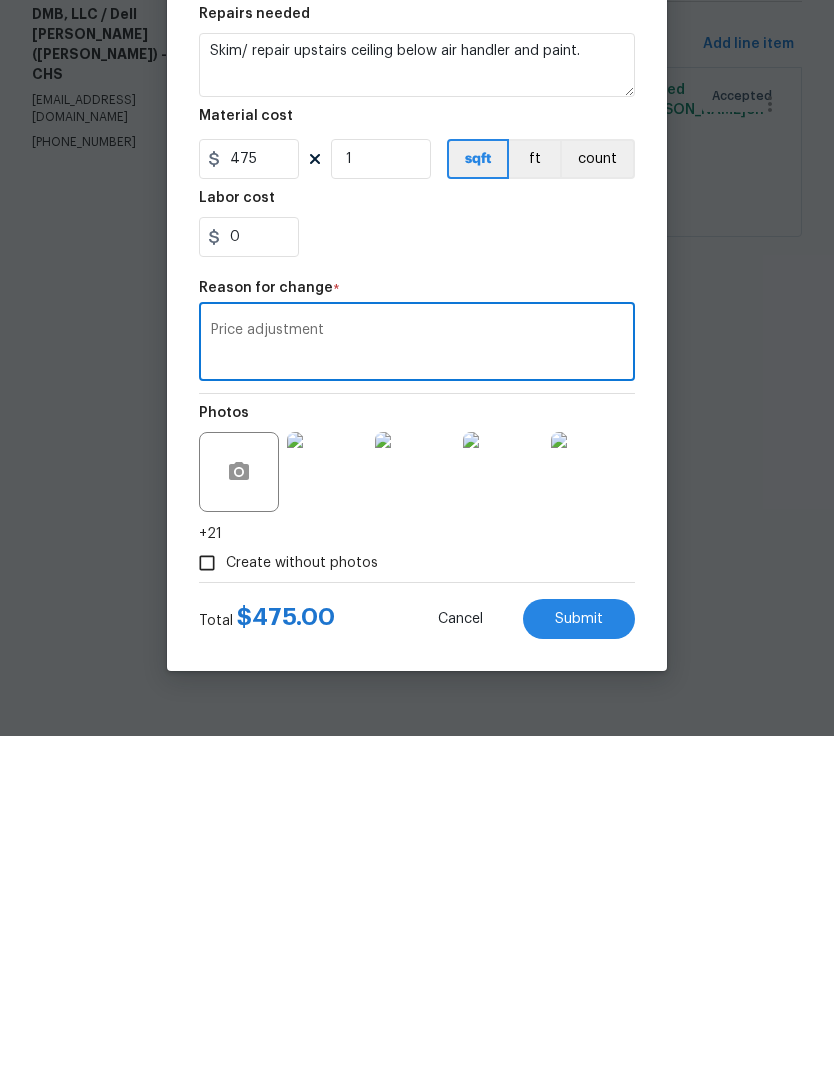 type on "Price adjustment" 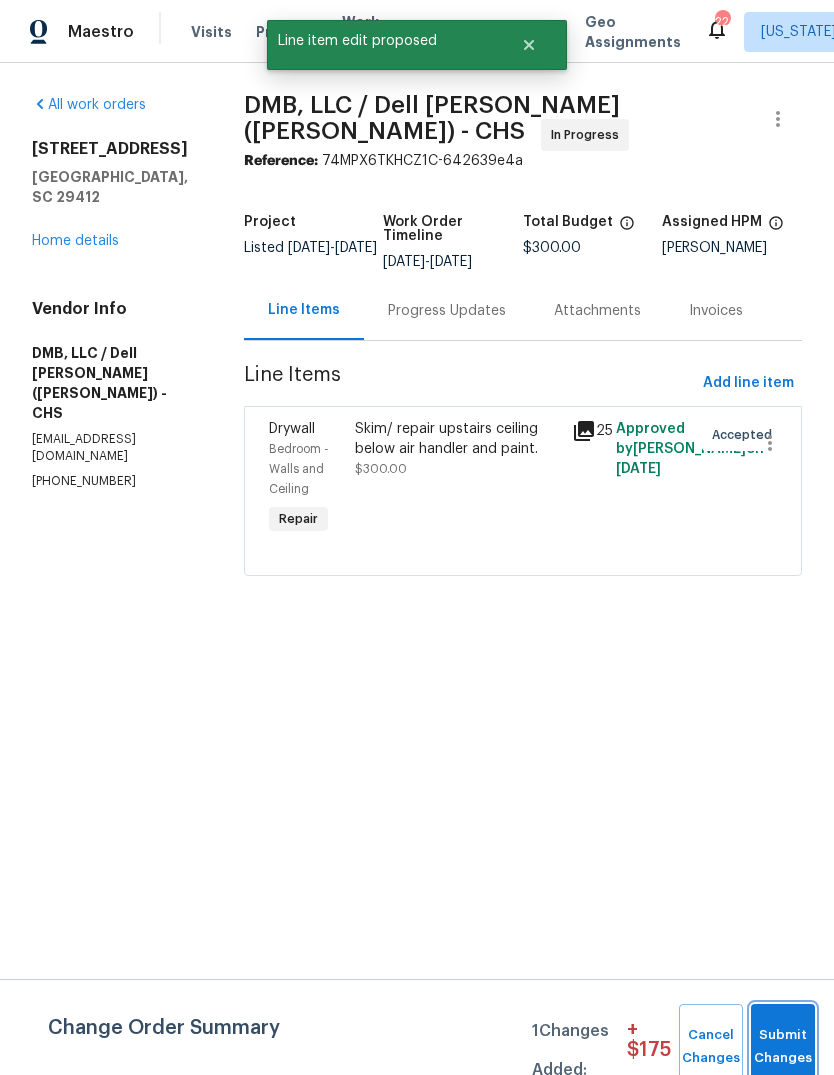 click on "Submit Changes" at bounding box center (783, 1047) 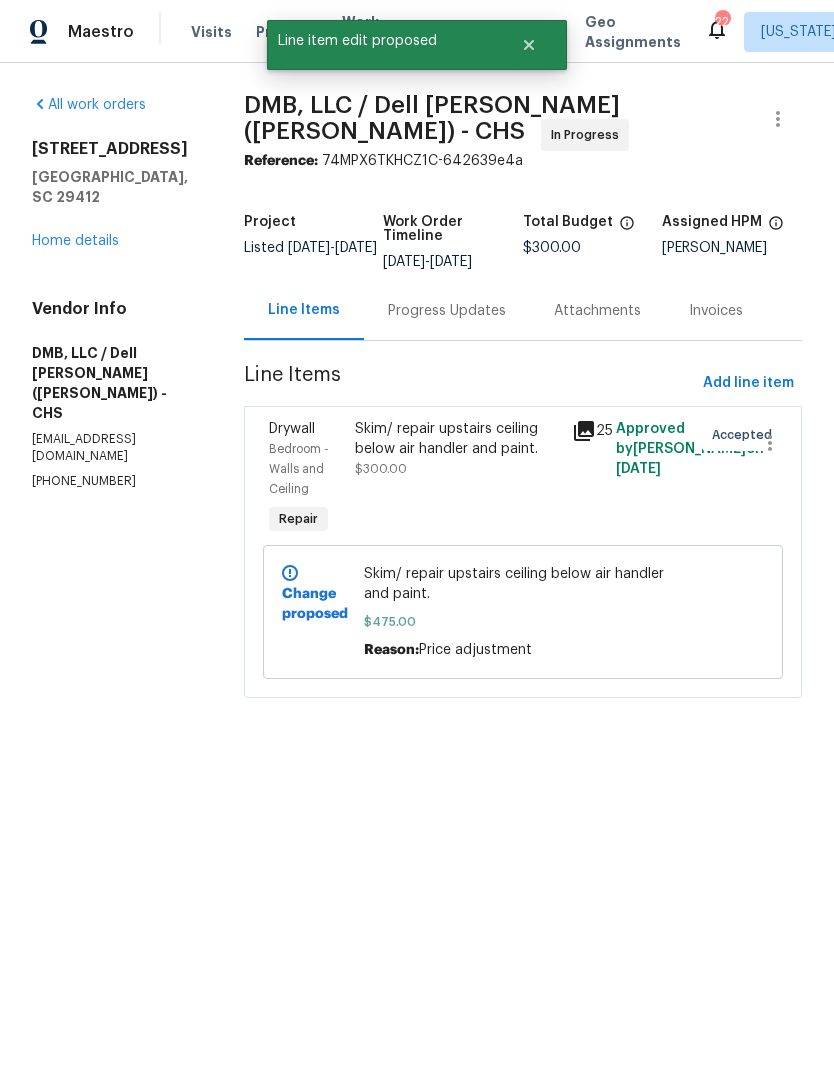 click on "Home details" at bounding box center [75, 241] 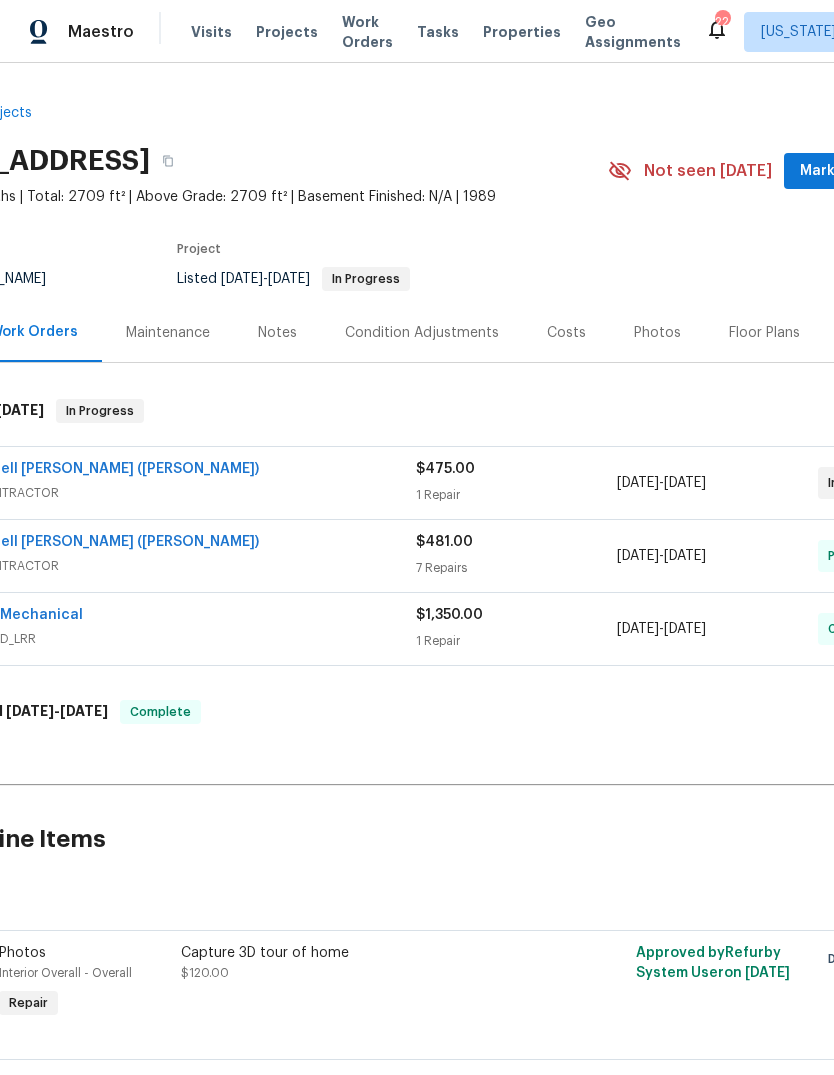 scroll, scrollTop: 0, scrollLeft: 120, axis: horizontal 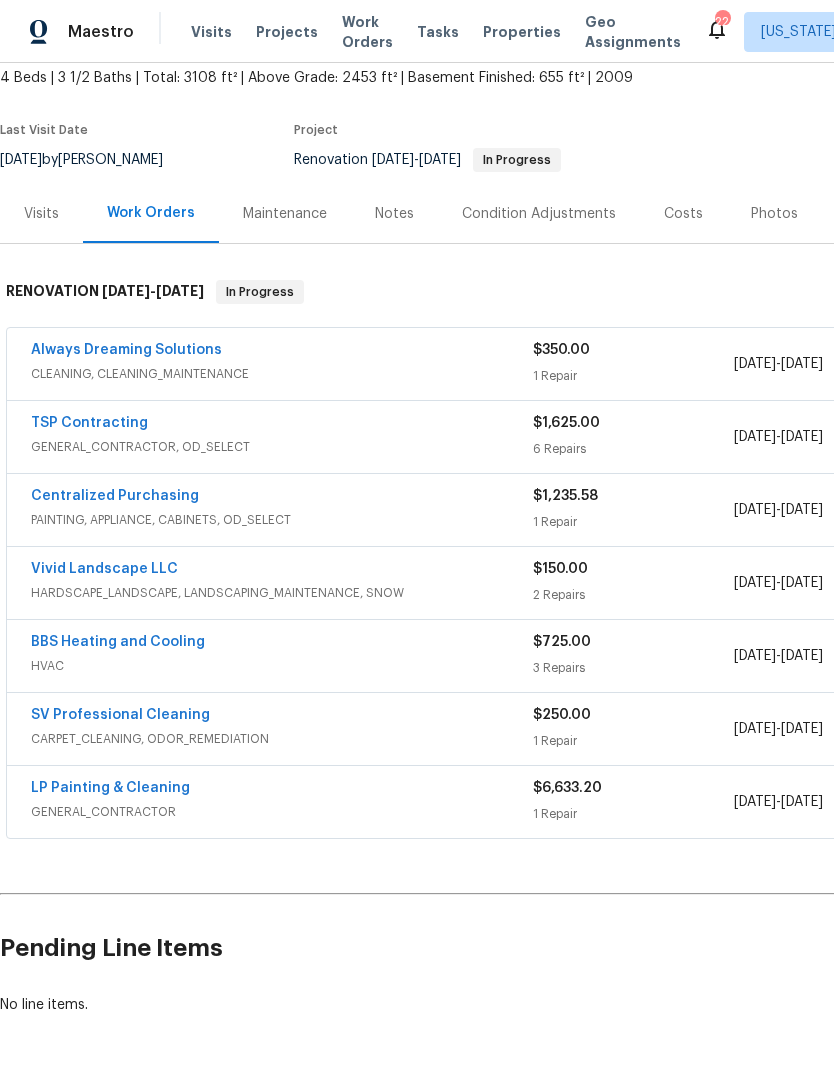 click on "Notes" at bounding box center [394, 214] 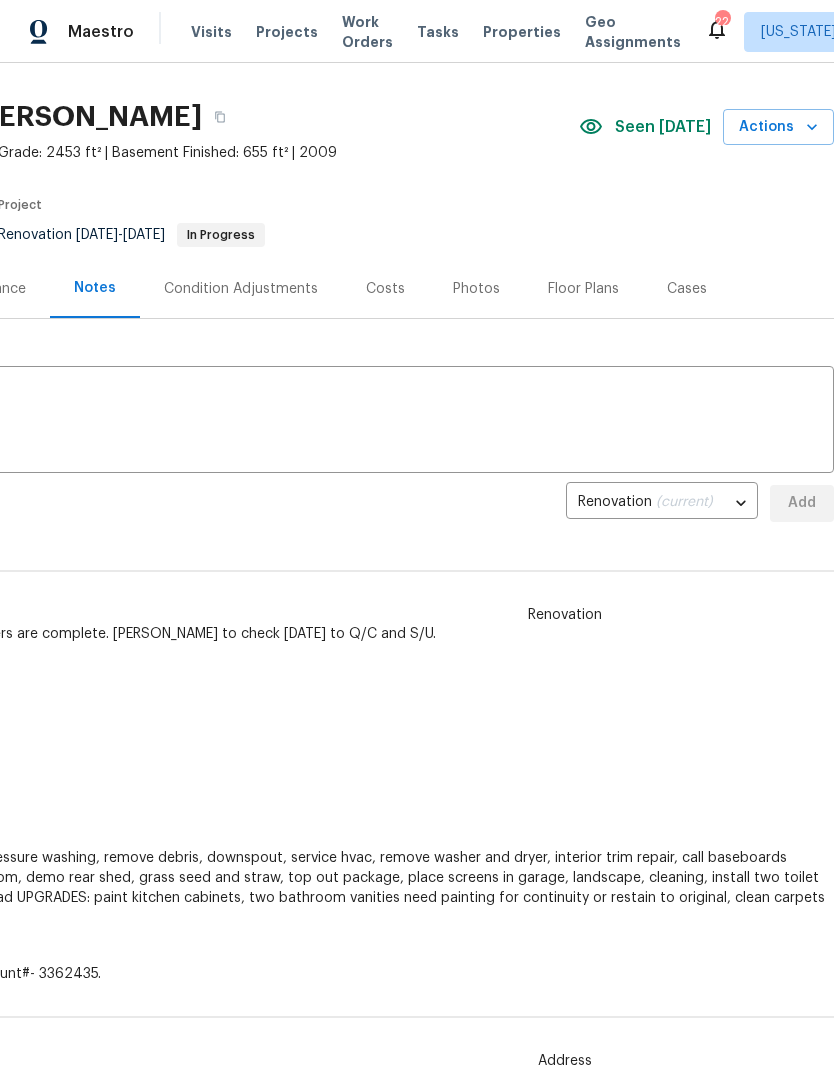 scroll, scrollTop: 43, scrollLeft: 296, axis: both 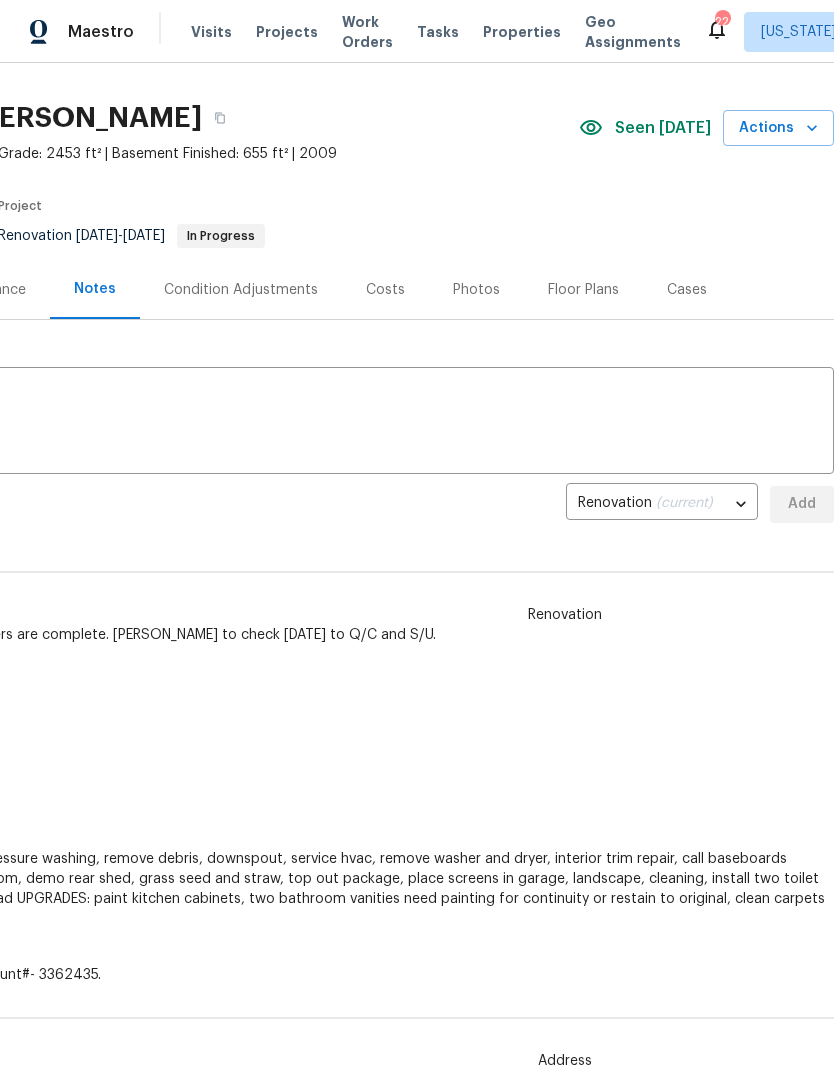 click on "Photos" at bounding box center (476, 290) 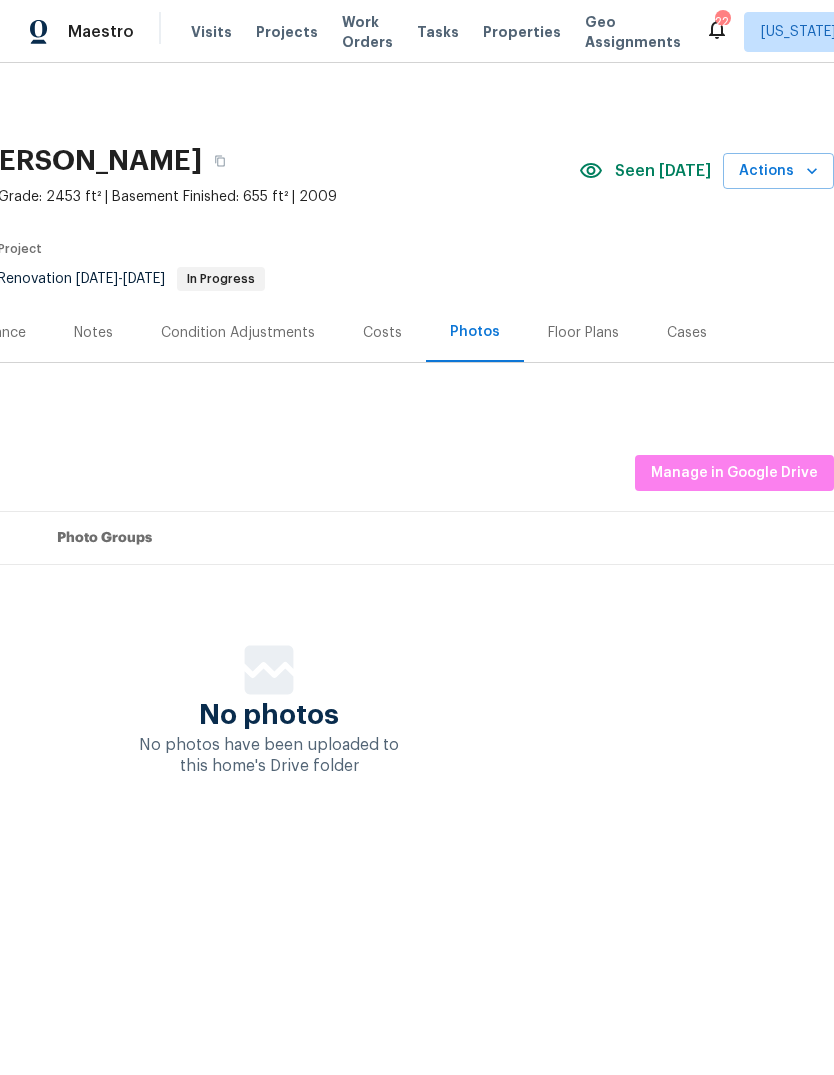 scroll, scrollTop: 0, scrollLeft: 296, axis: horizontal 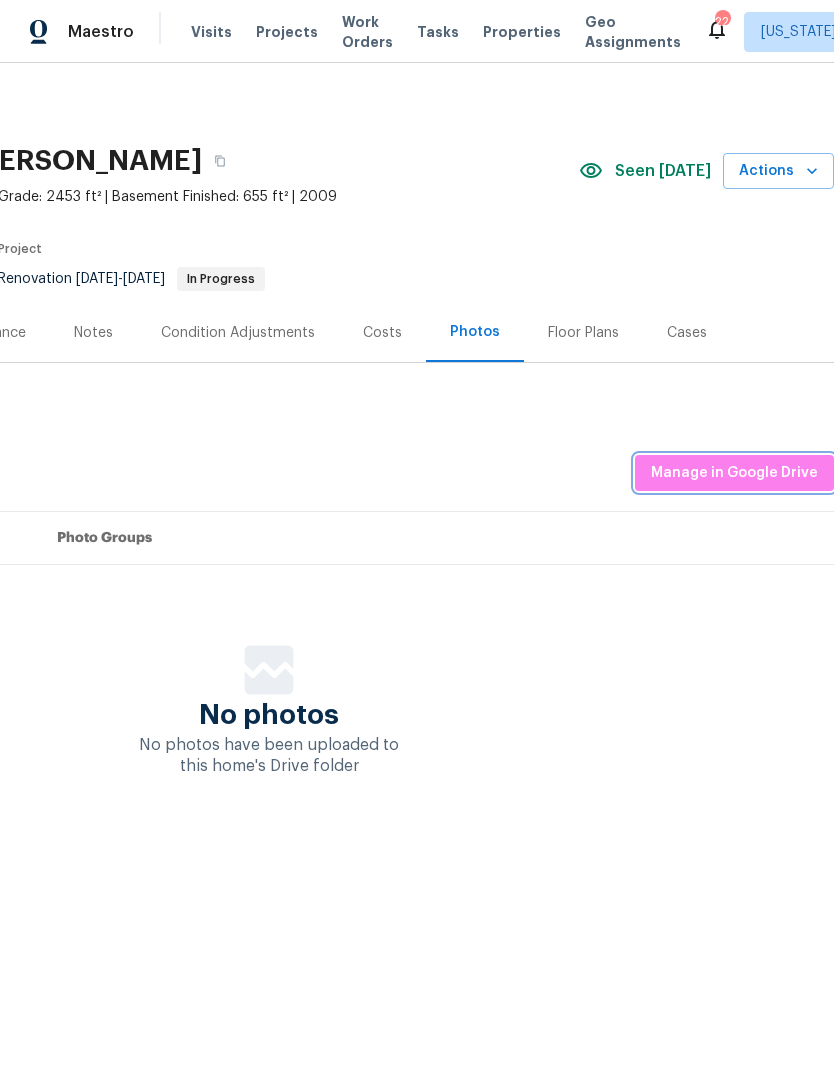 click on "Manage in Google Drive" at bounding box center [734, 473] 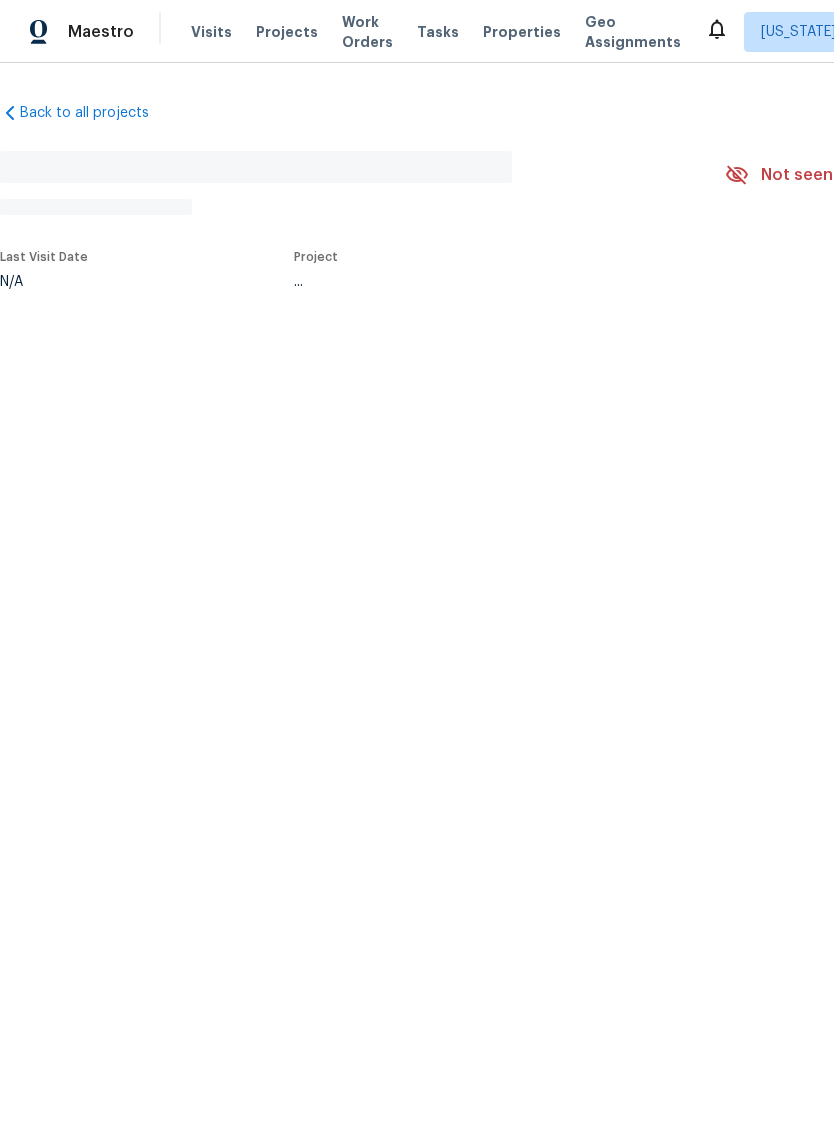 scroll, scrollTop: 0, scrollLeft: 0, axis: both 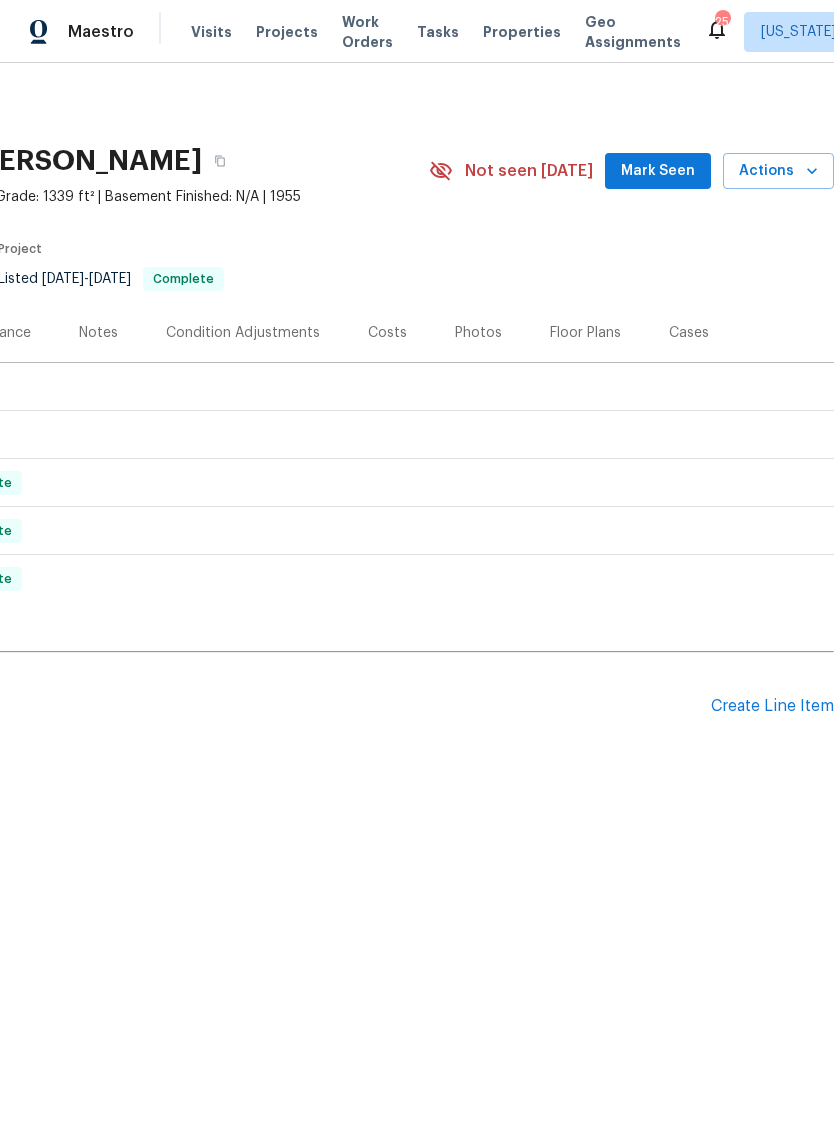 click on "Floor Plans" at bounding box center [585, 332] 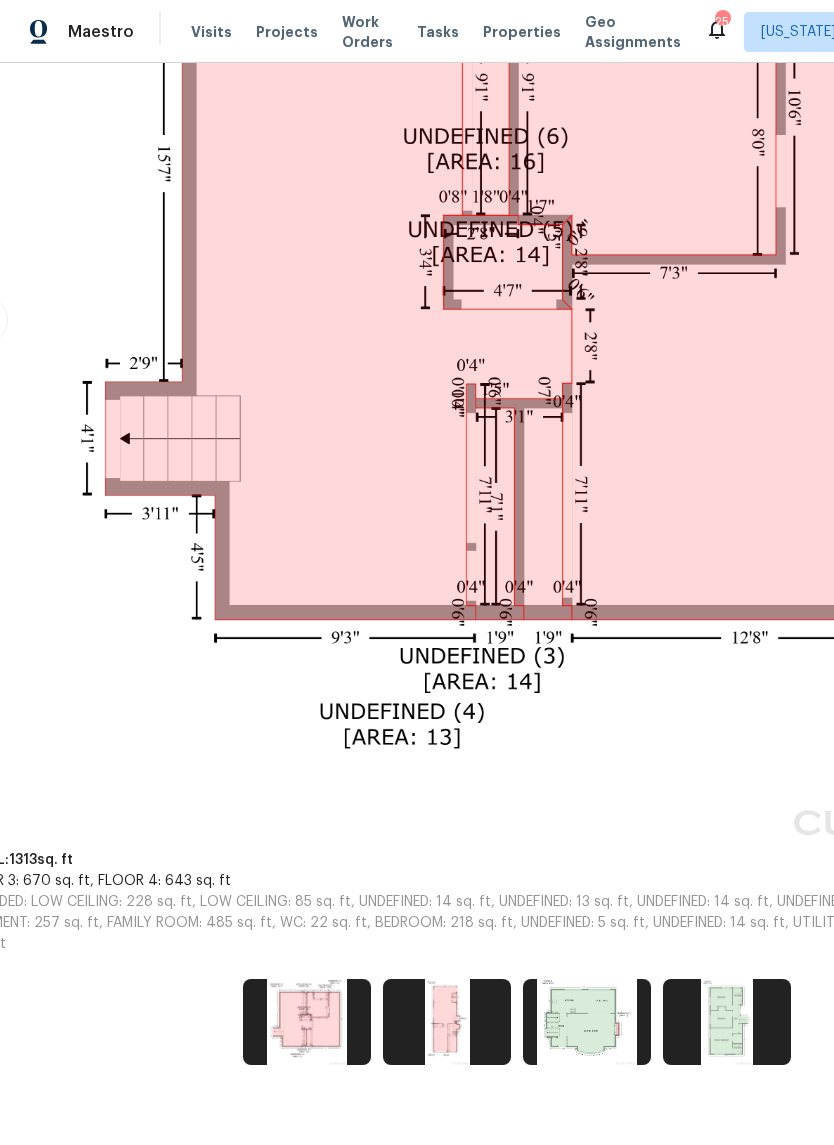 scroll, scrollTop: 654, scrollLeft: 41, axis: both 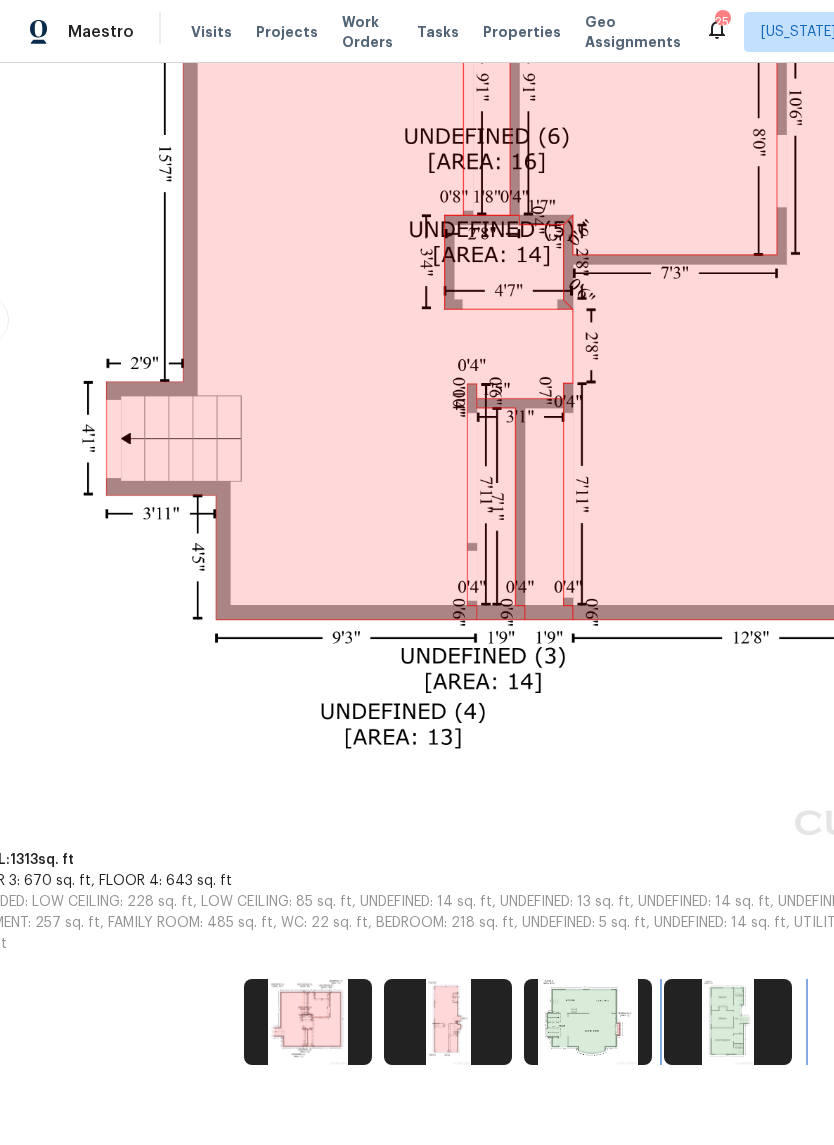 click at bounding box center (728, 1022) 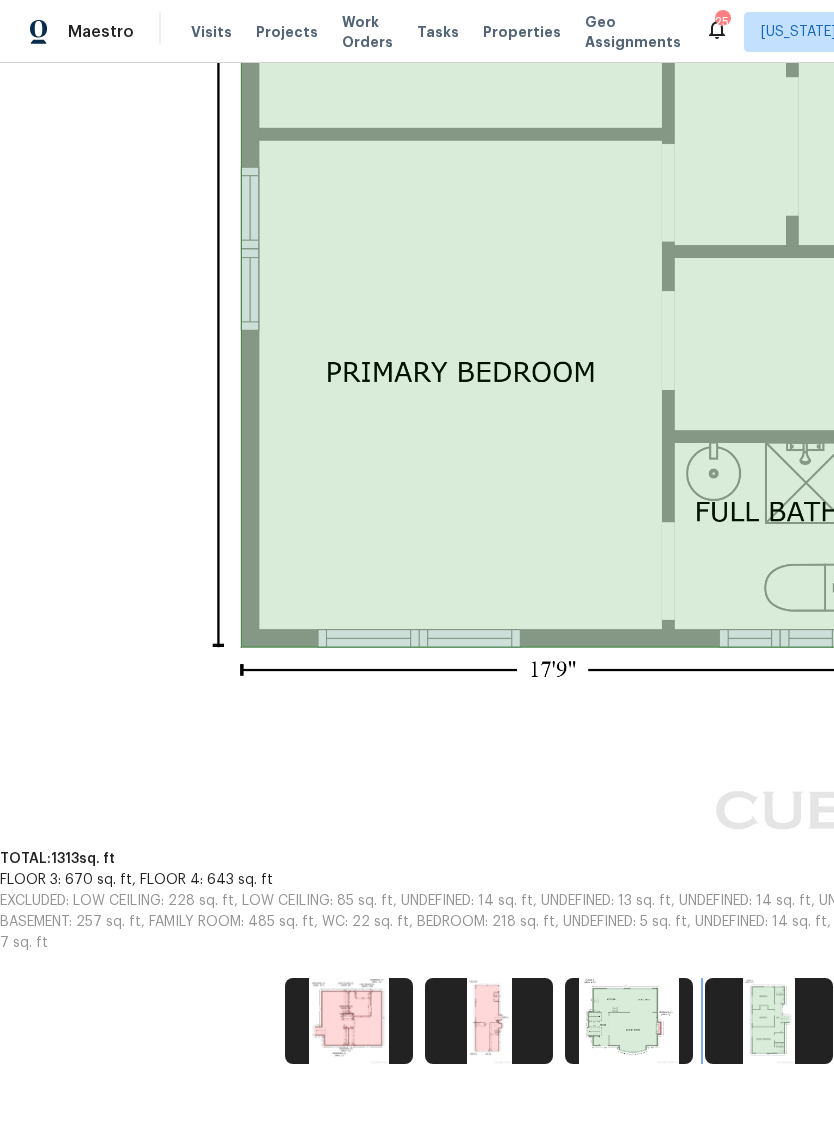 scroll, scrollTop: 1230, scrollLeft: 0, axis: vertical 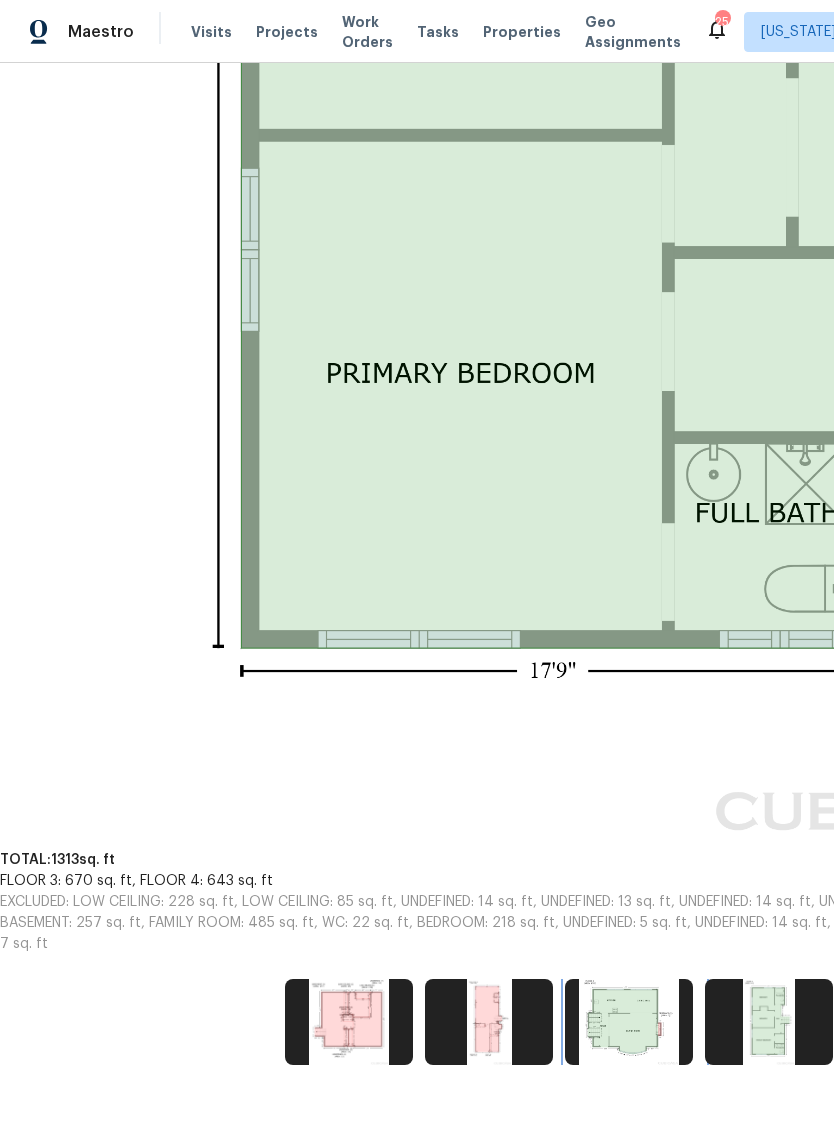 click at bounding box center (629, 1022) 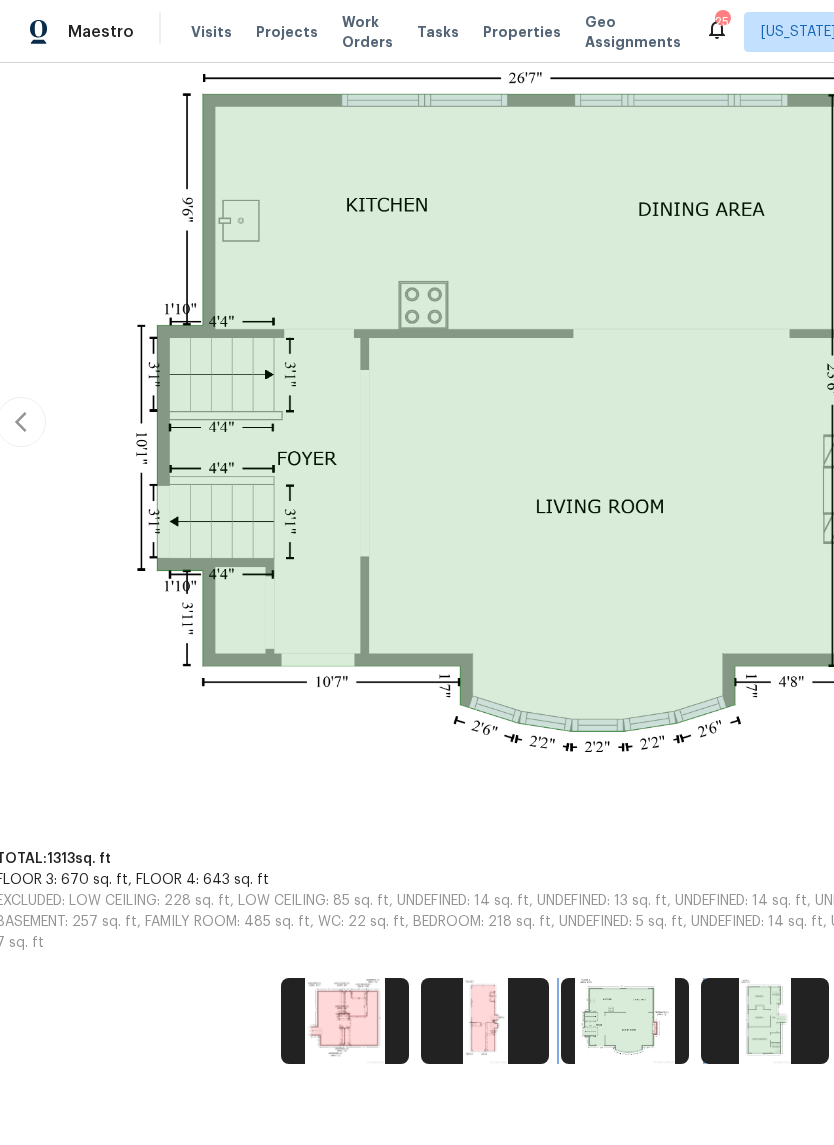 scroll, scrollTop: 448, scrollLeft: 4, axis: both 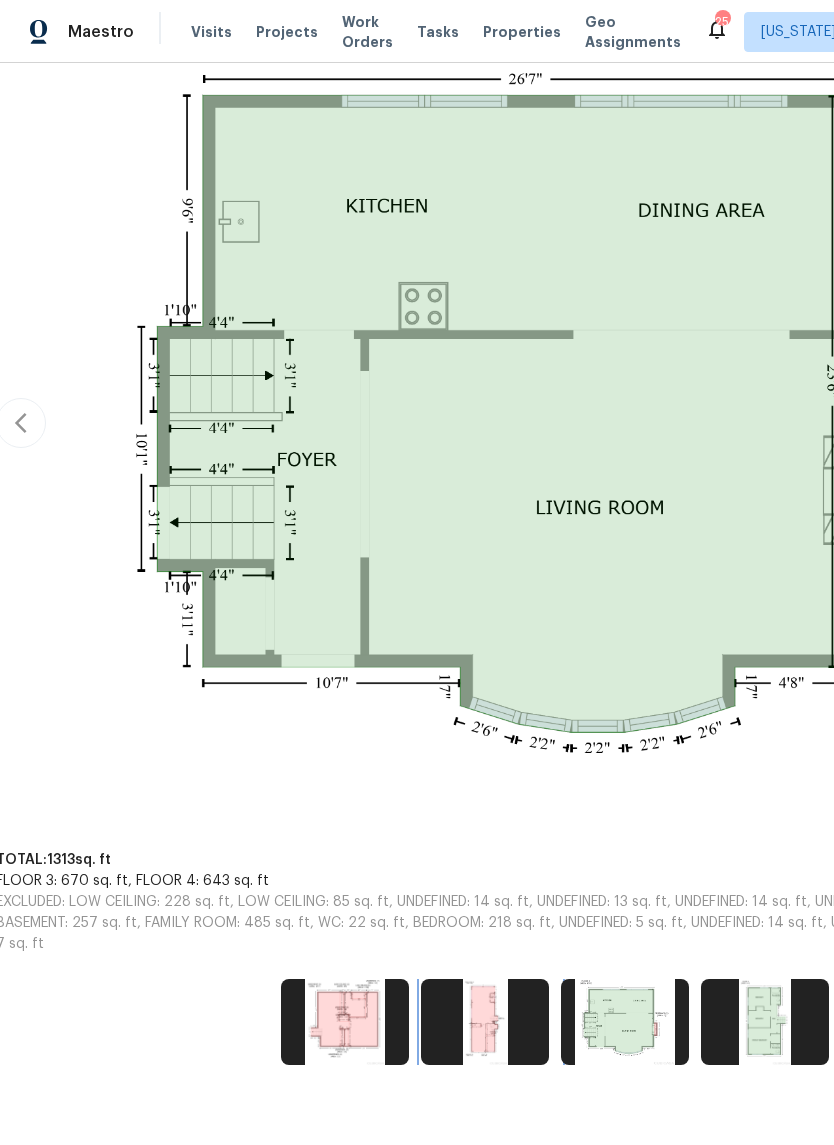 click at bounding box center (485, 1022) 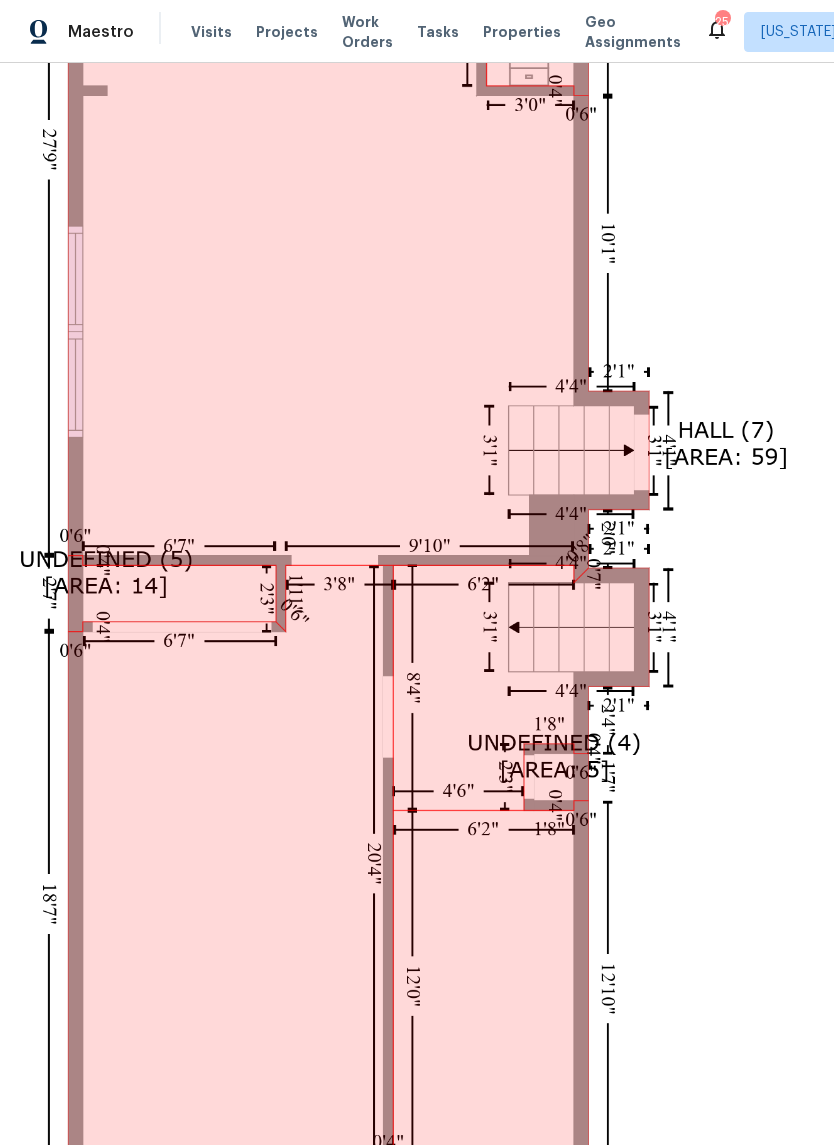 scroll, scrollTop: 859, scrollLeft: 182, axis: both 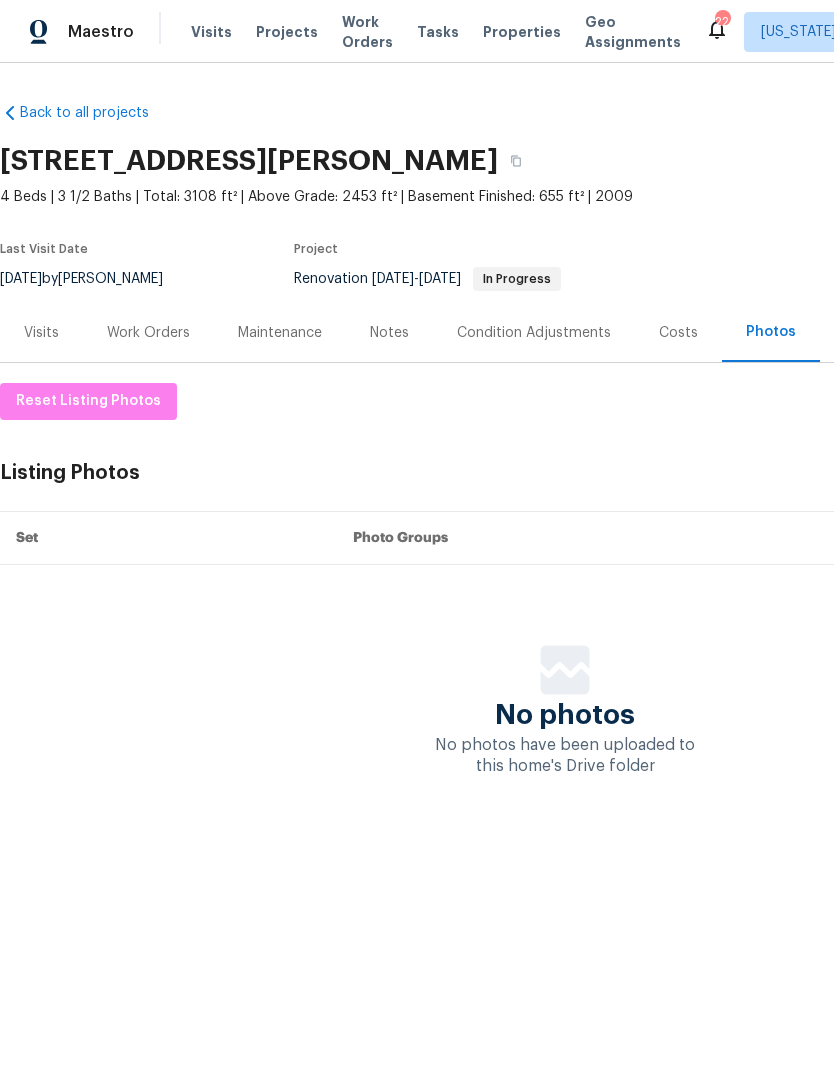 click on "Work Orders" at bounding box center [148, 333] 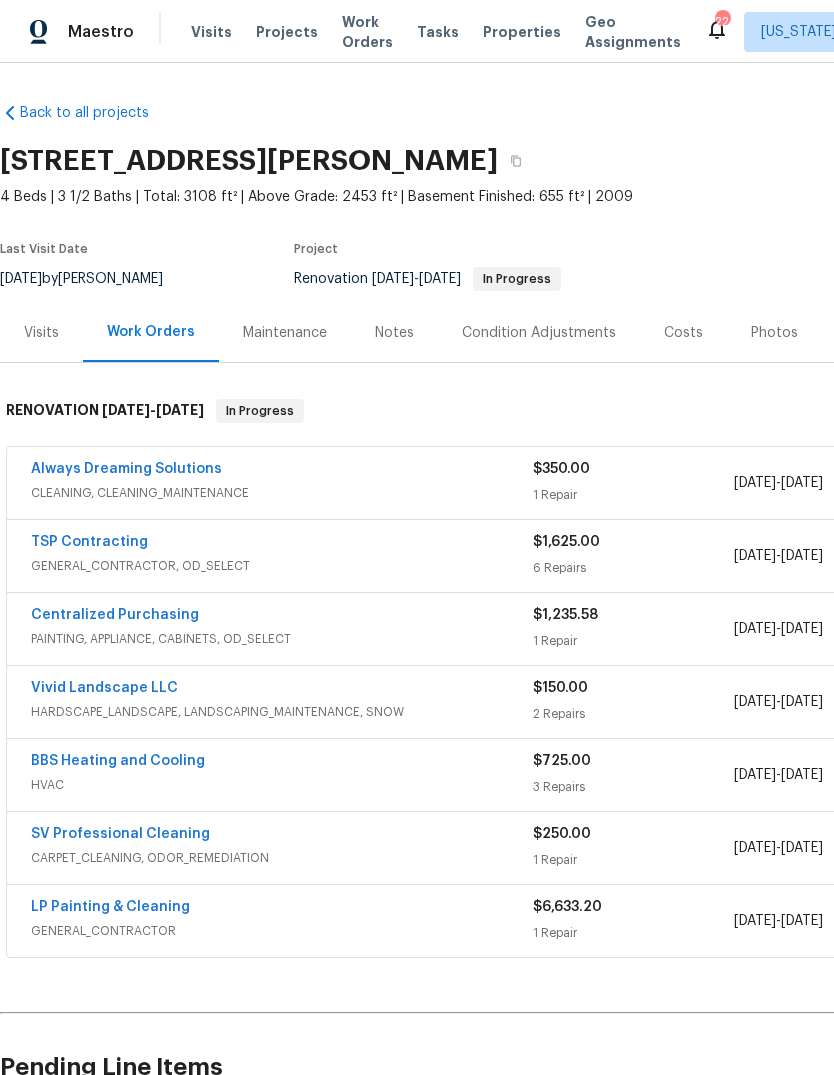 scroll, scrollTop: 0, scrollLeft: 0, axis: both 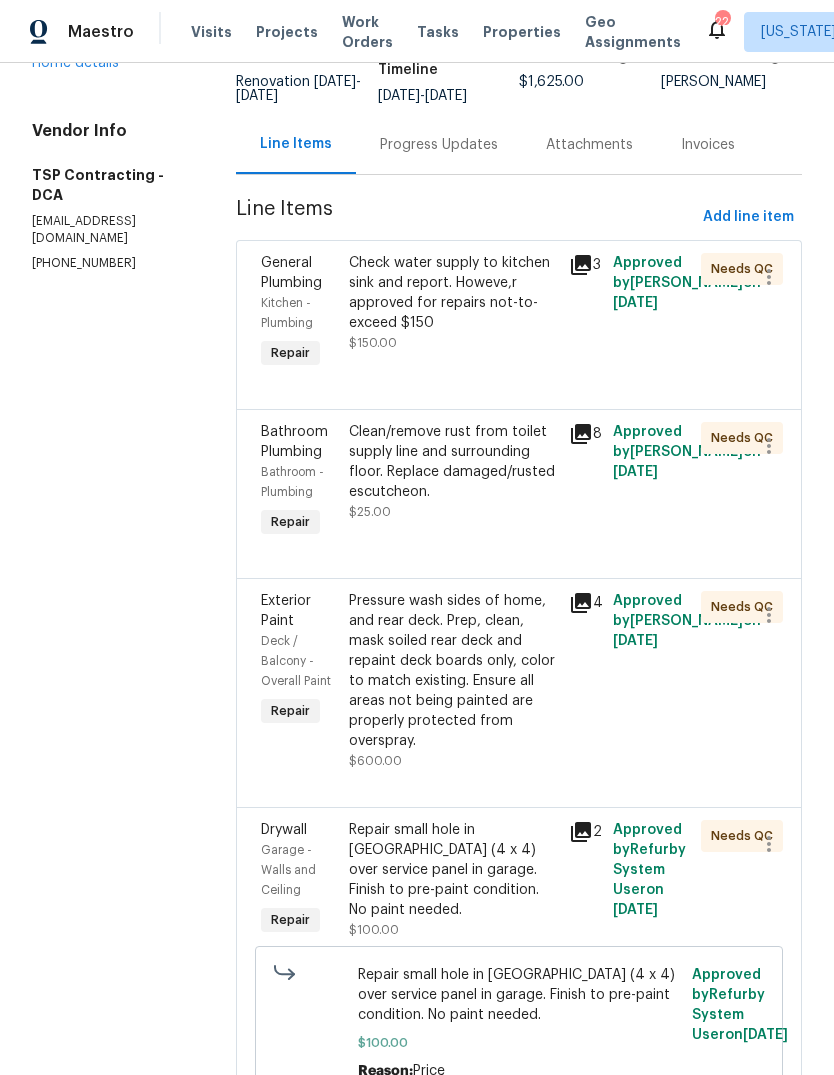 click on "Check water supply to kitchen sink and report.  Howeve,r approved for repairs not-to-exceed $150" at bounding box center (453, 293) 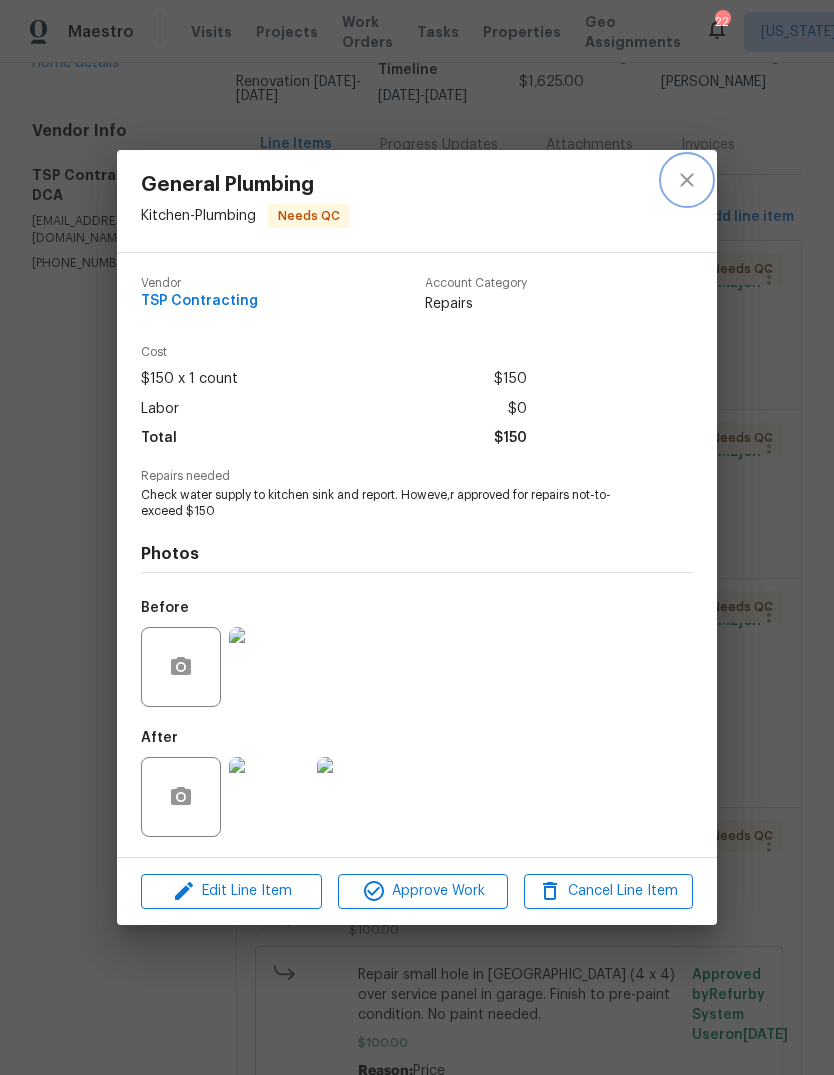 click 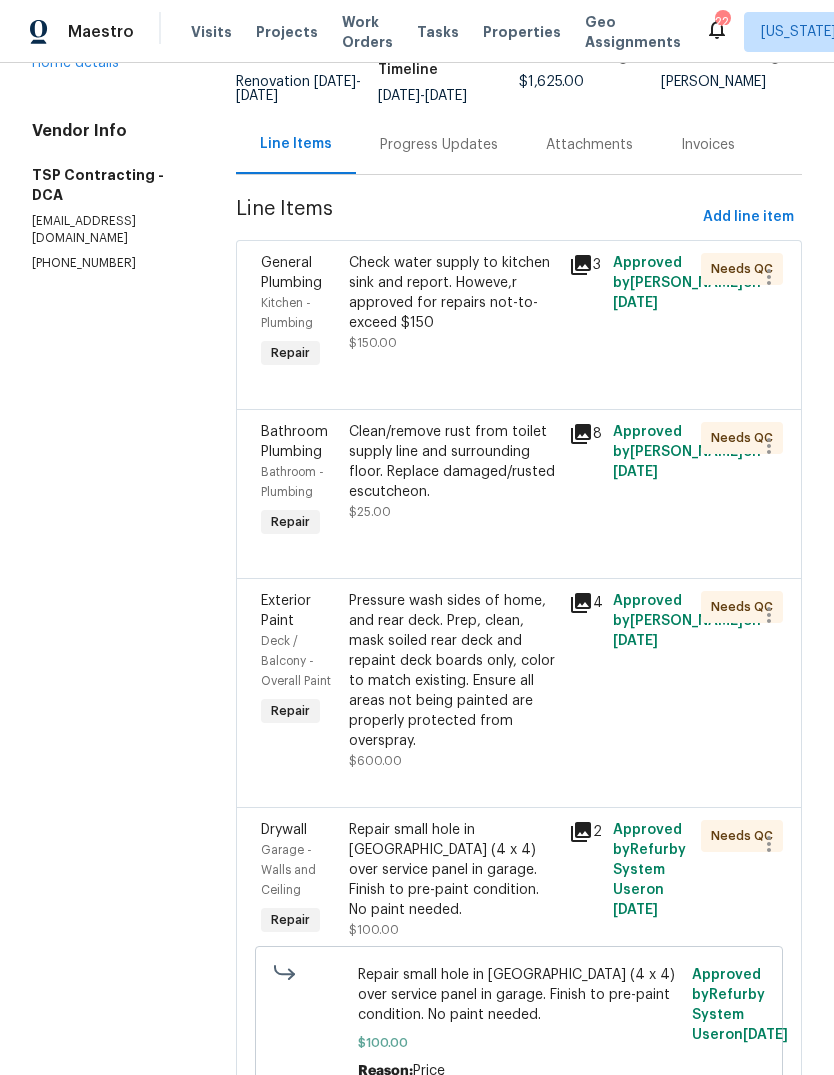 click 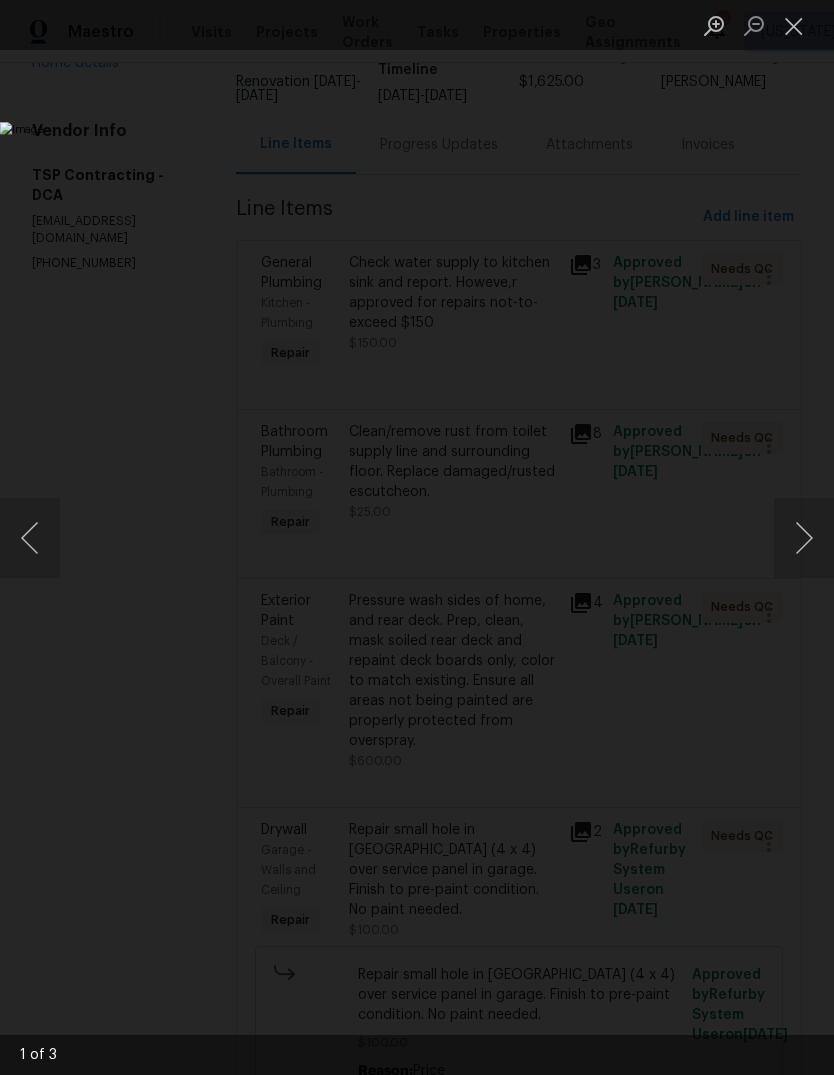 click at bounding box center [804, 538] 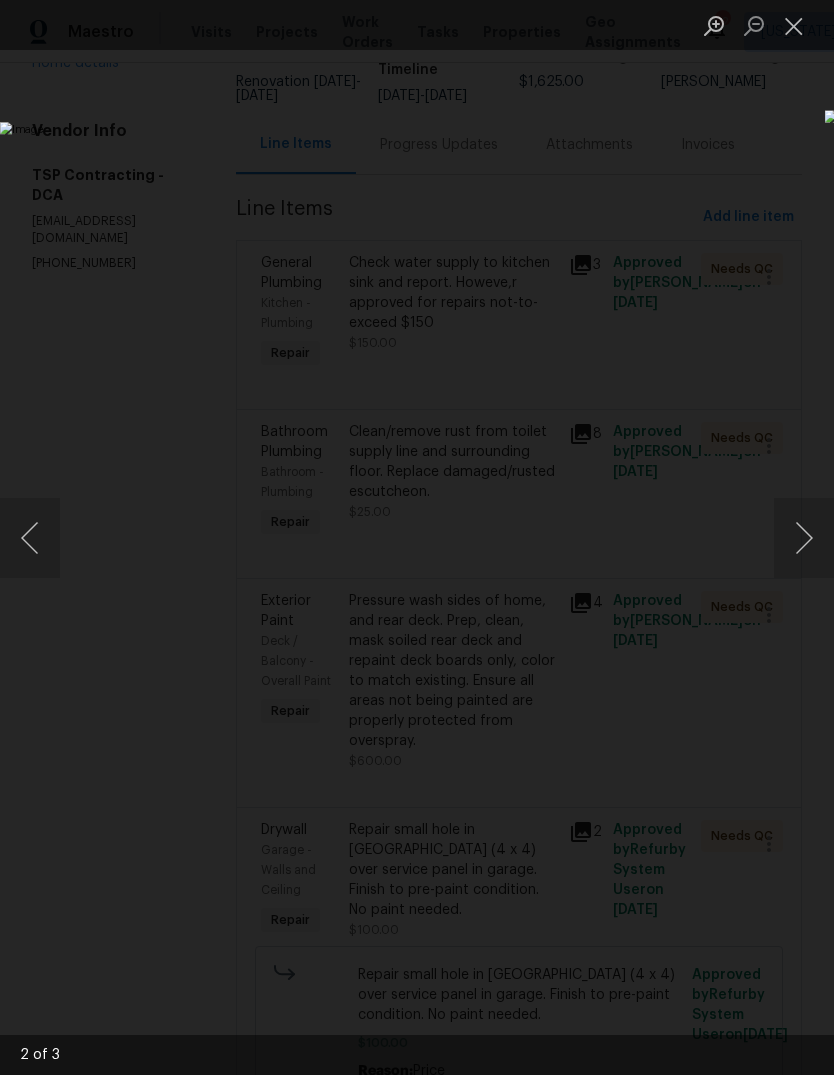 click at bounding box center [804, 538] 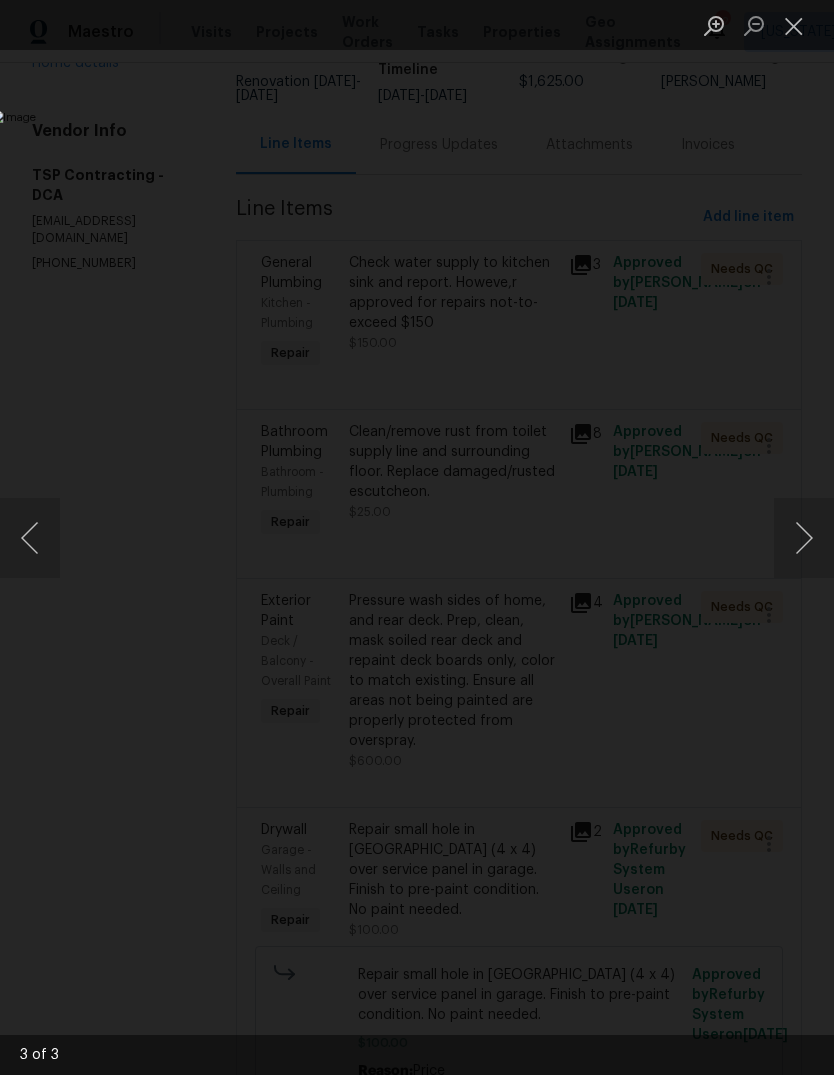 click at bounding box center [804, 538] 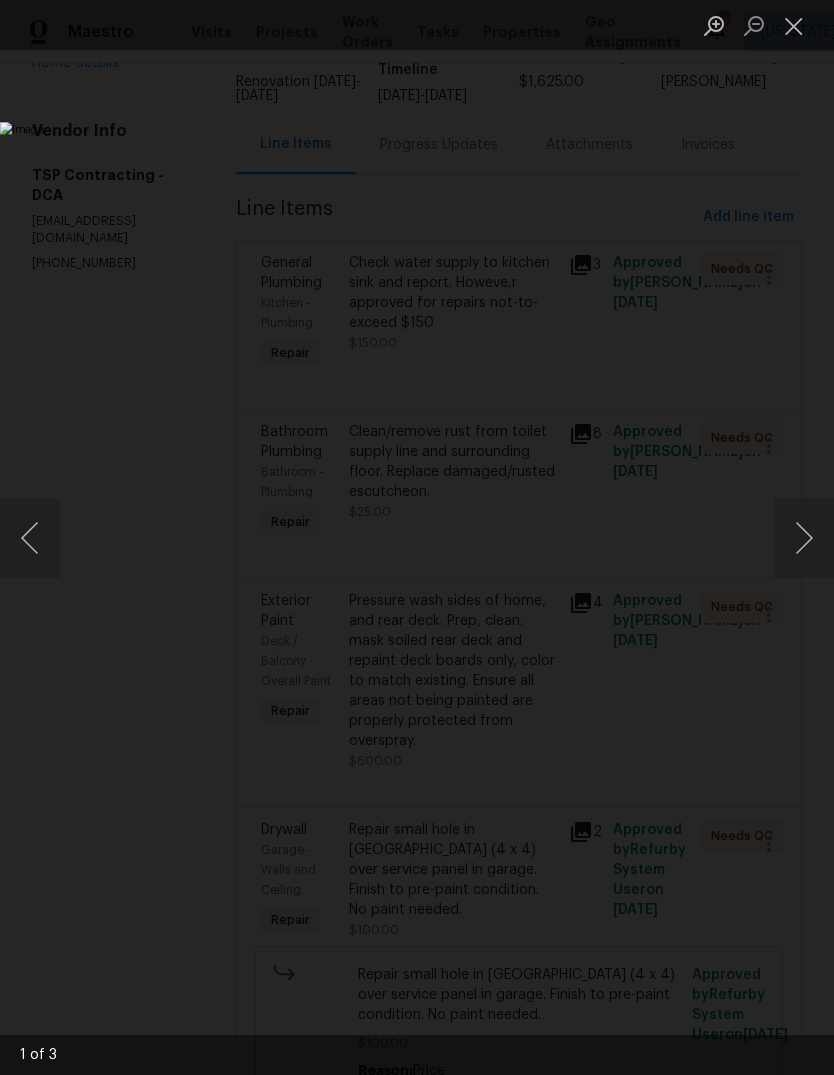 click at bounding box center (804, 538) 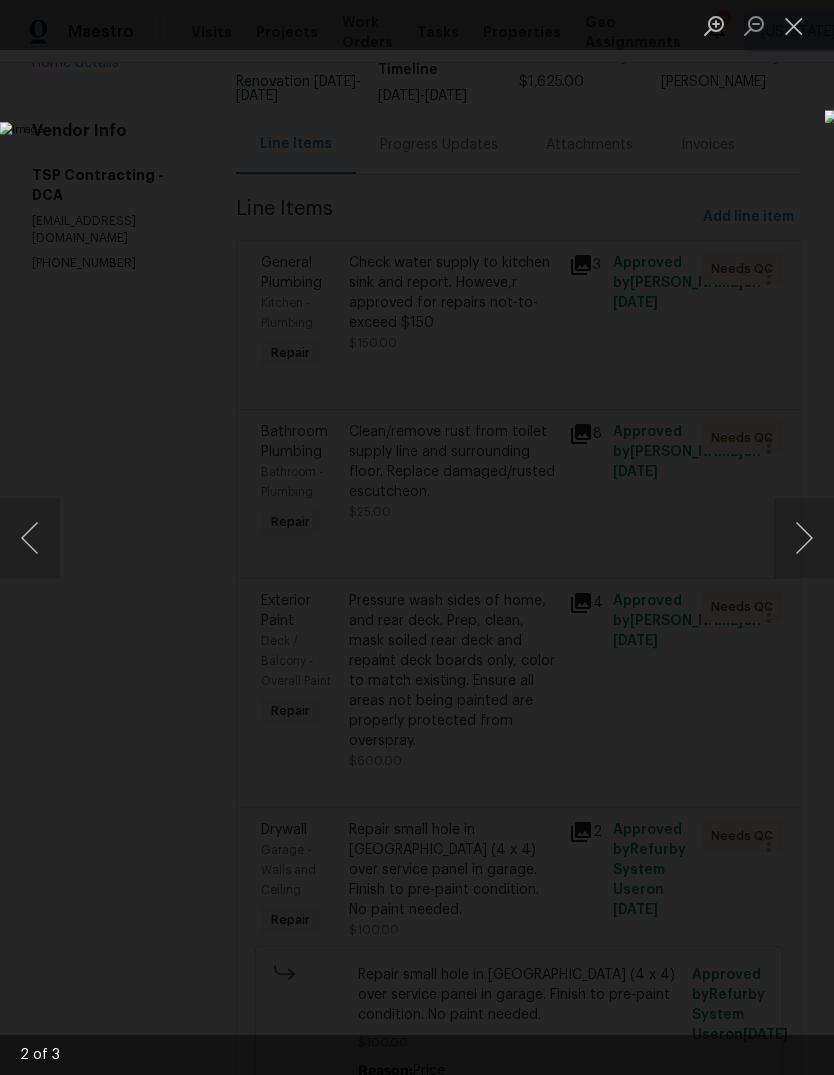 click at bounding box center (794, 25) 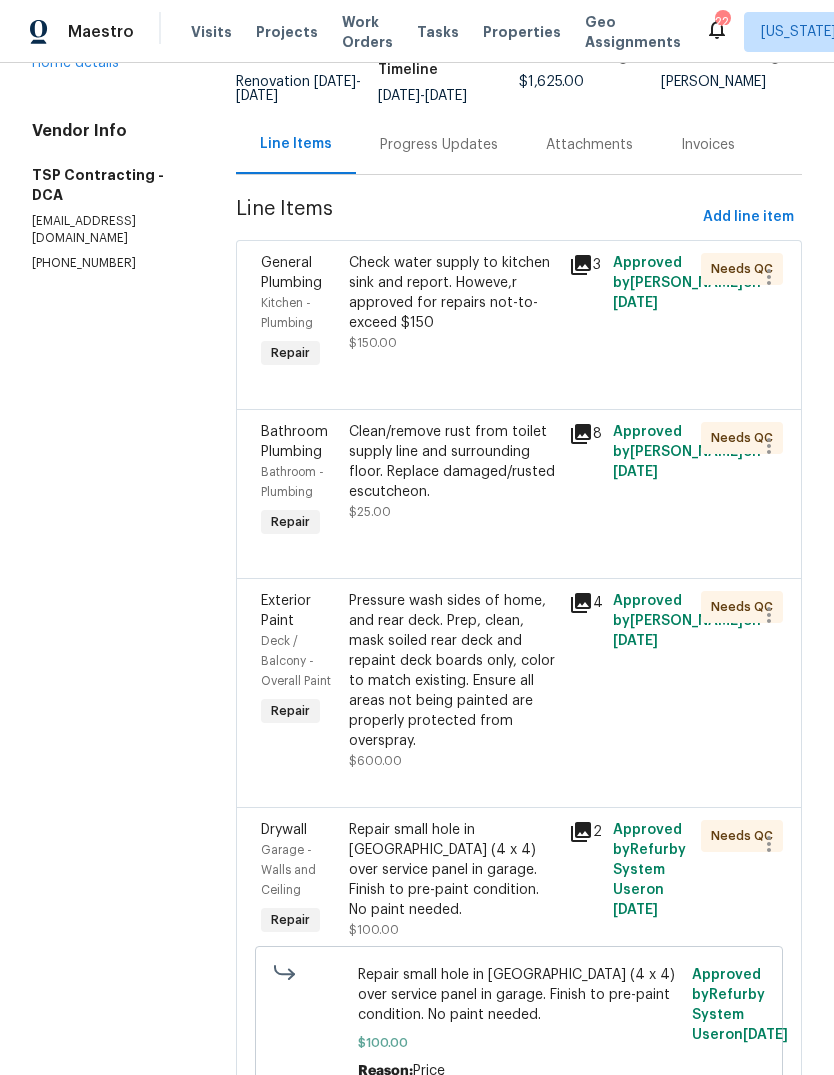 click 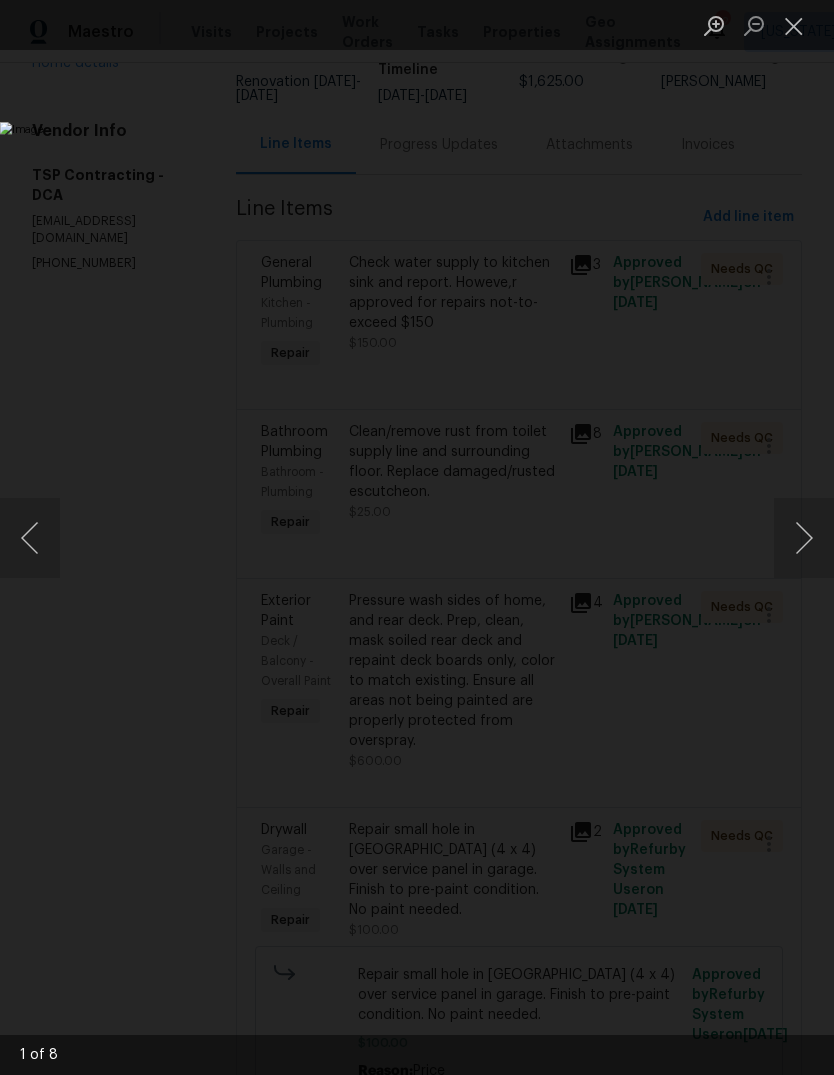 click at bounding box center (804, 538) 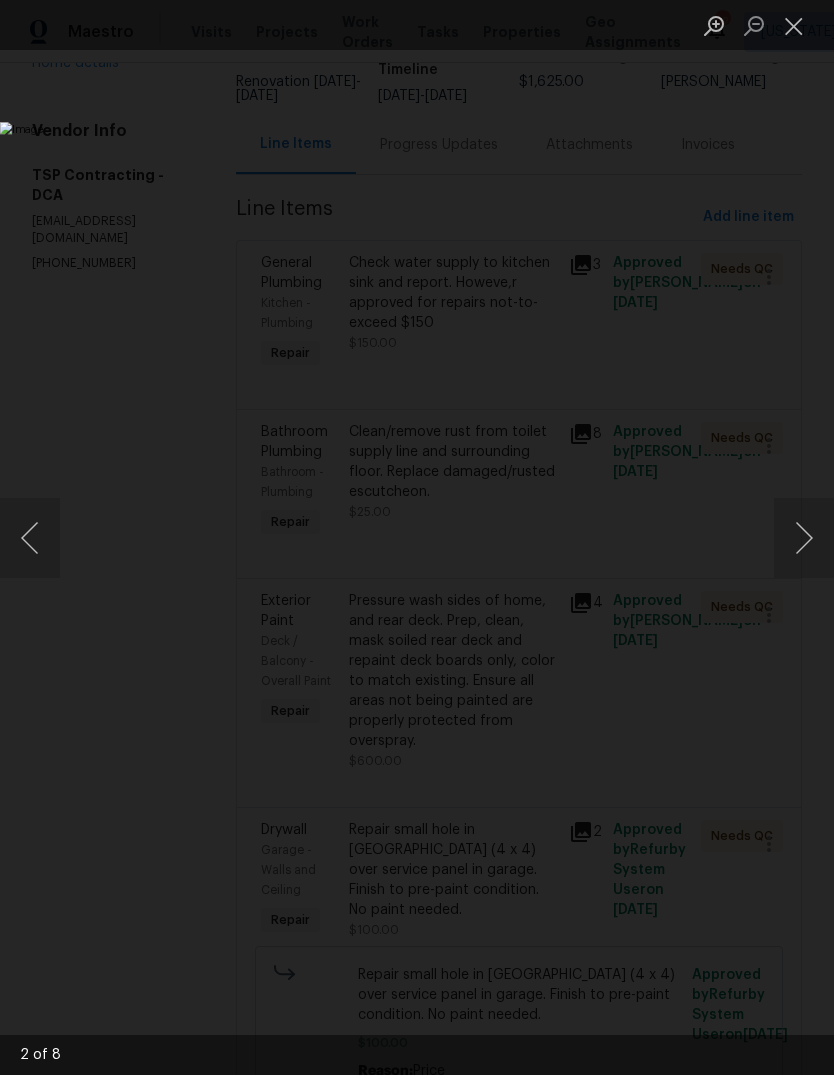 click at bounding box center (804, 538) 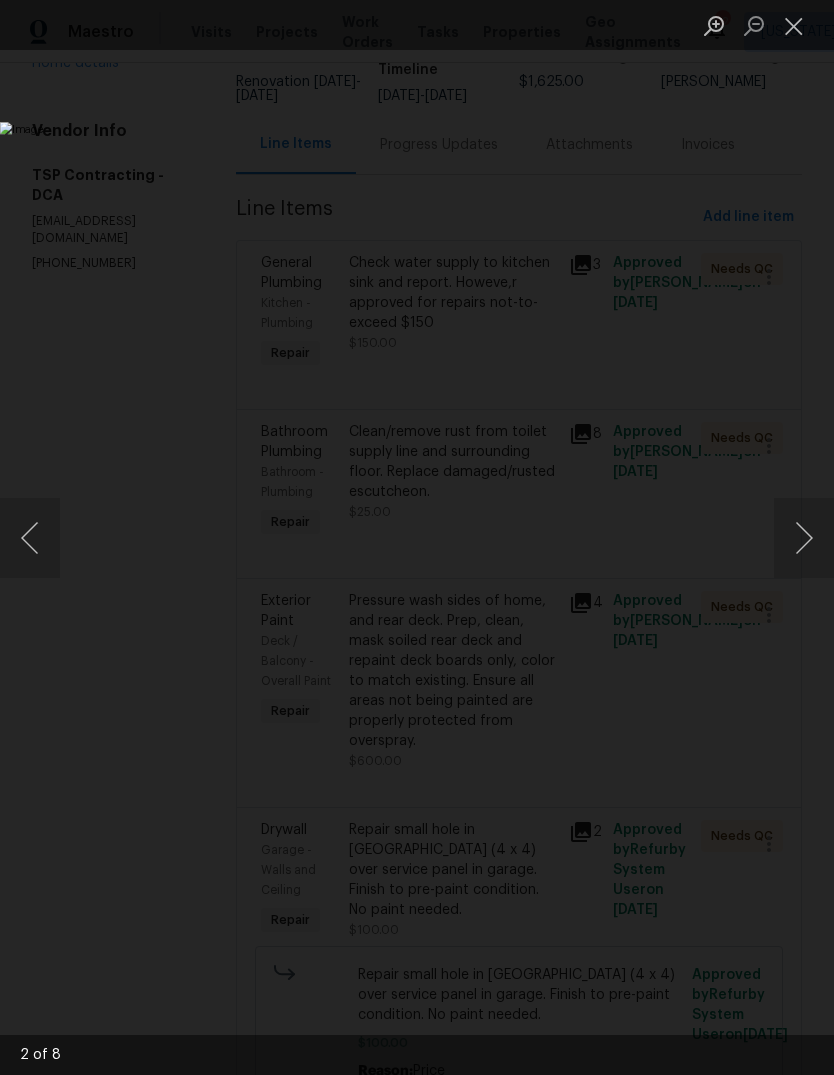 click at bounding box center (804, 538) 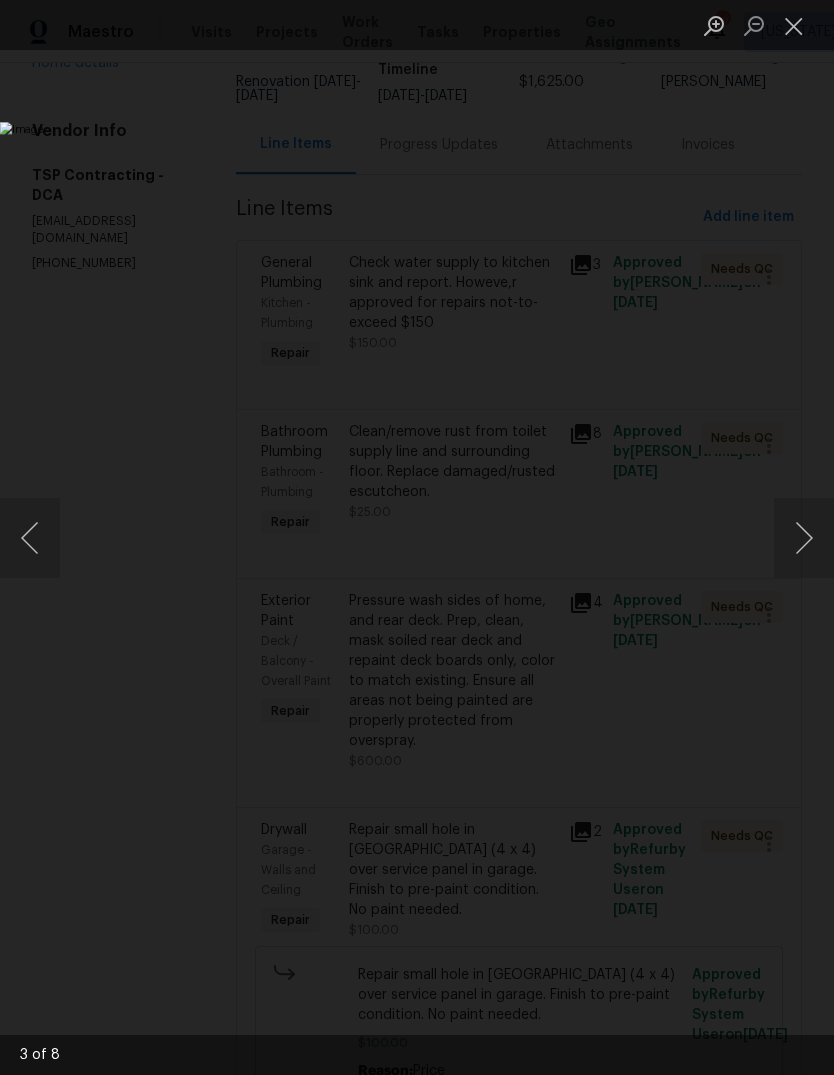 click at bounding box center [804, 538] 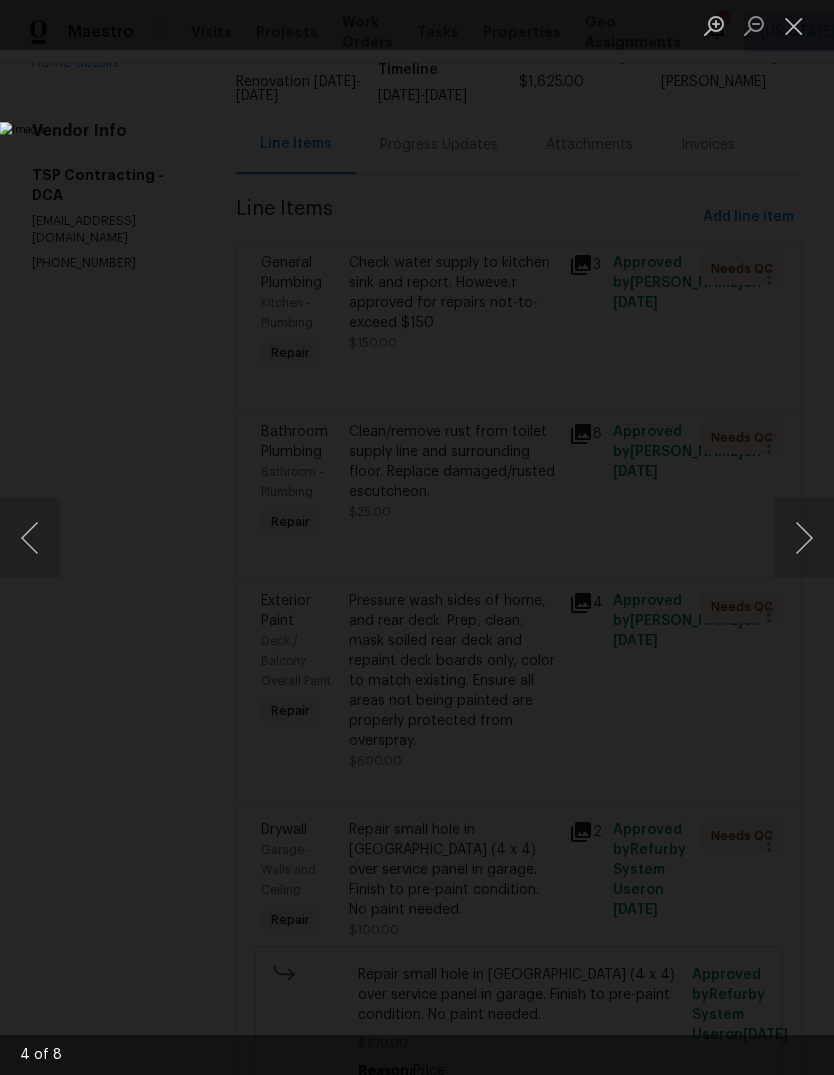 click at bounding box center (804, 538) 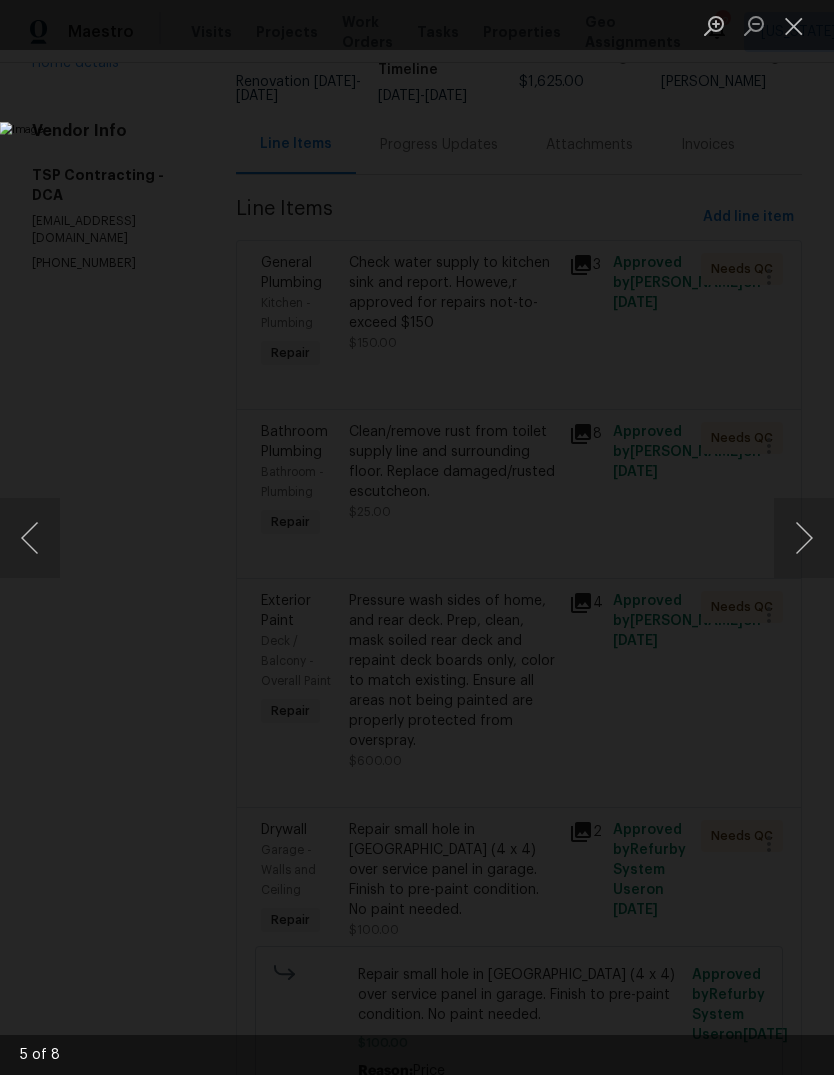 click at bounding box center [794, 25] 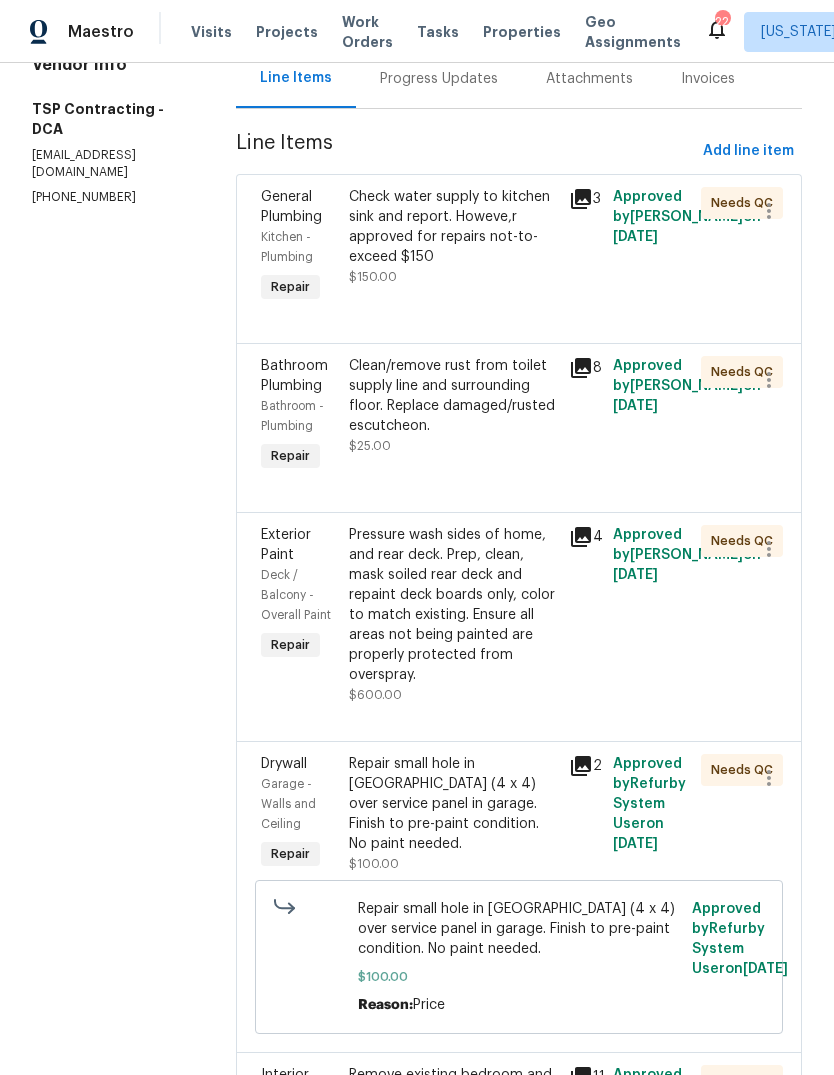 scroll, scrollTop: 252, scrollLeft: 0, axis: vertical 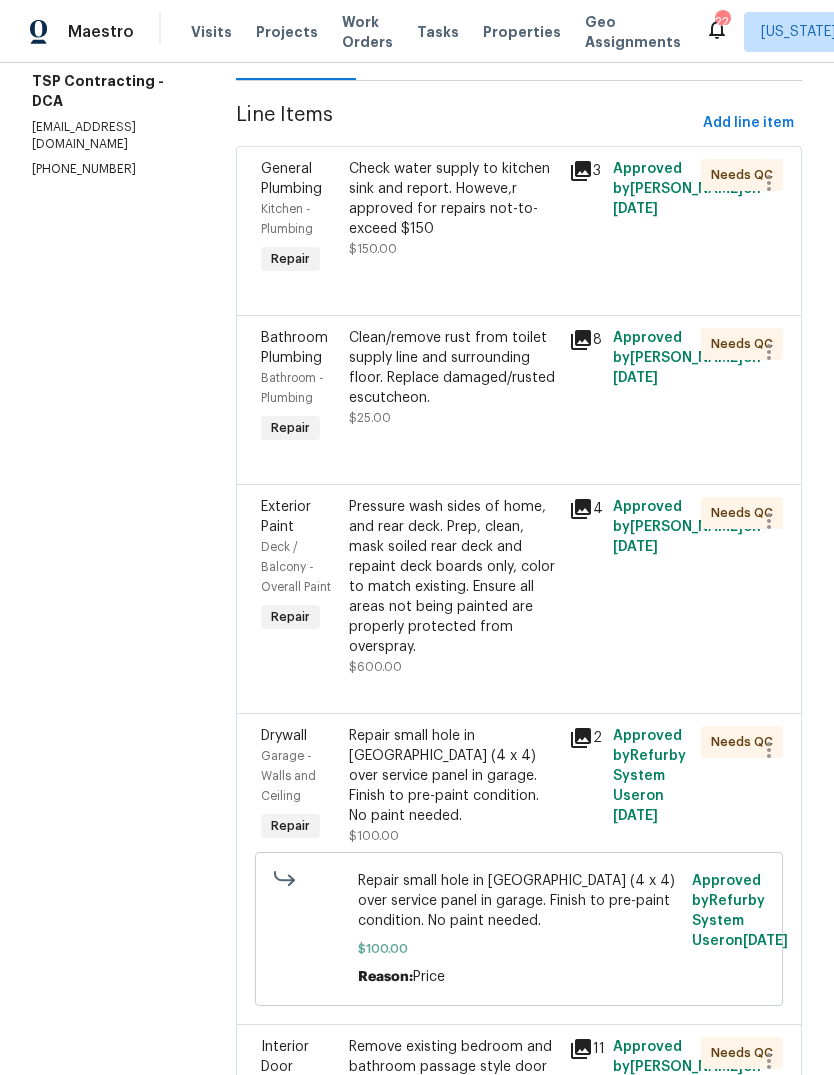 click 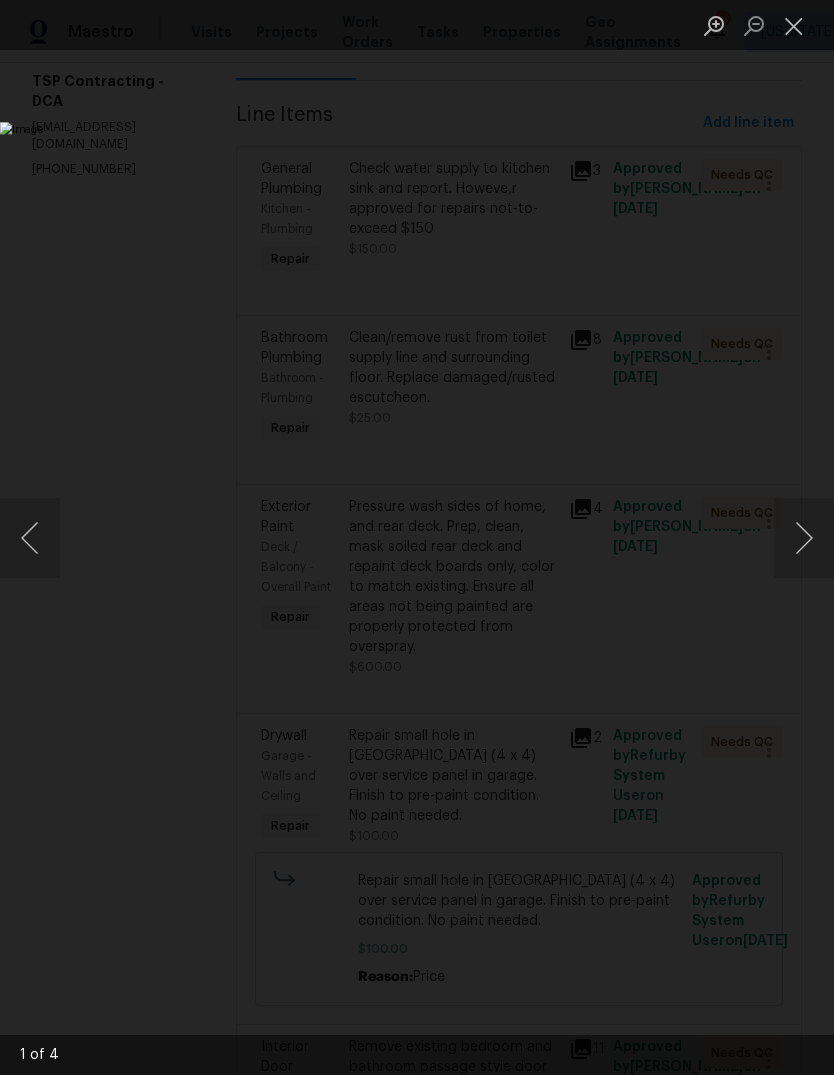 click at bounding box center (804, 538) 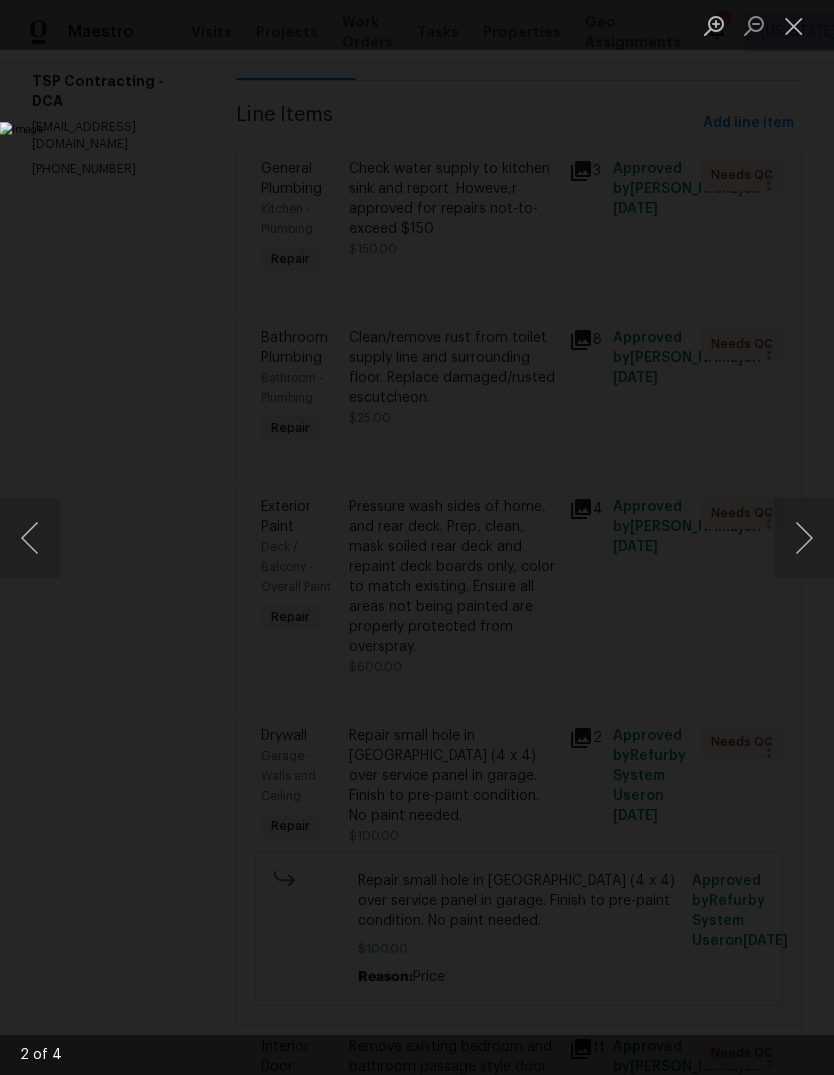 click at bounding box center (804, 538) 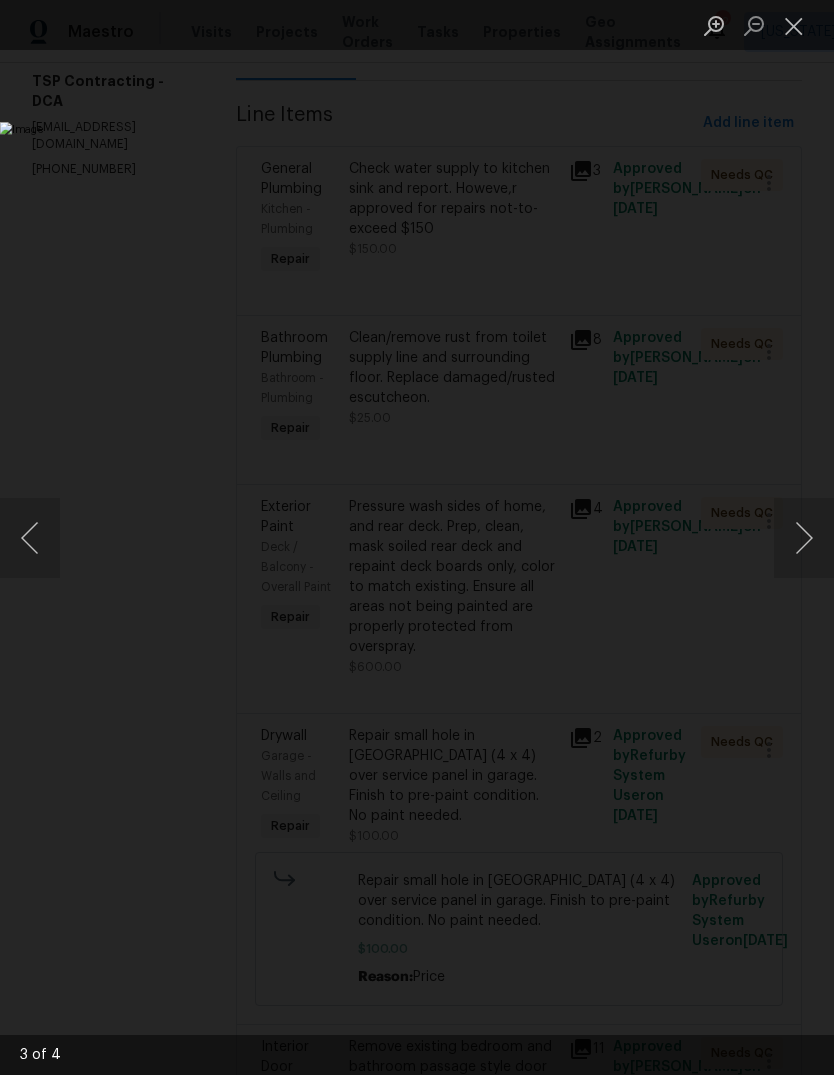 click at bounding box center (804, 538) 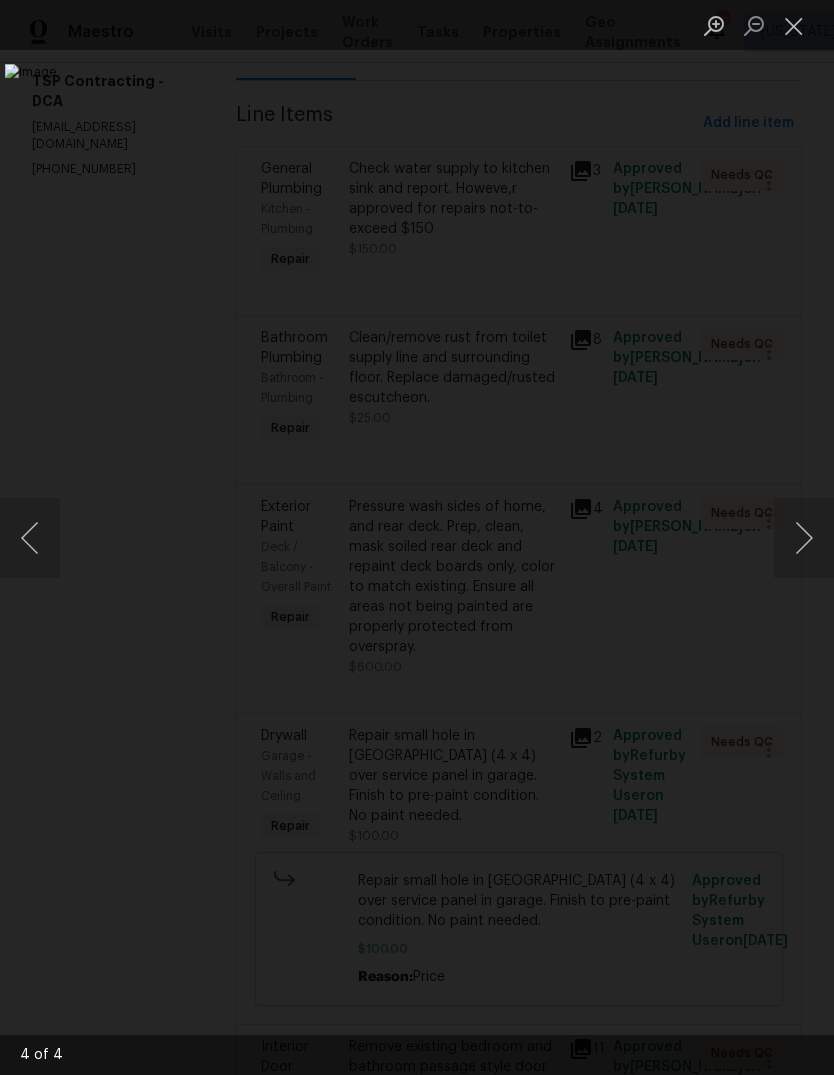 click at bounding box center (804, 538) 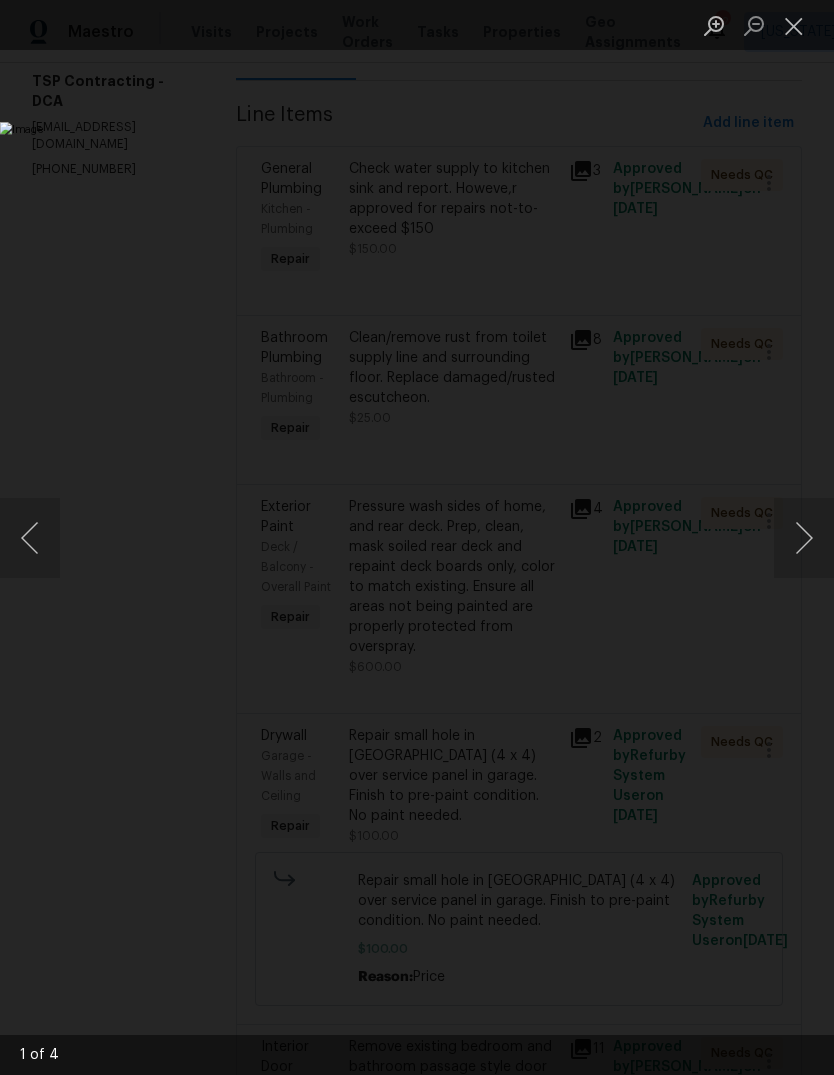 click at bounding box center [322, 537] 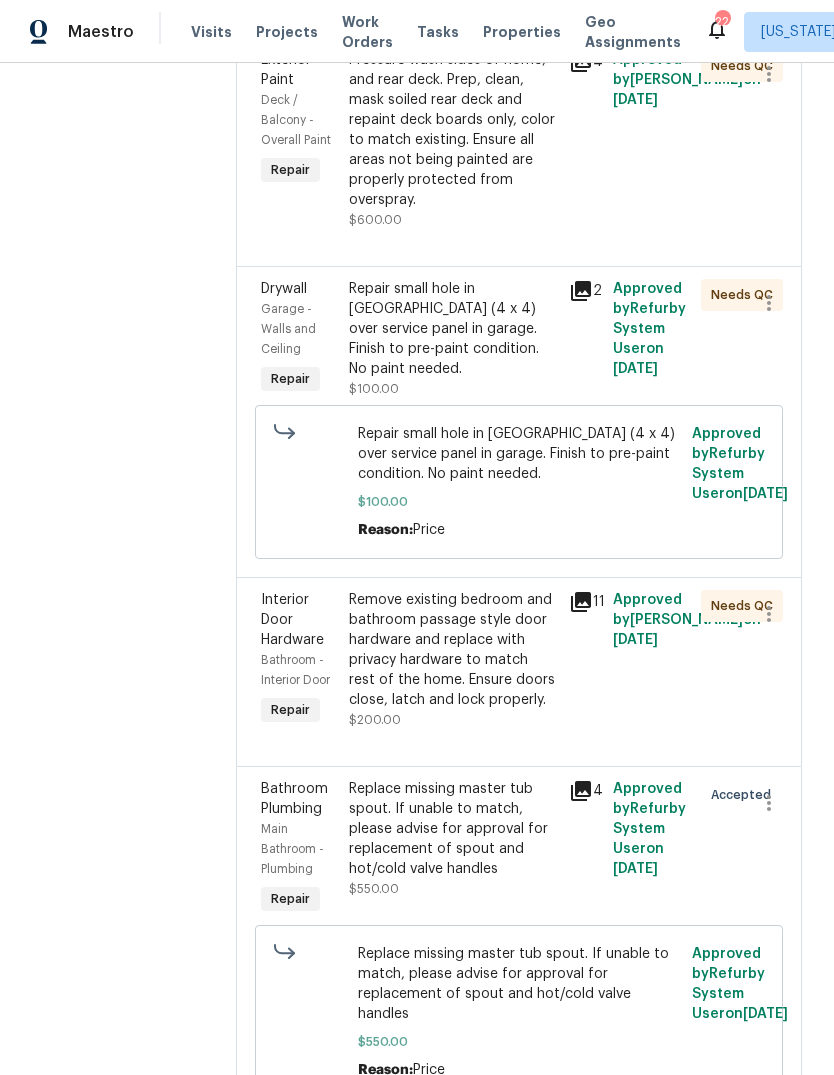scroll, scrollTop: 698, scrollLeft: 0, axis: vertical 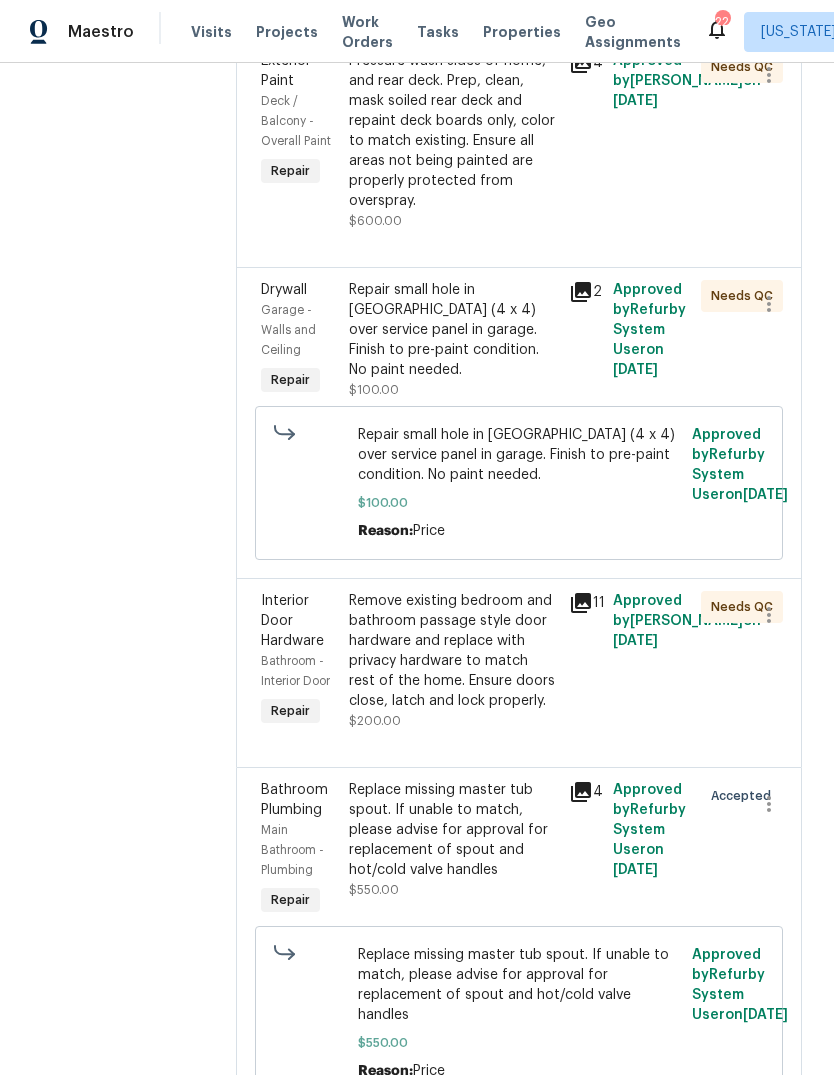 click 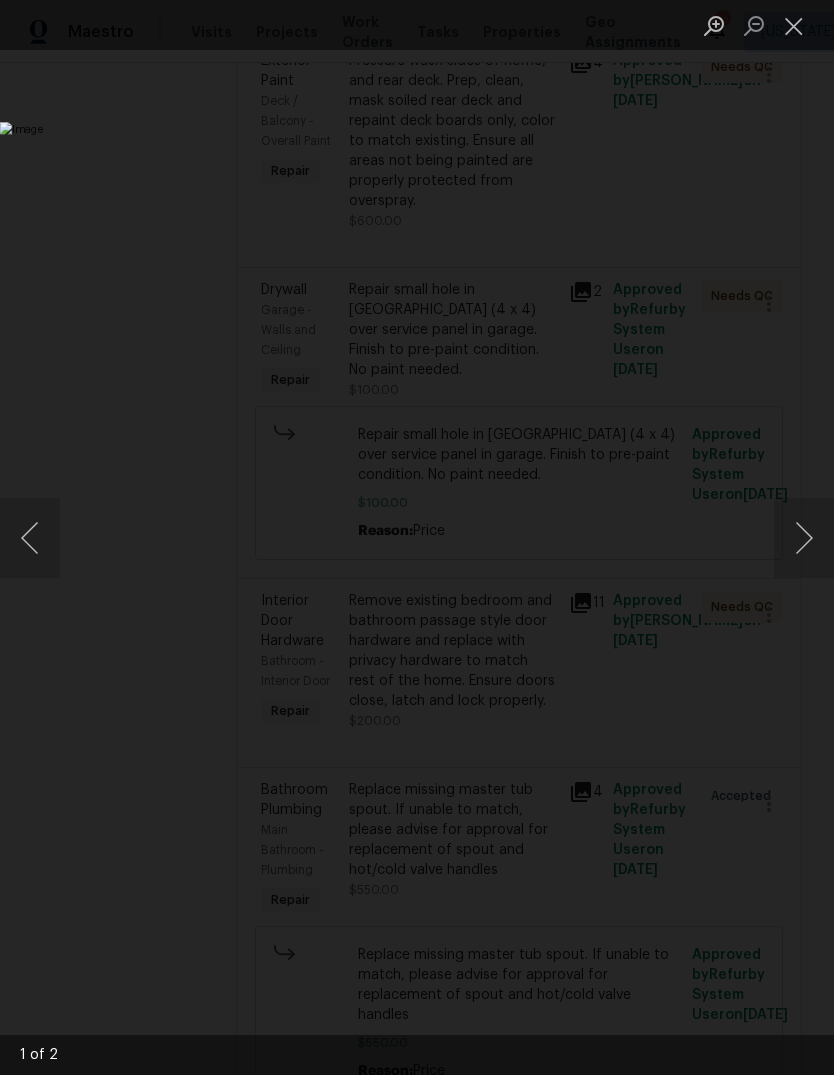 click at bounding box center [804, 538] 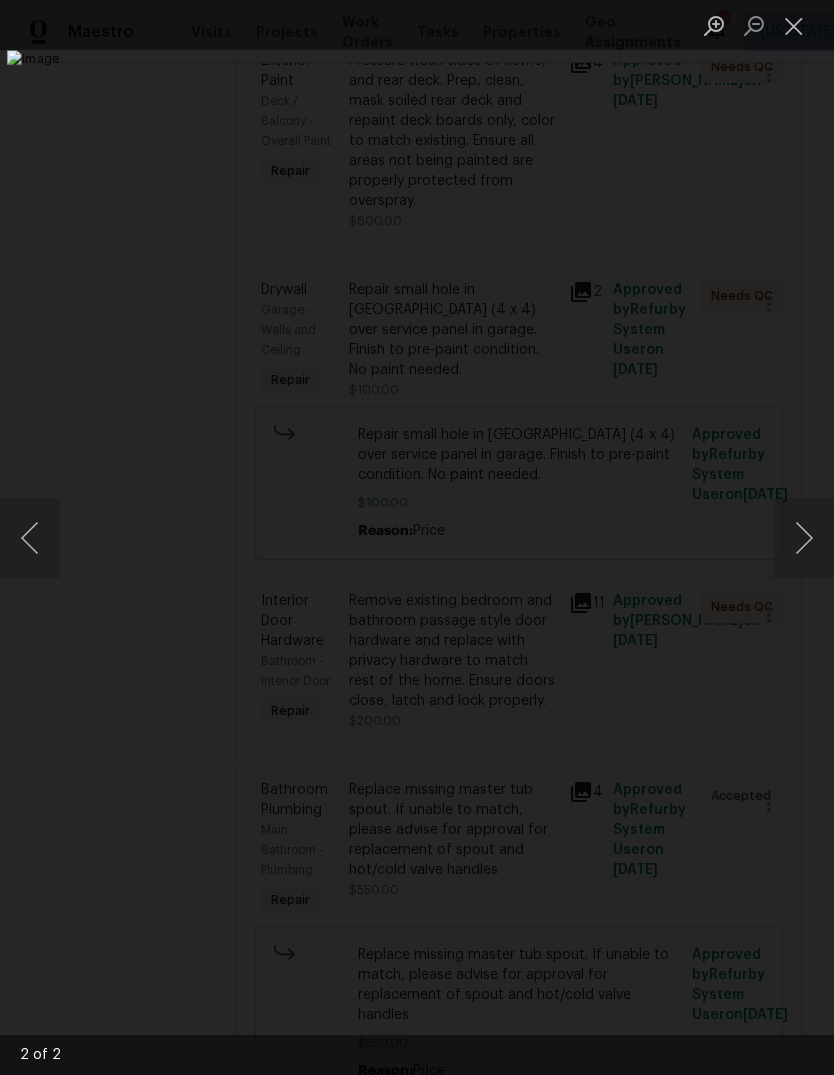 click at bounding box center [804, 538] 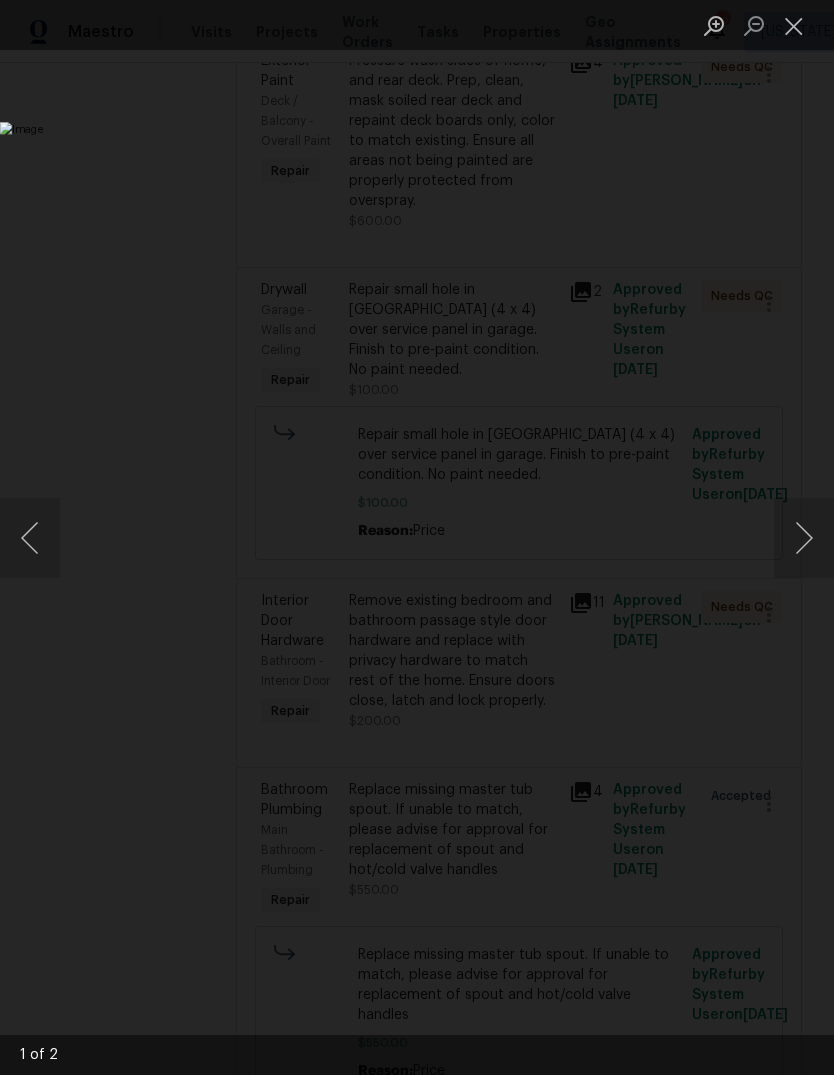 click at bounding box center (804, 538) 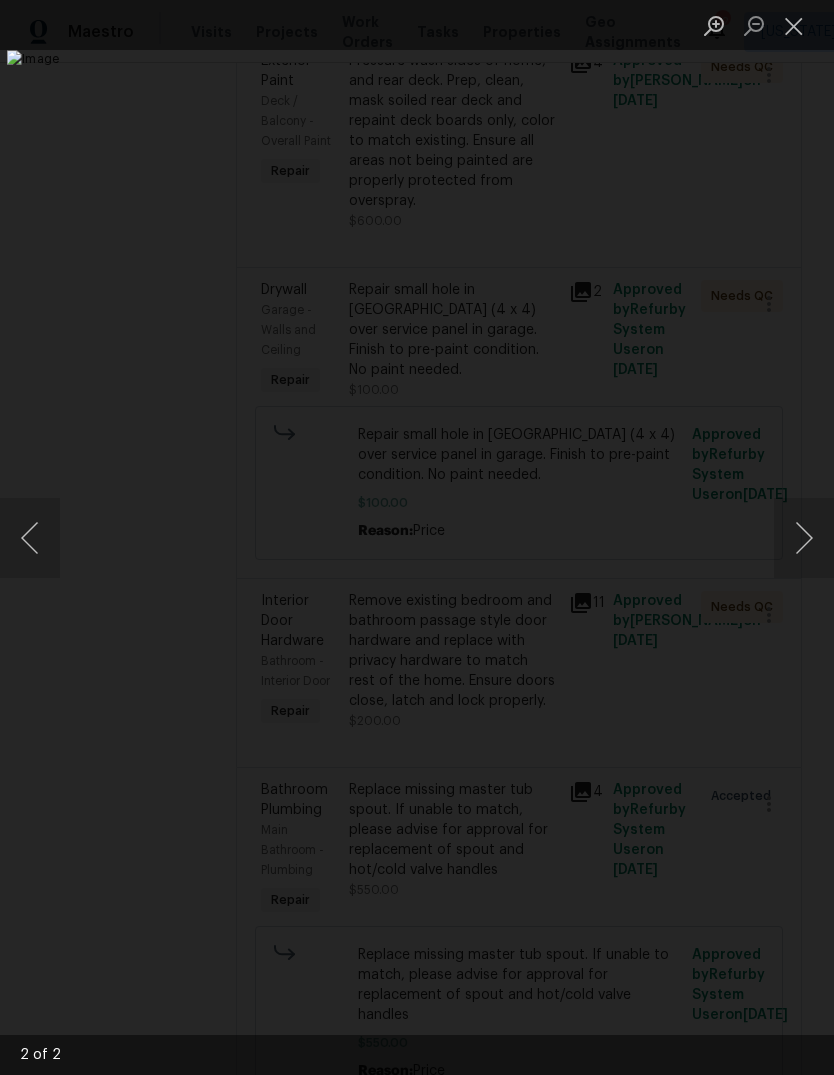 click at bounding box center (804, 538) 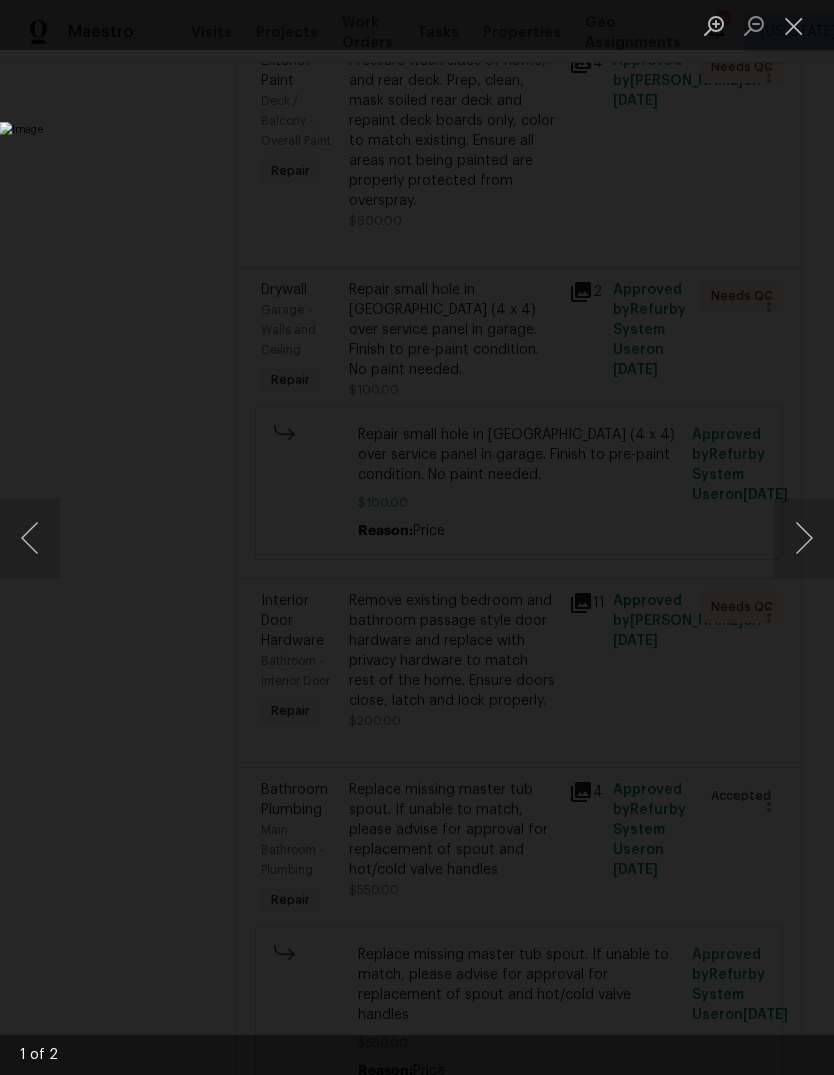 click at bounding box center [794, 25] 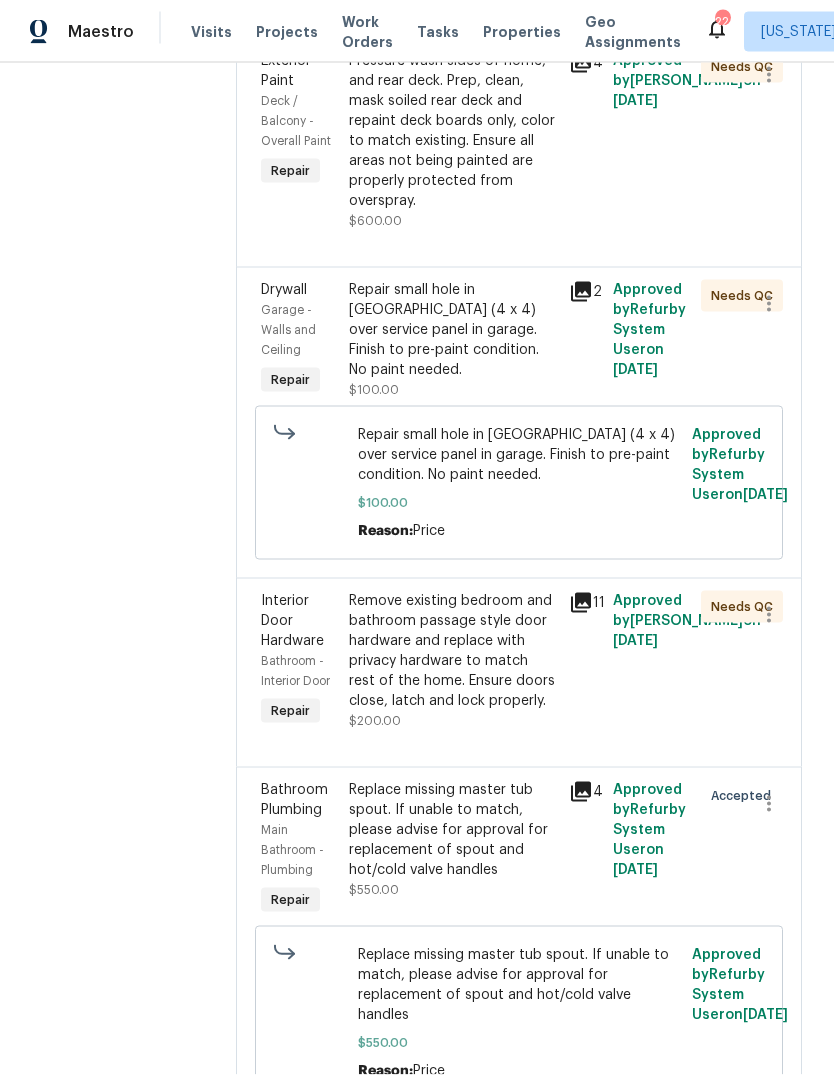 scroll, scrollTop: 75, scrollLeft: 0, axis: vertical 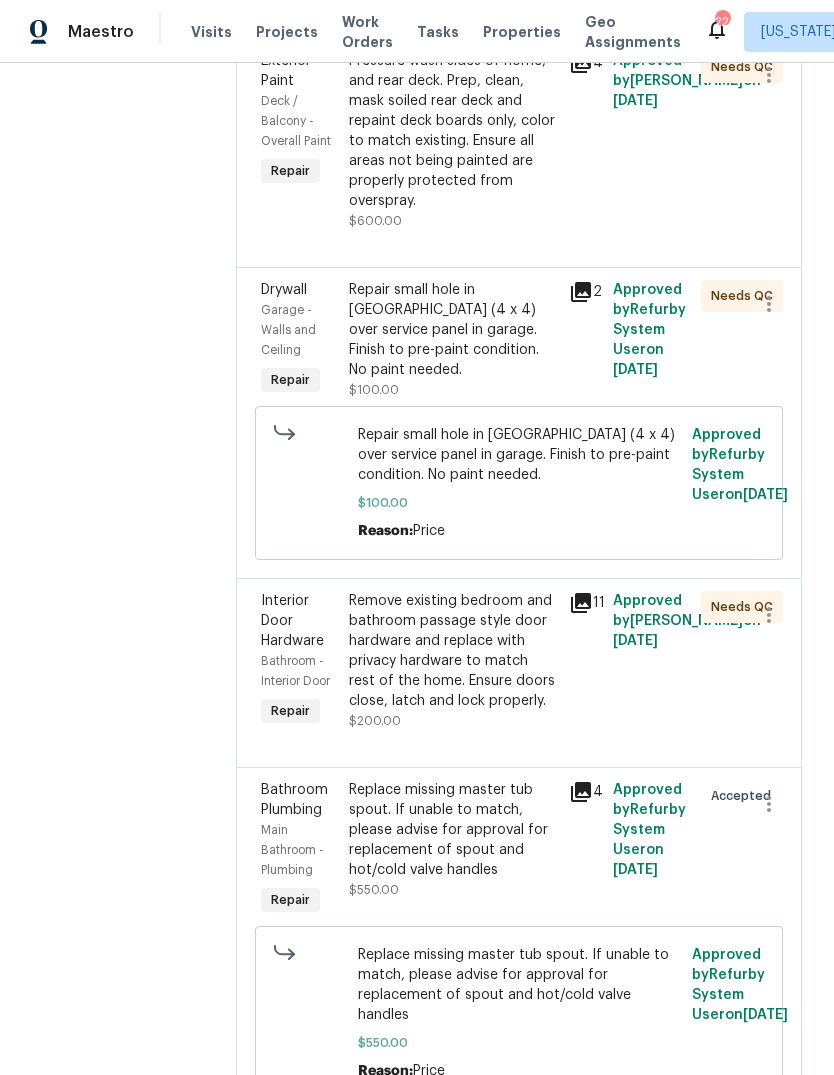 click 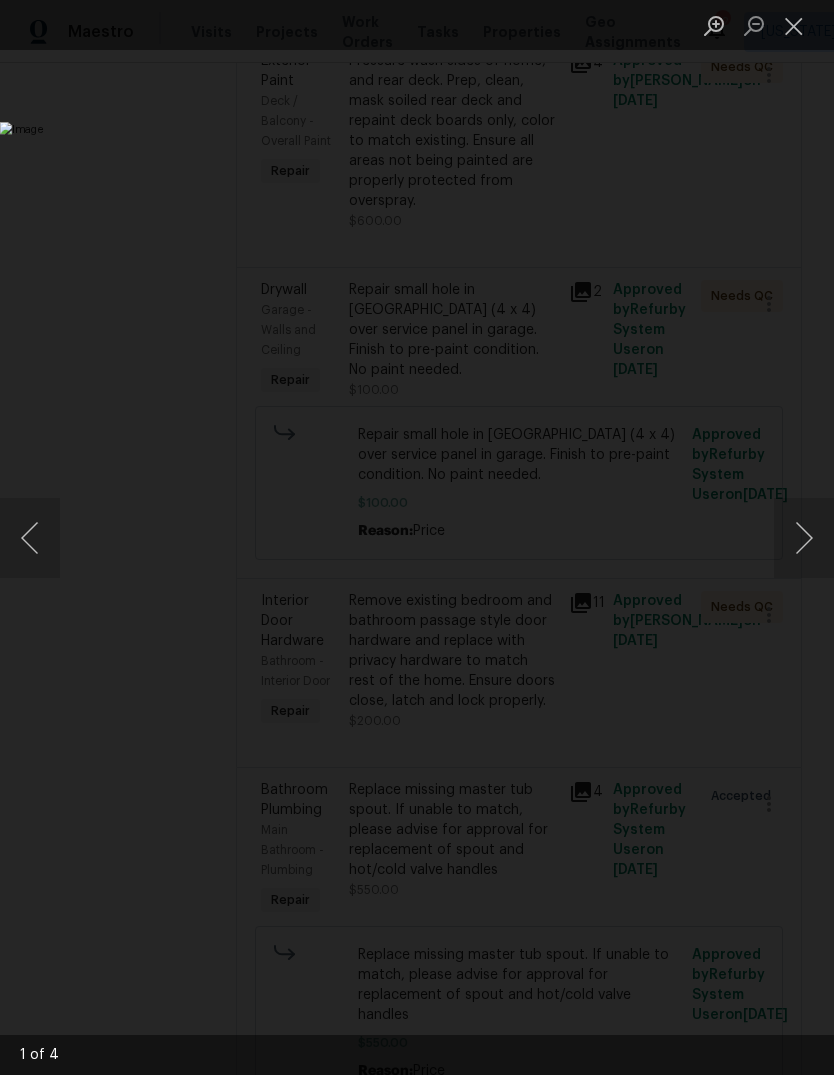 click at bounding box center (804, 538) 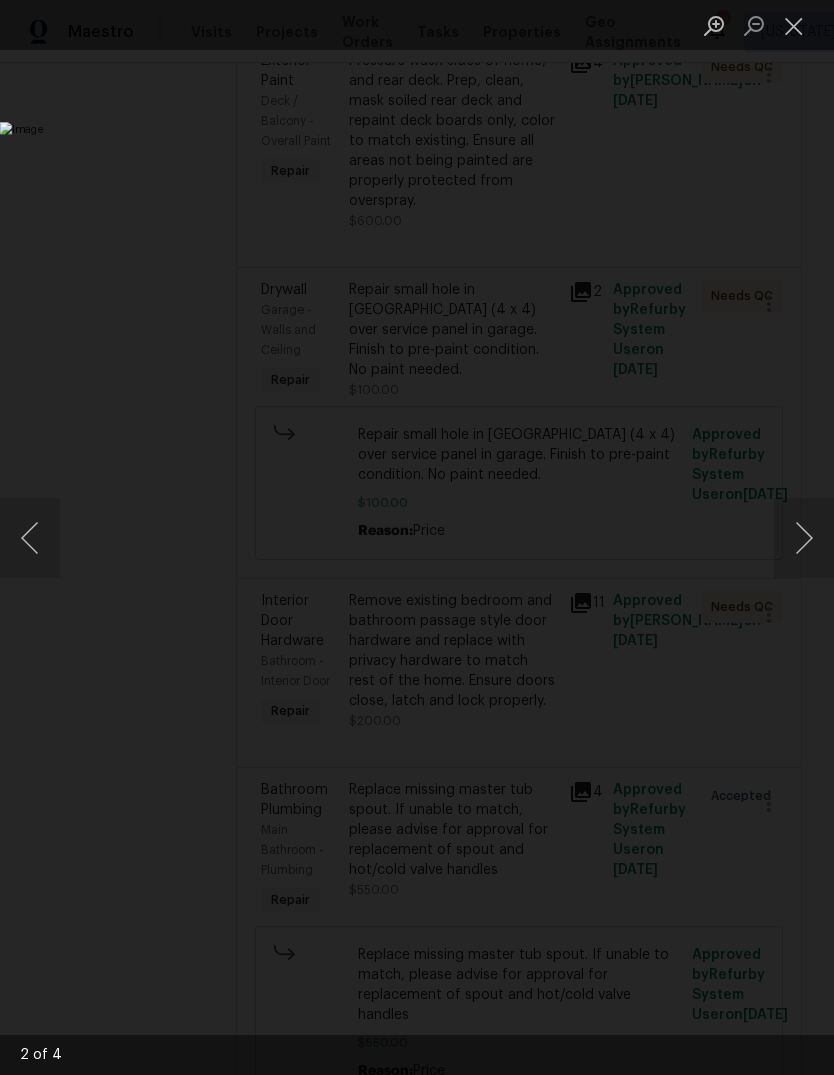 click at bounding box center [804, 538] 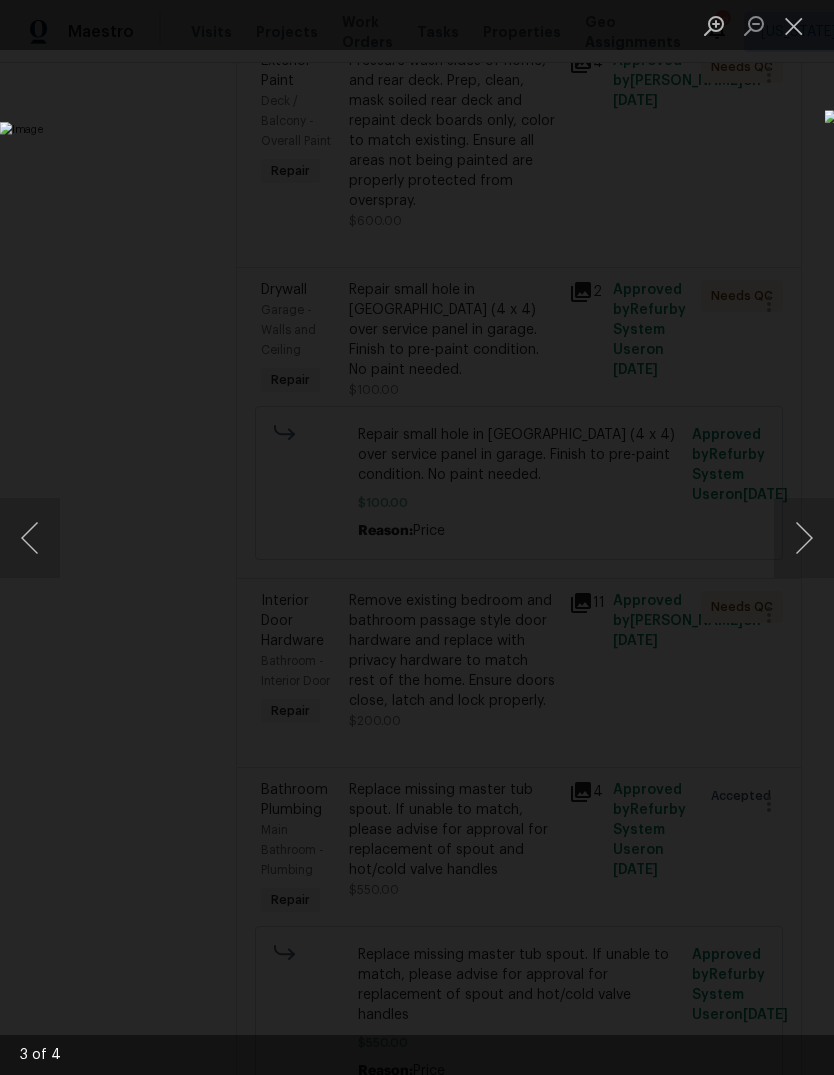 click at bounding box center [804, 538] 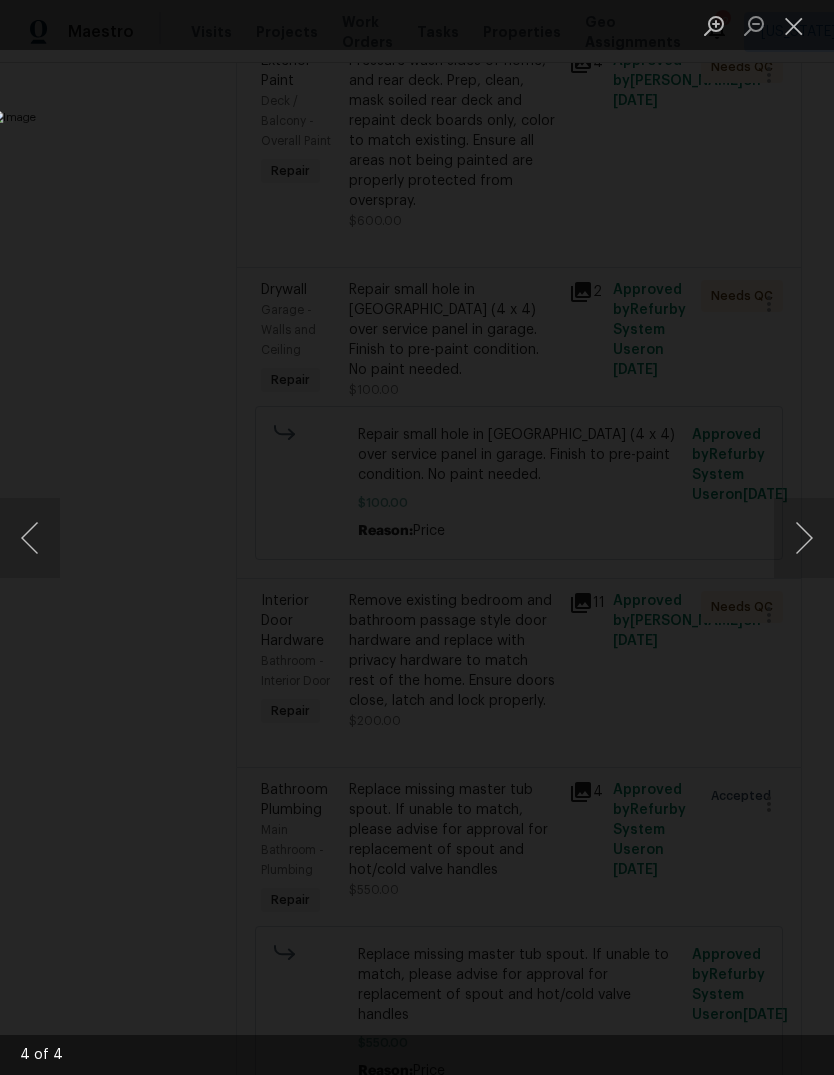 click at bounding box center [804, 538] 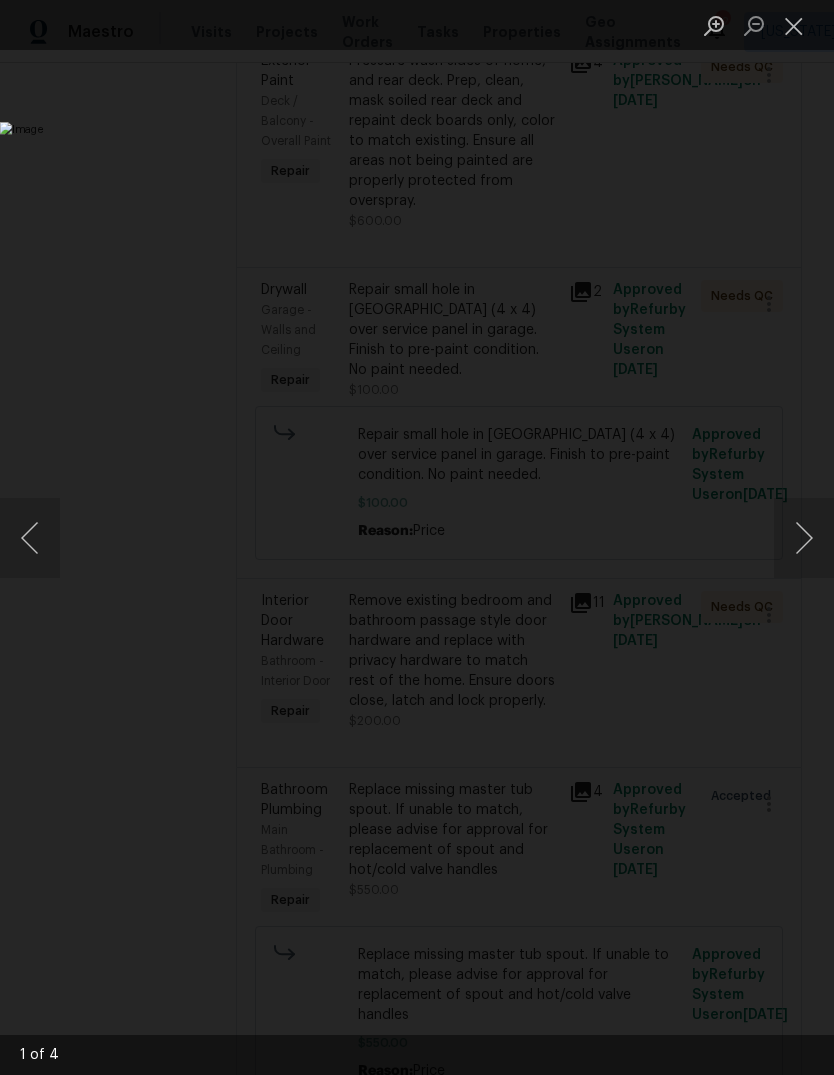 click at bounding box center (804, 538) 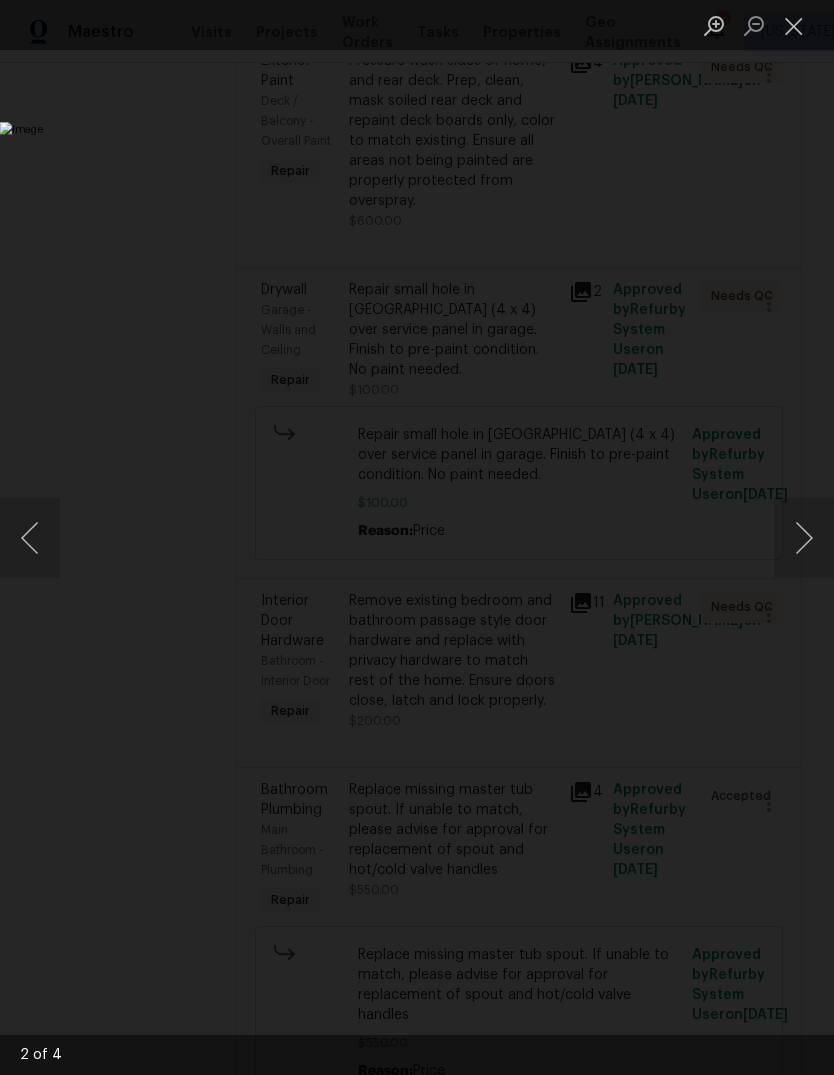 click at bounding box center (804, 538) 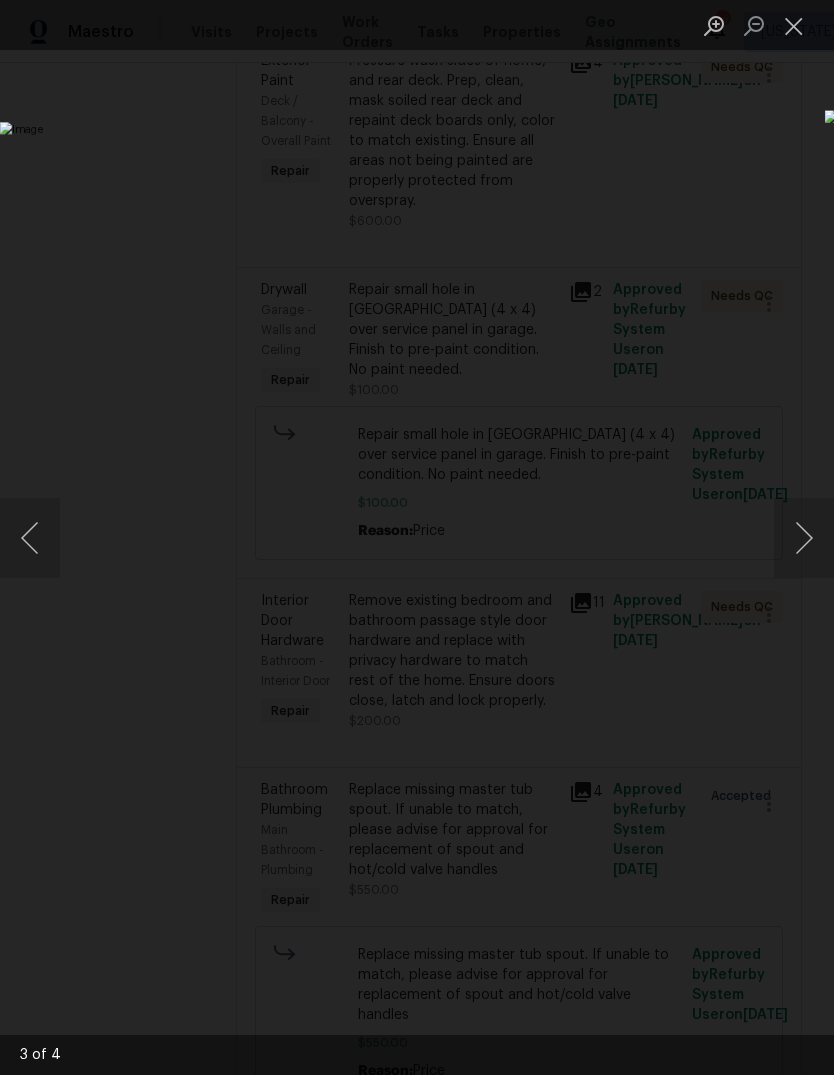 click on "3 of 4" at bounding box center (417, 1055) 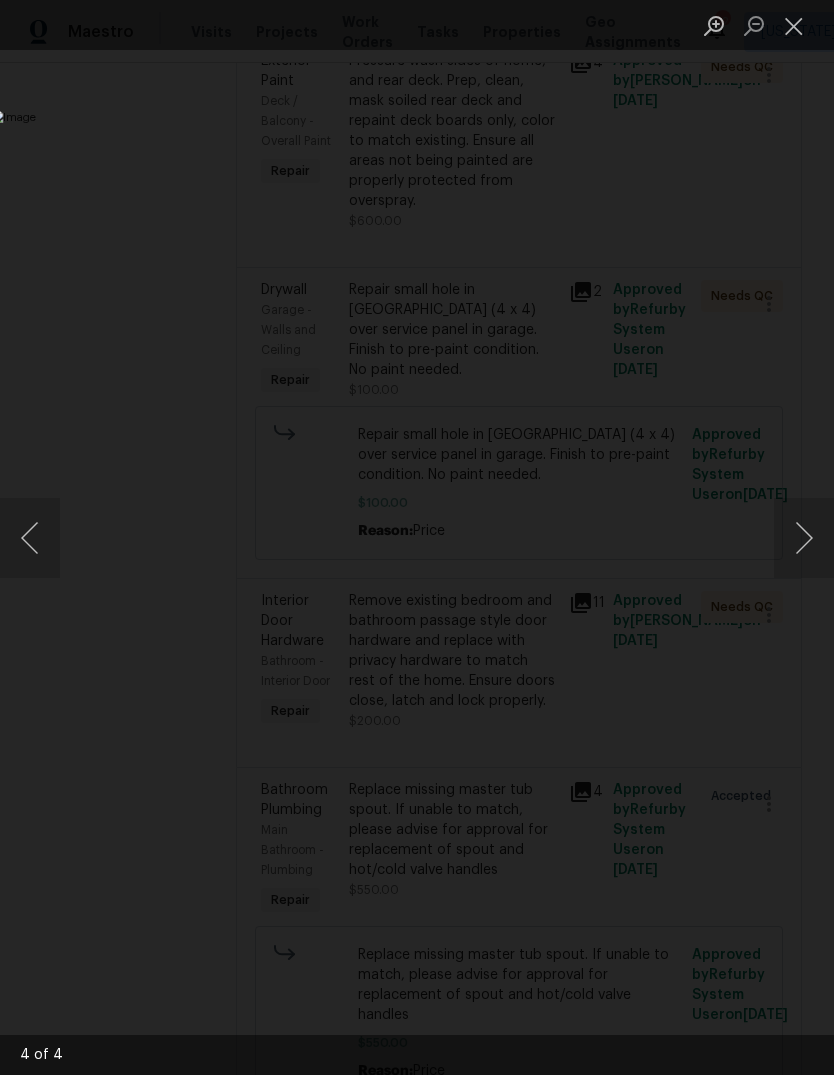 click at bounding box center (804, 538) 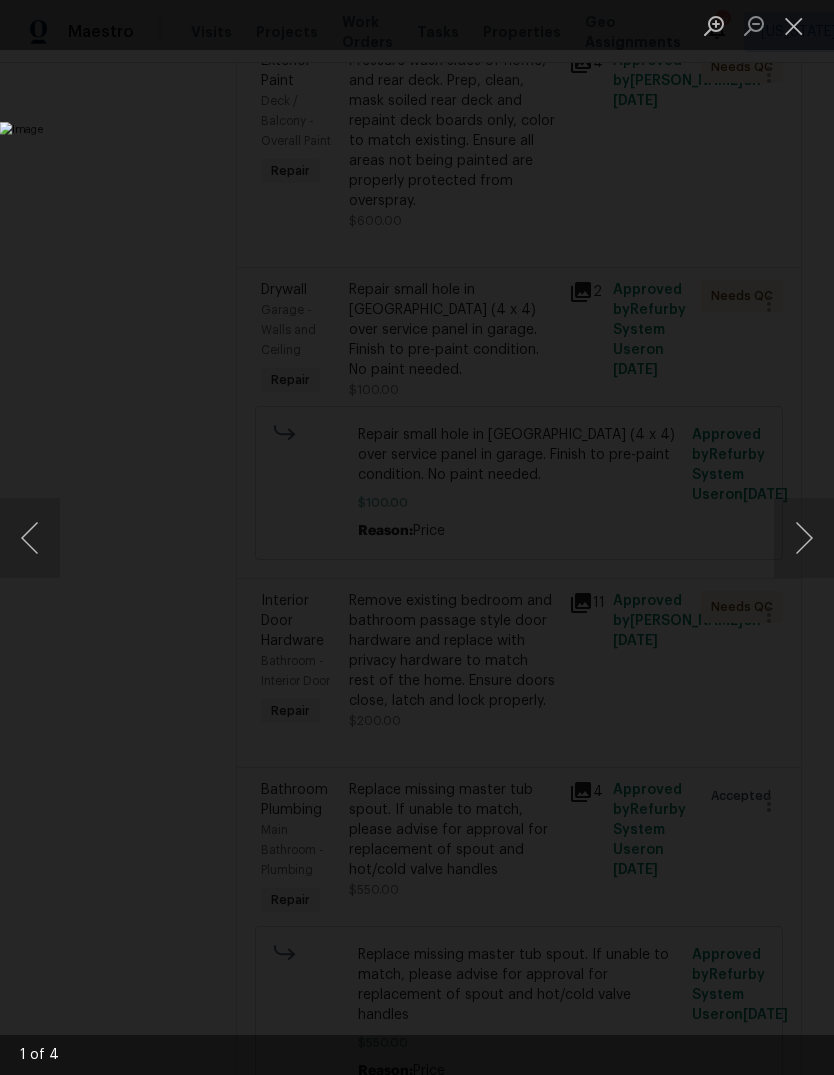 click at bounding box center (804, 538) 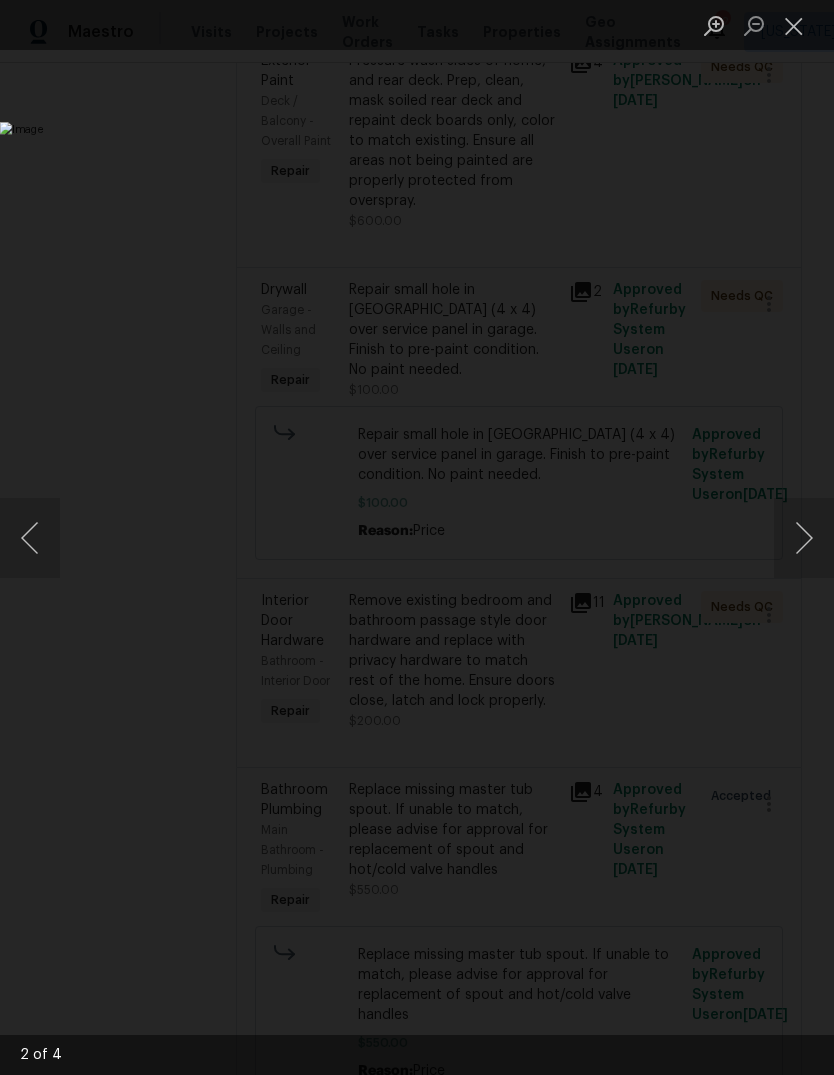 click at bounding box center [804, 538] 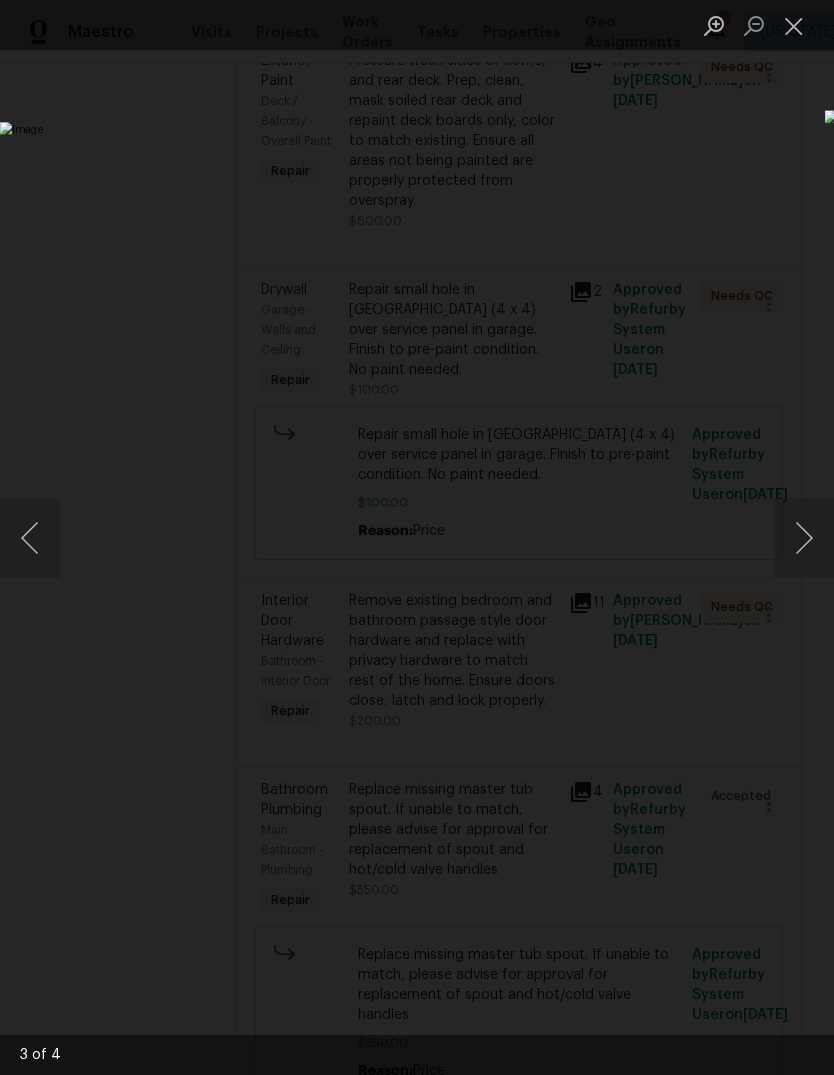 click at bounding box center (794, 25) 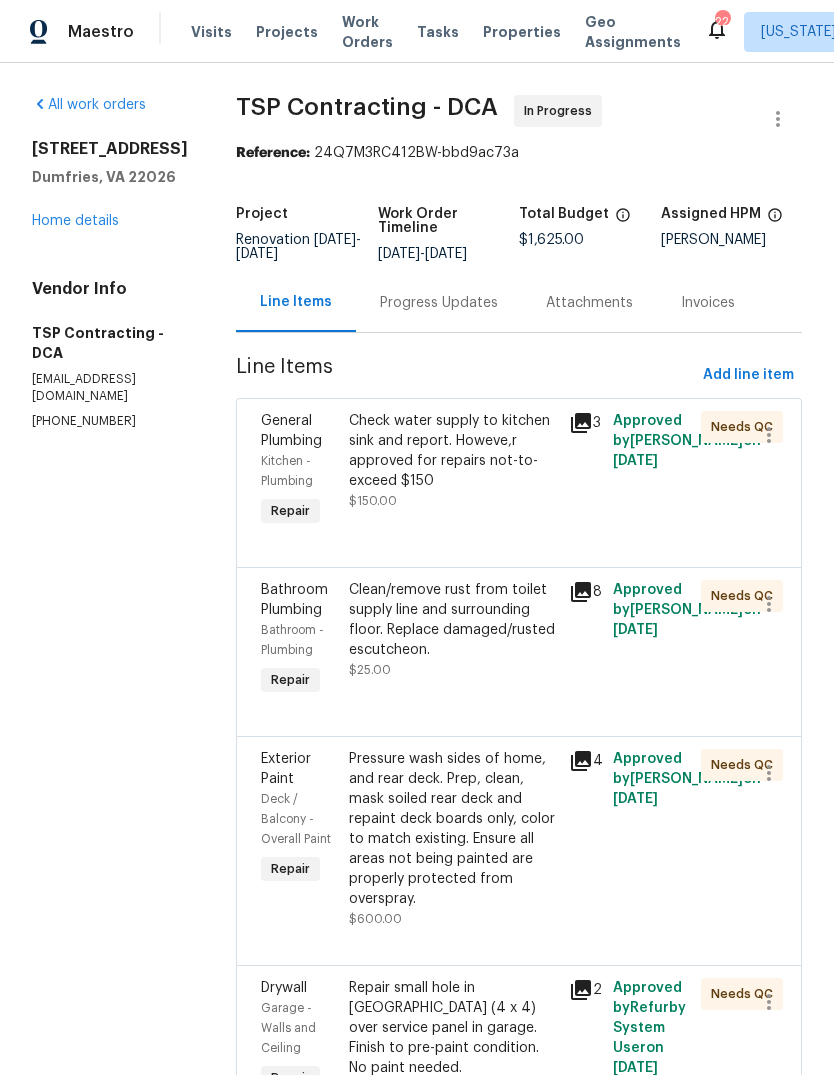 scroll, scrollTop: 0, scrollLeft: 0, axis: both 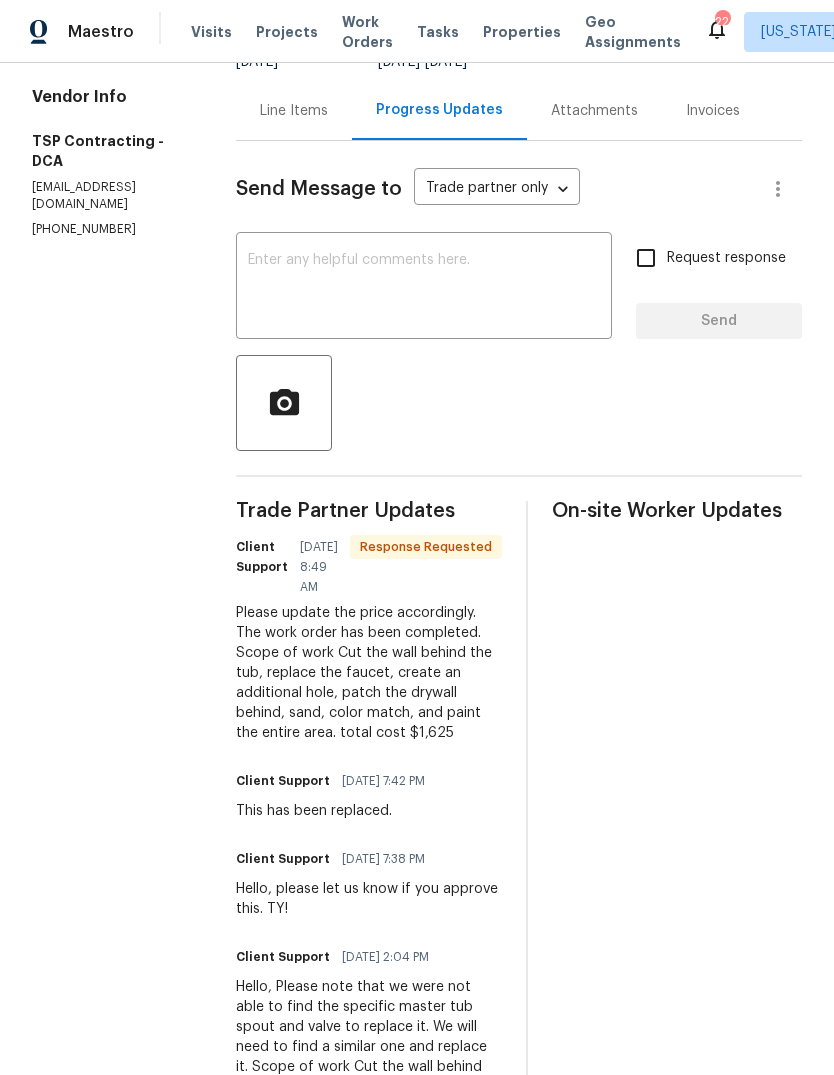 click at bounding box center (424, 288) 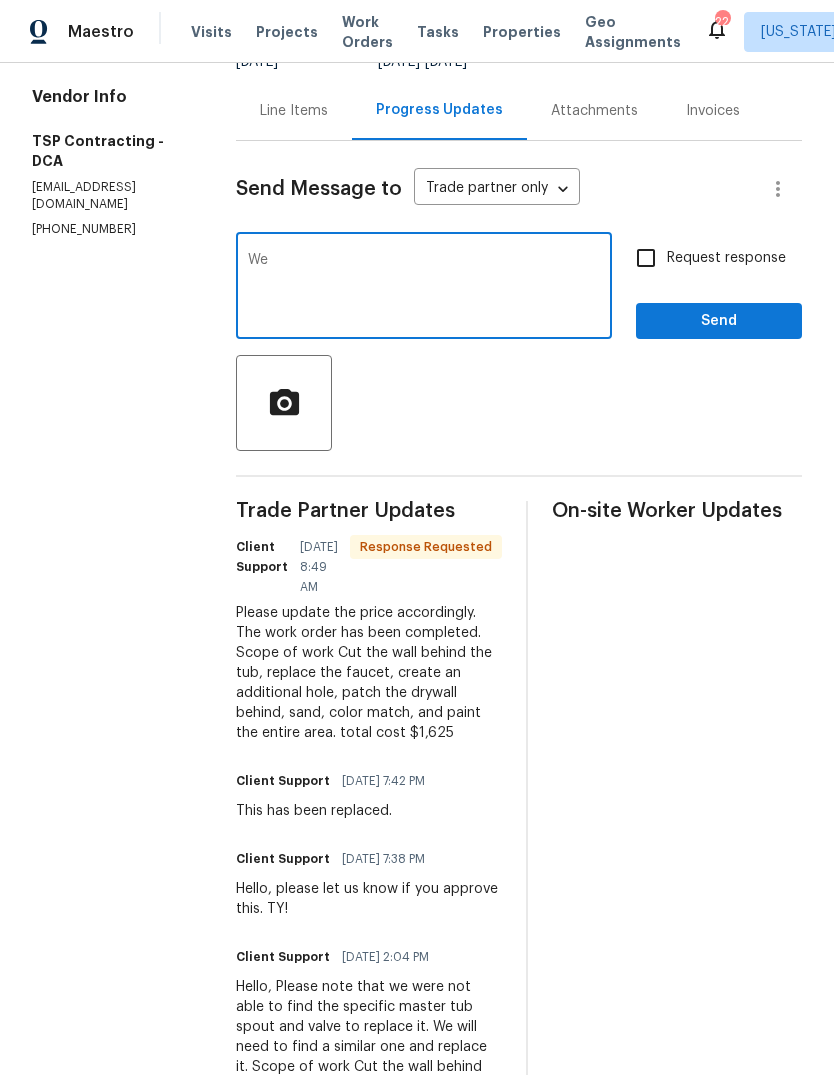 type on "W" 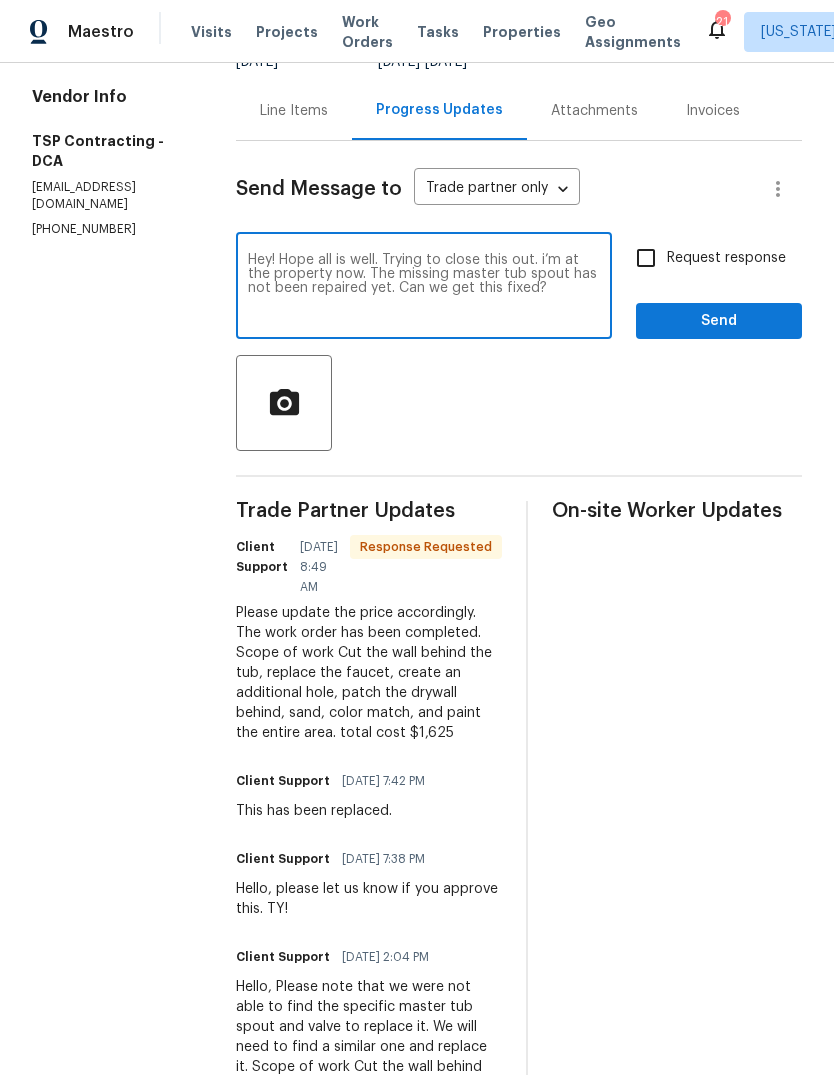 type on "Hey! Hope all is well. Trying to close this out. i’m at the property now. The missing master tub spout has not been repaired yet. Can we get this fixed?" 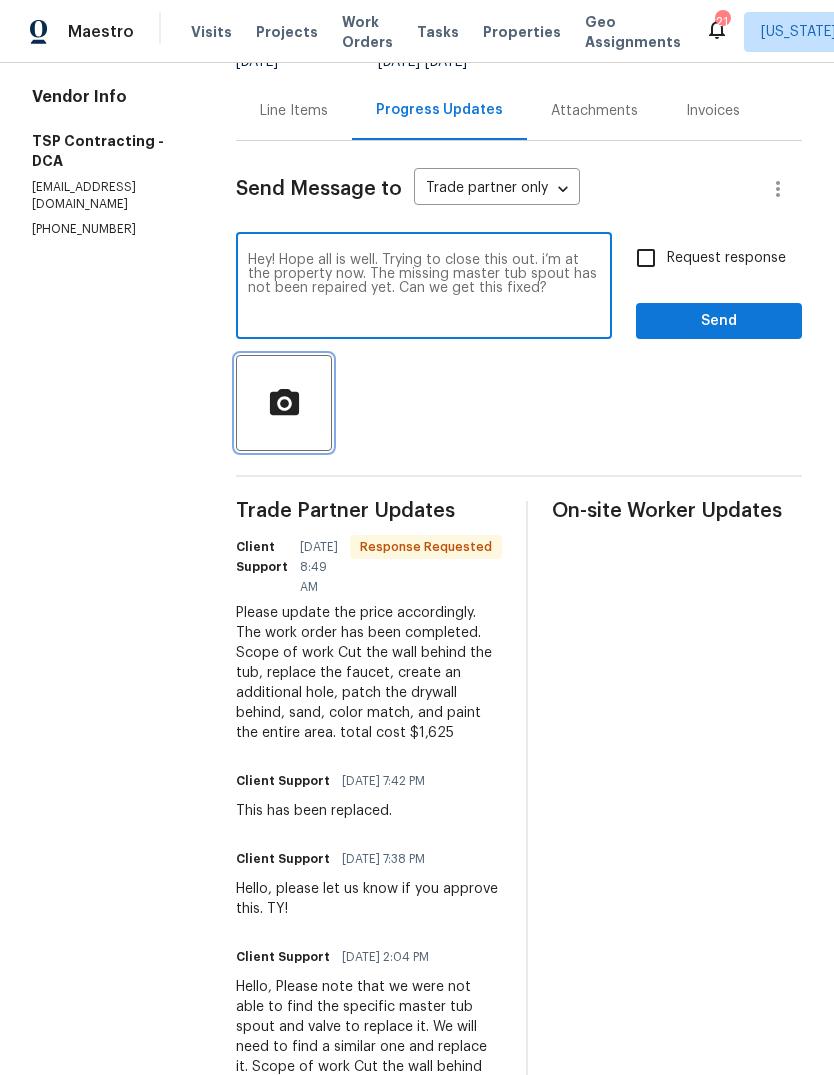 click 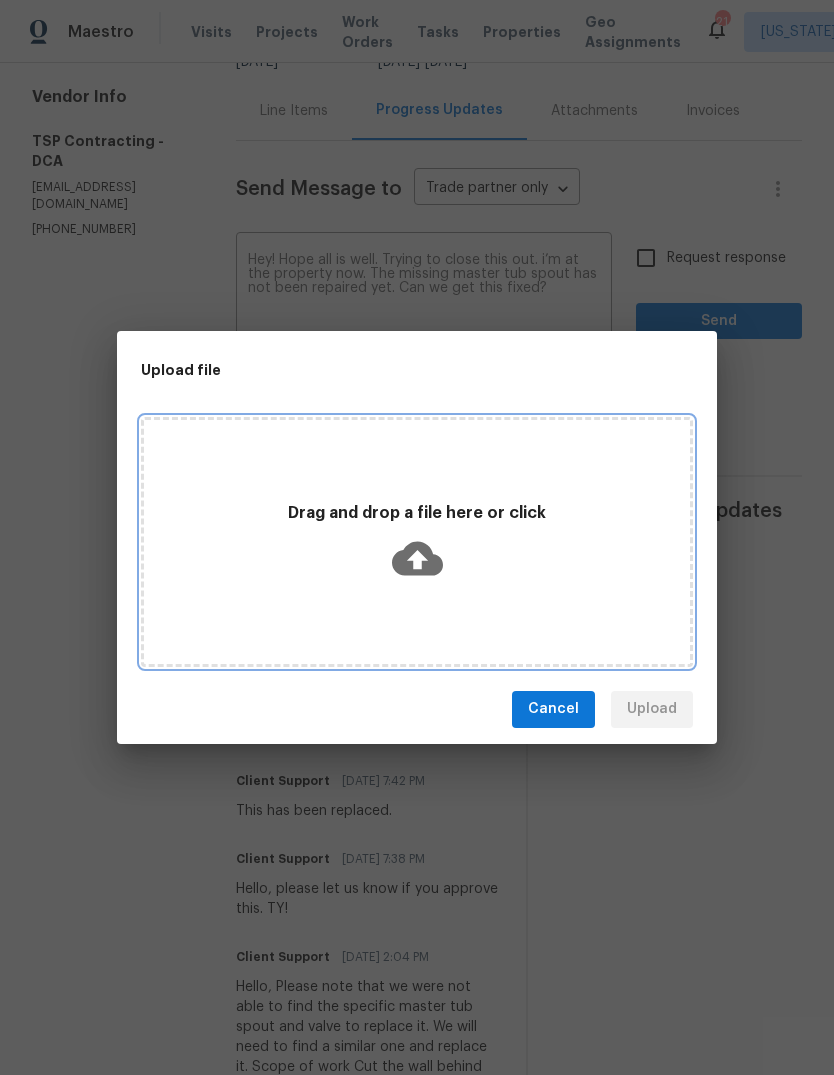 click 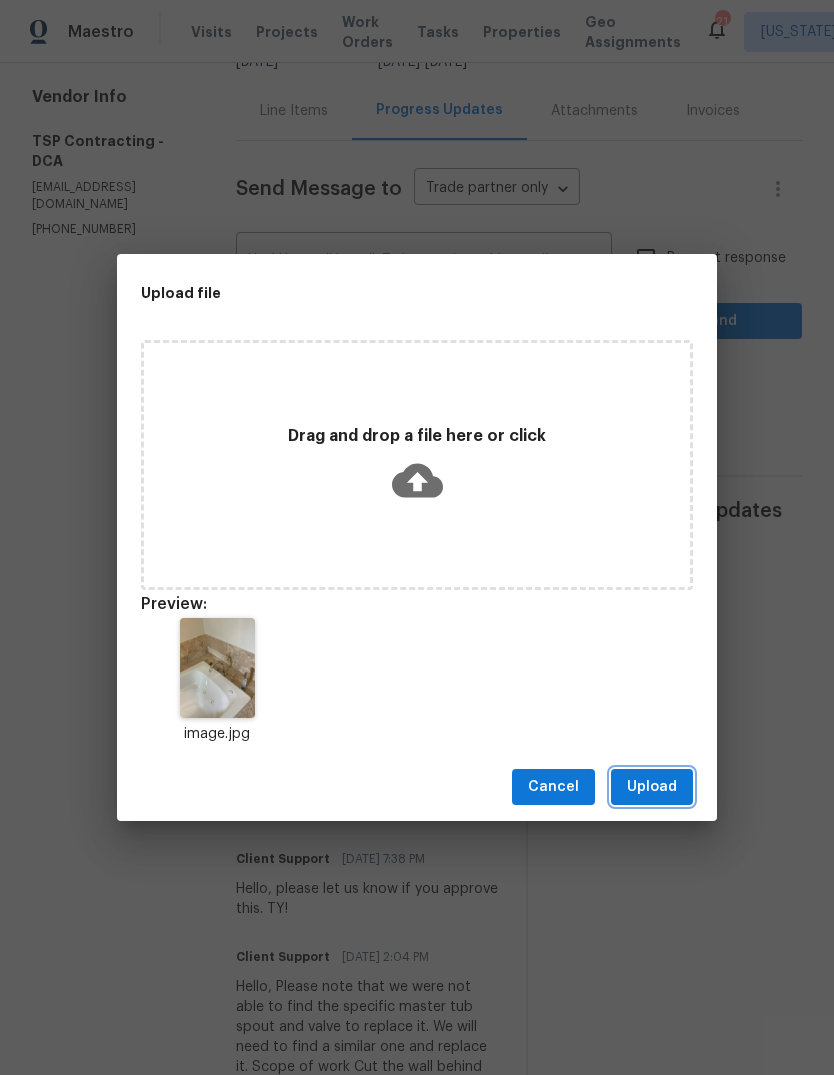 click on "Upload" at bounding box center [652, 787] 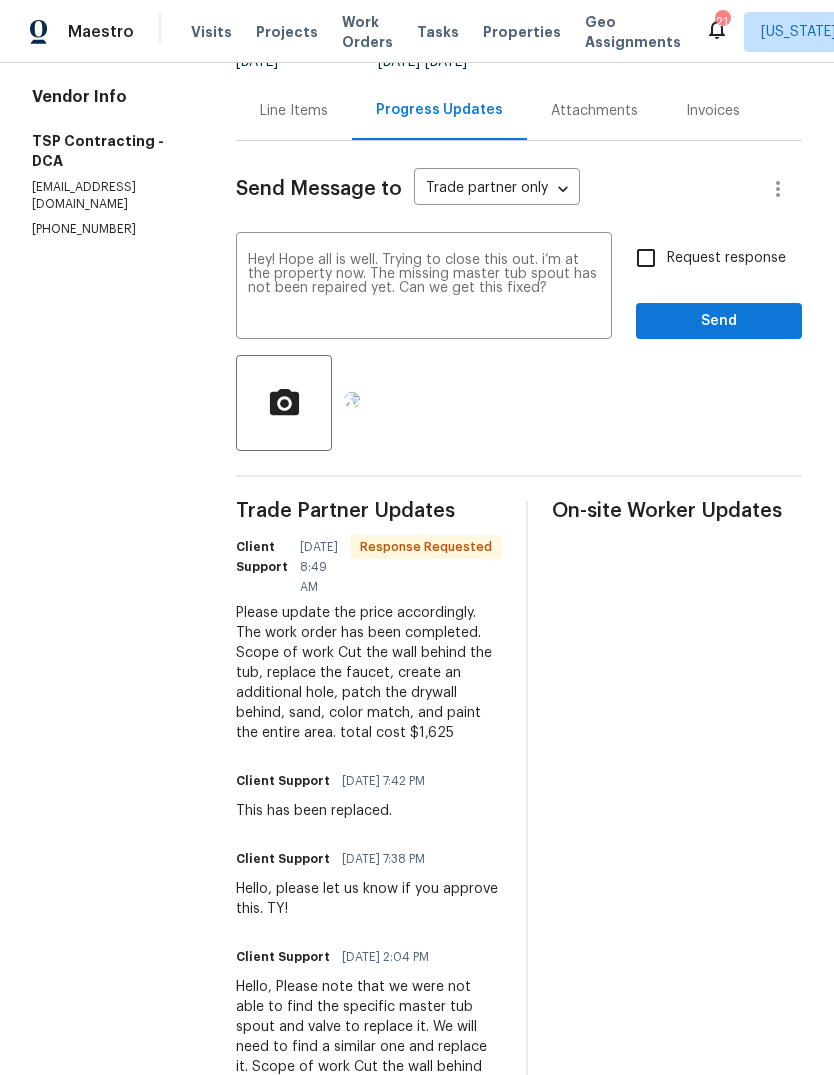 click on "Request response" at bounding box center (646, 258) 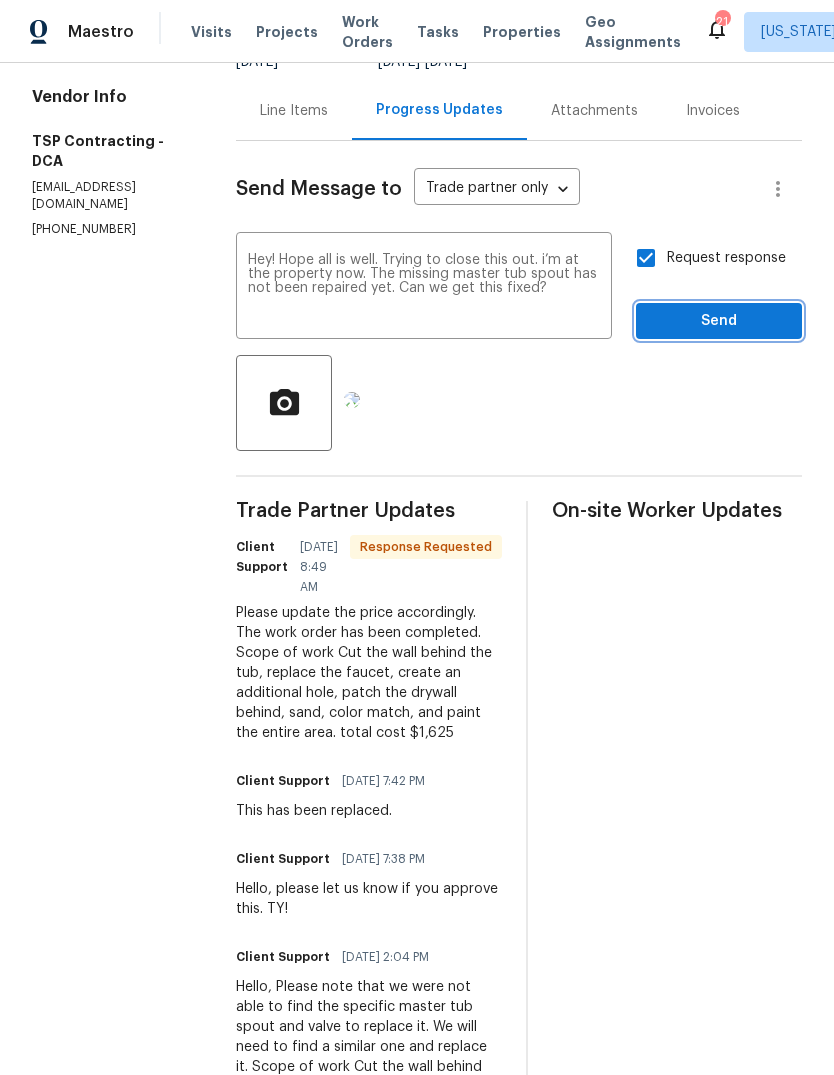 click on "Send" at bounding box center [719, 321] 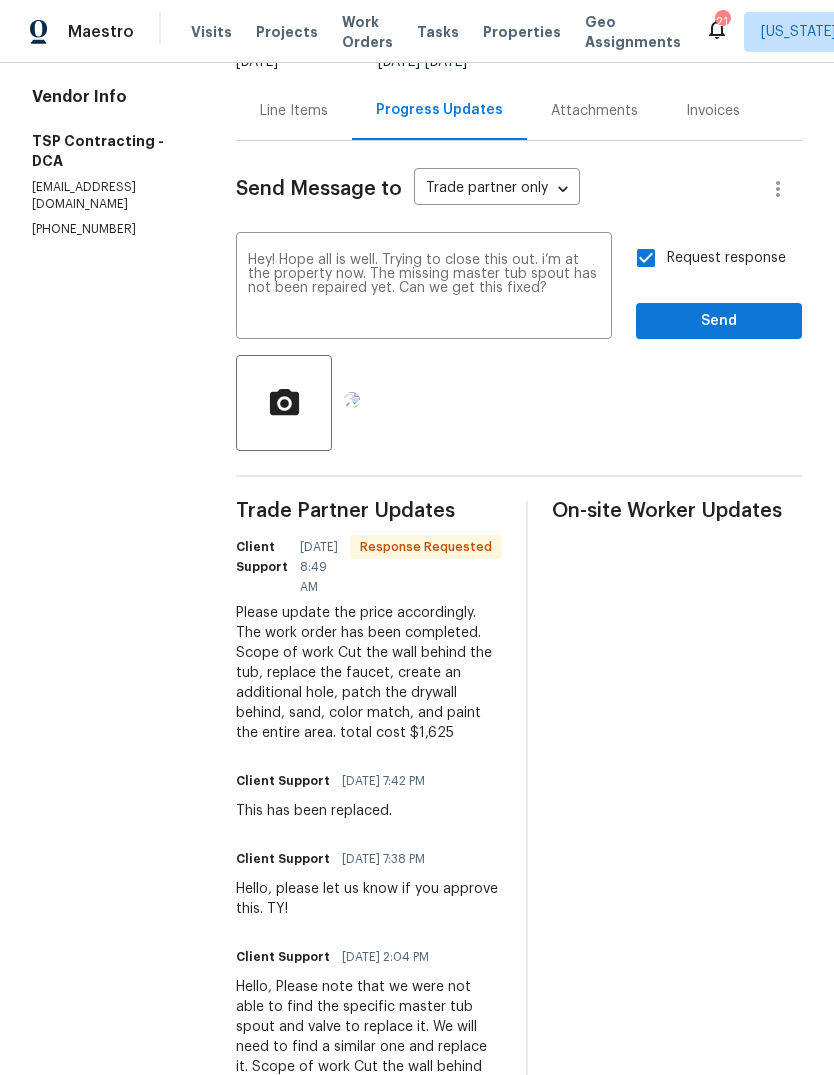 scroll, scrollTop: 0, scrollLeft: 0, axis: both 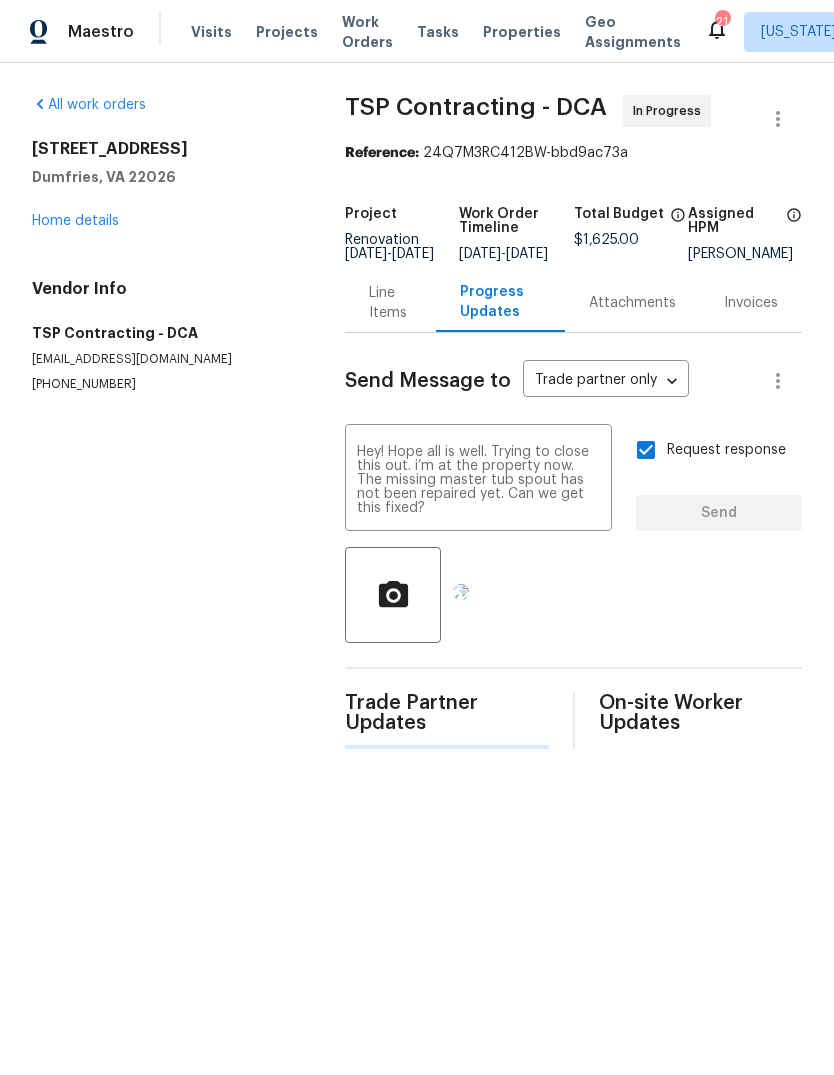 type 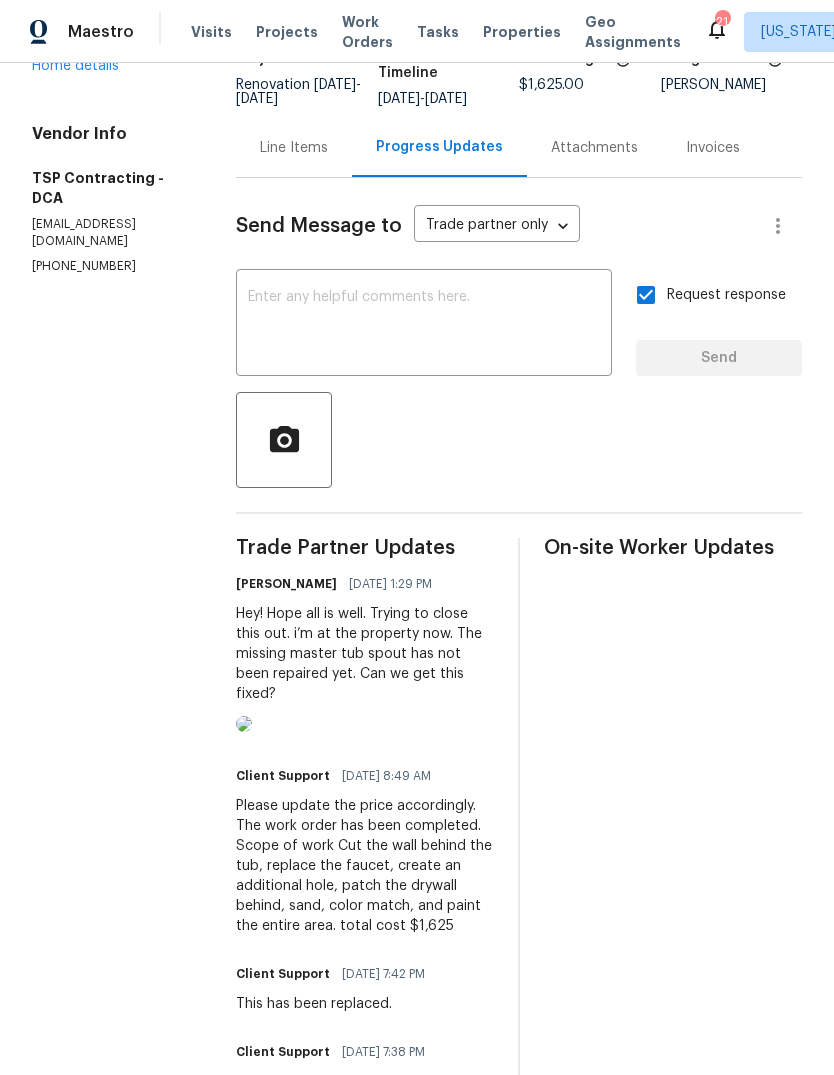 scroll, scrollTop: 154, scrollLeft: 0, axis: vertical 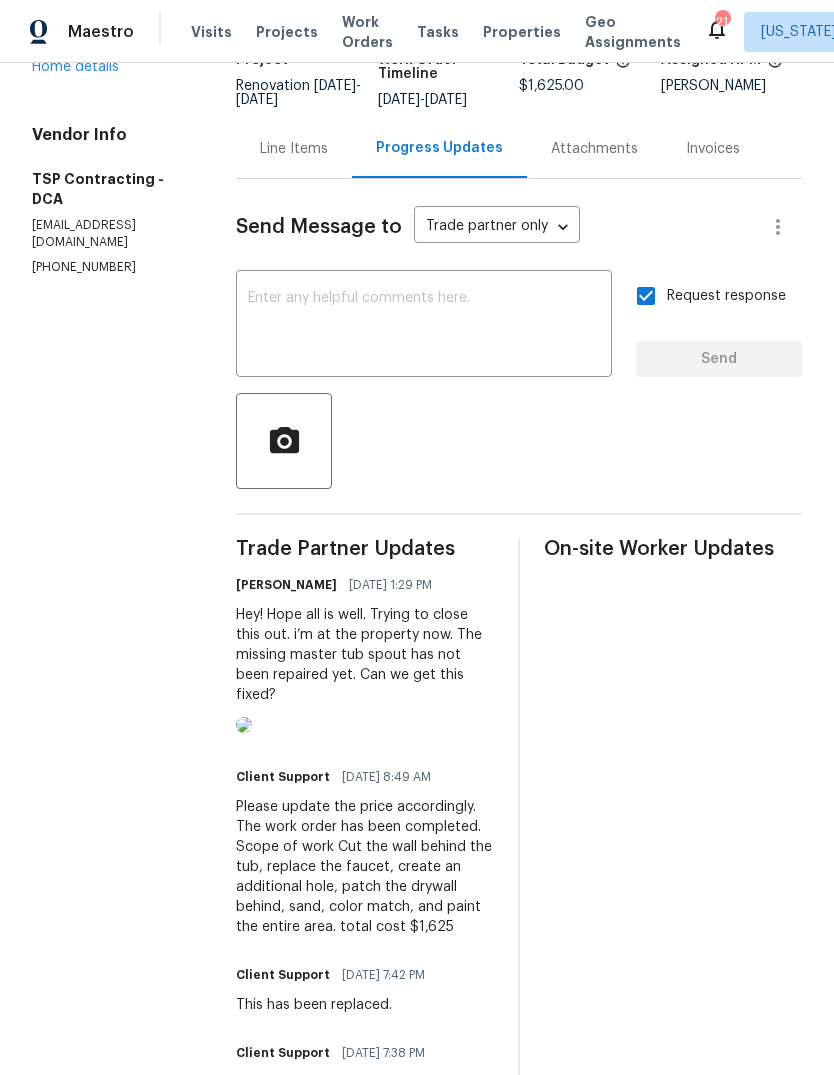 click at bounding box center [244, 725] 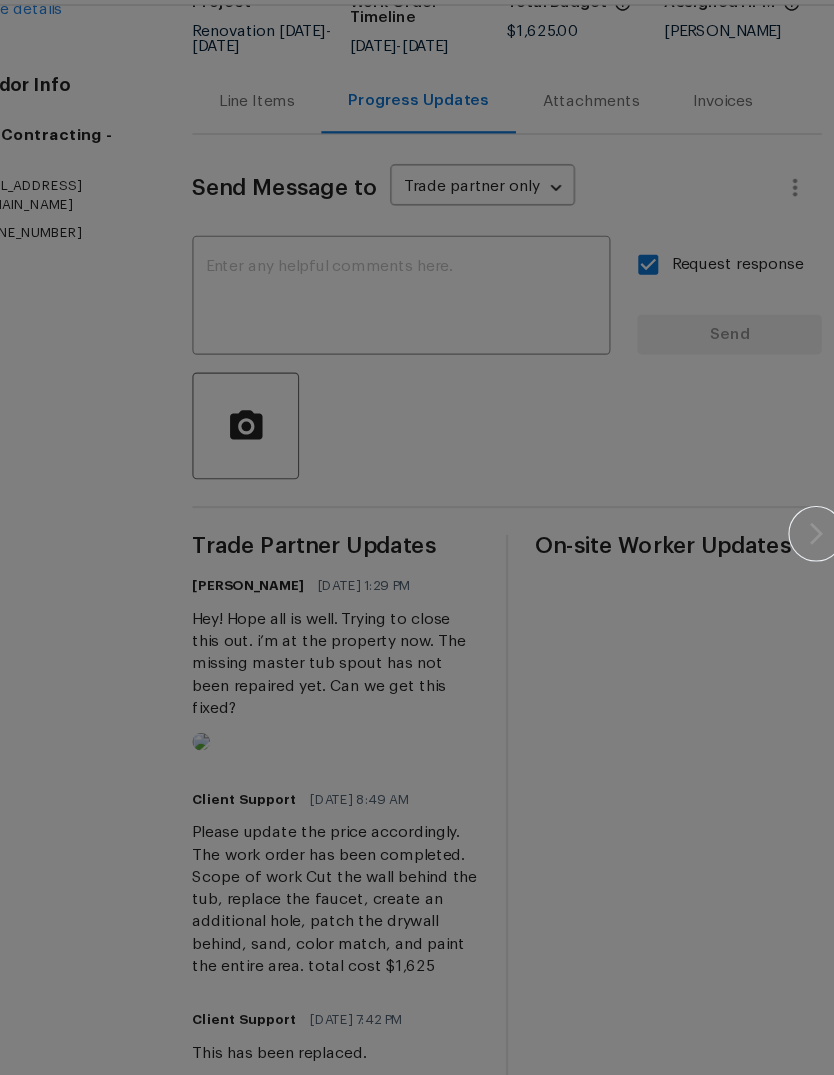 click at bounding box center [417, 537] 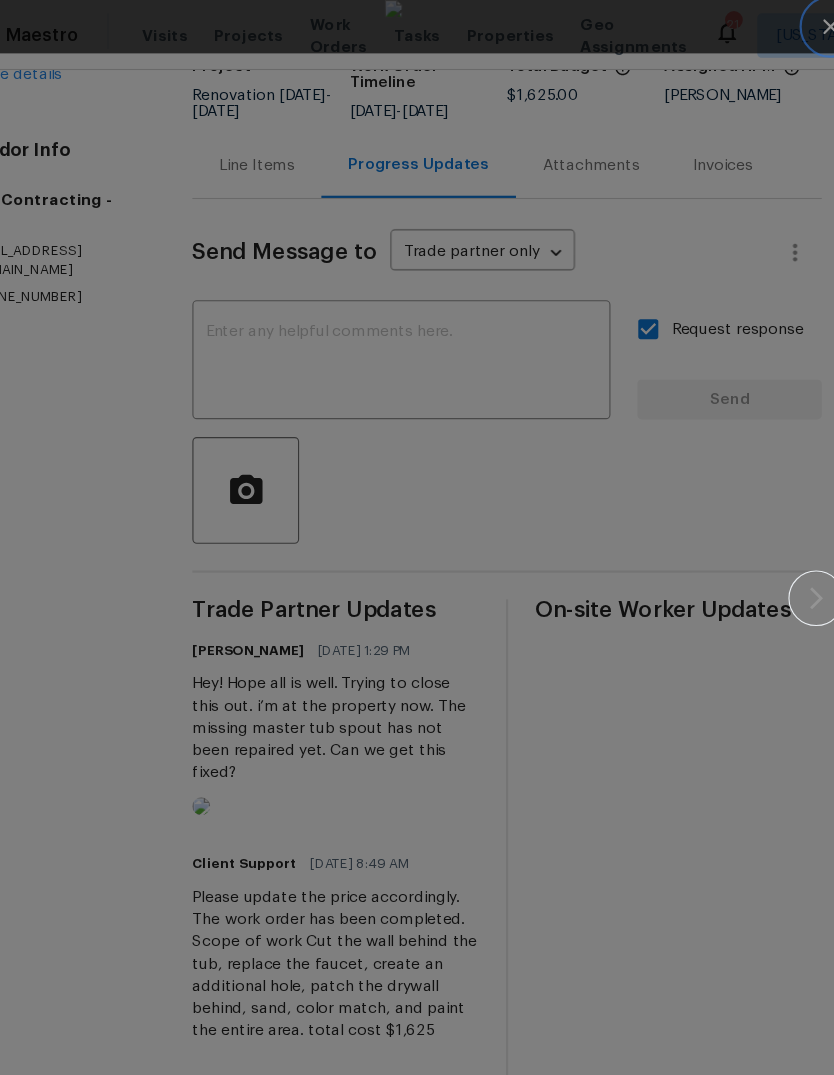 click 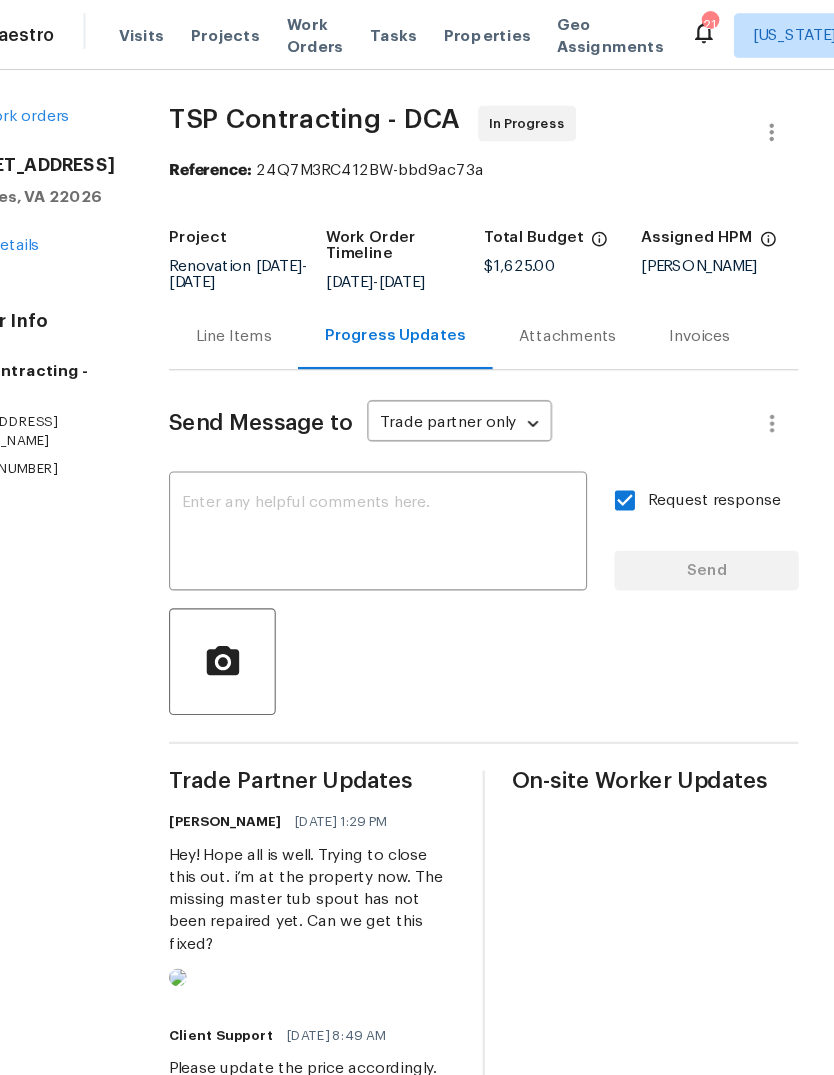 scroll, scrollTop: 0, scrollLeft: 0, axis: both 